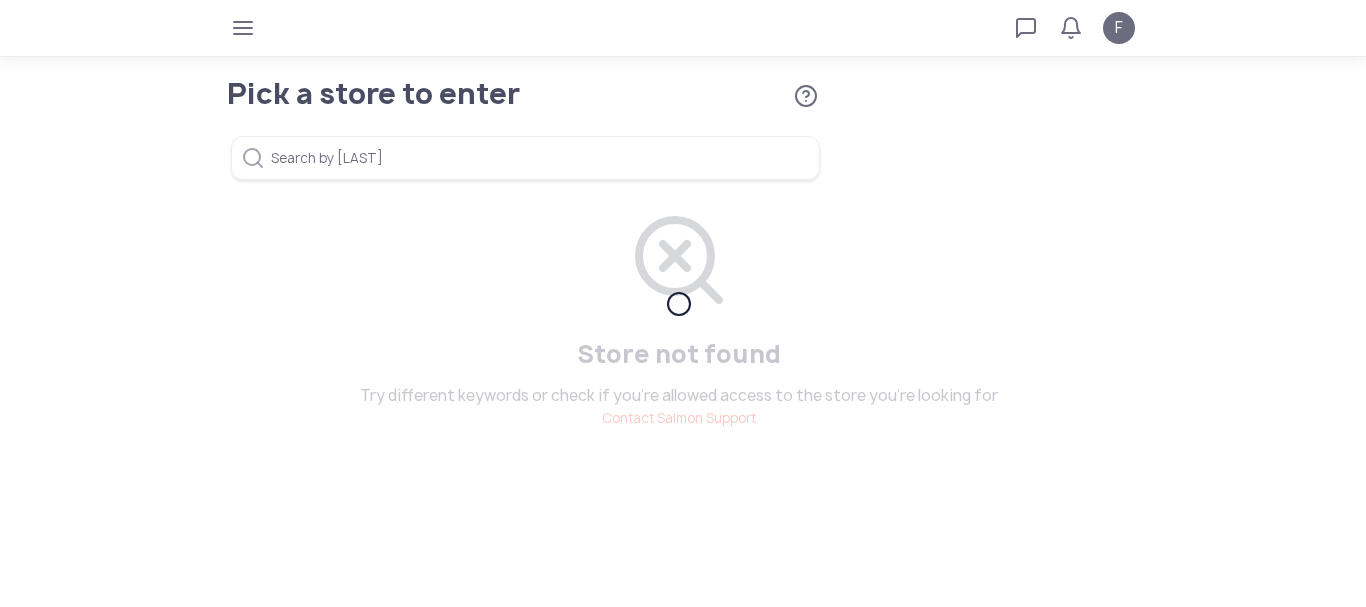 scroll, scrollTop: 0, scrollLeft: 0, axis: both 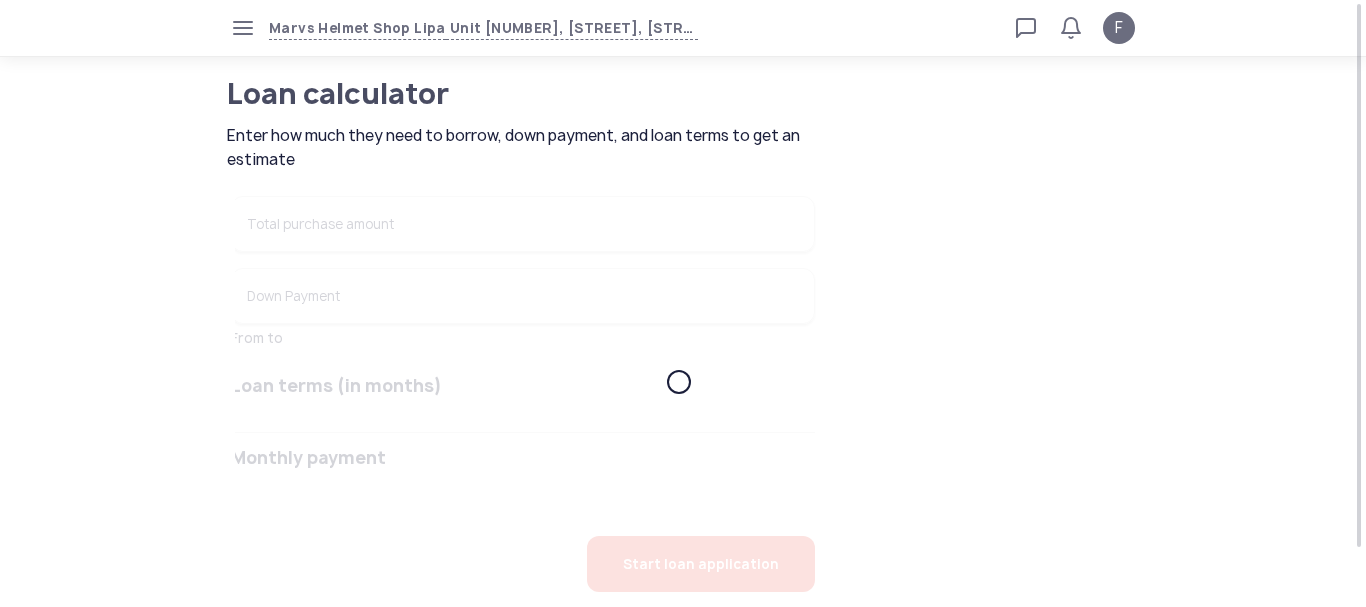 type on "******" 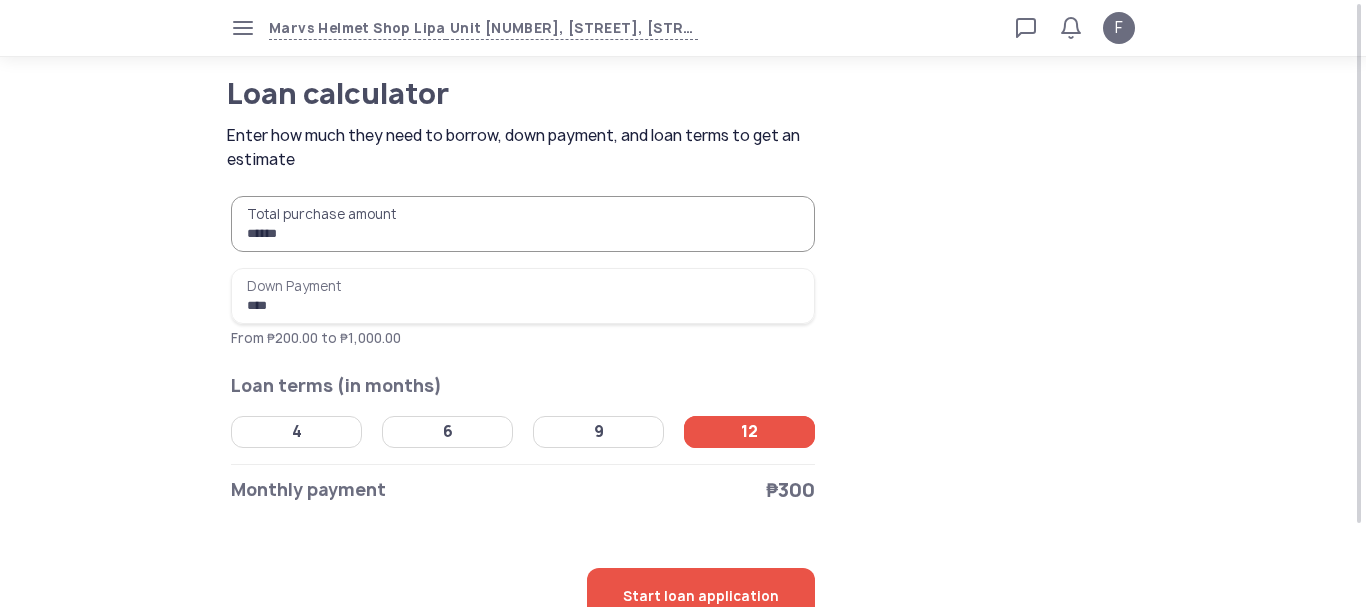 type on "******" 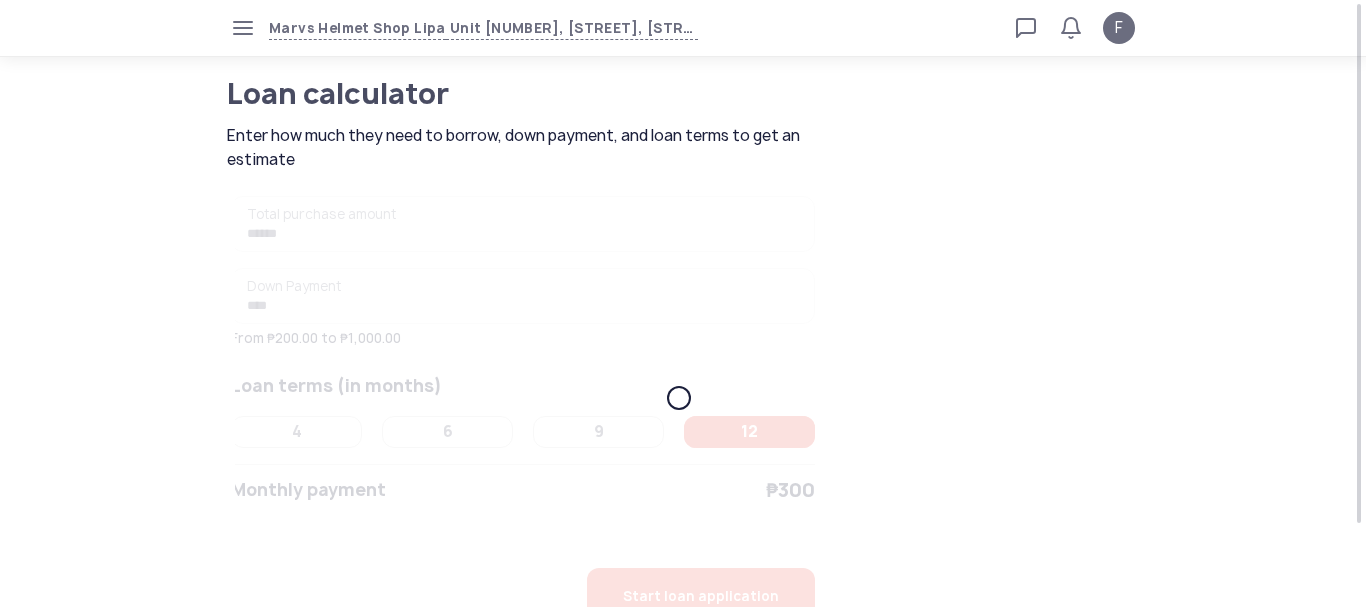 type on "****" 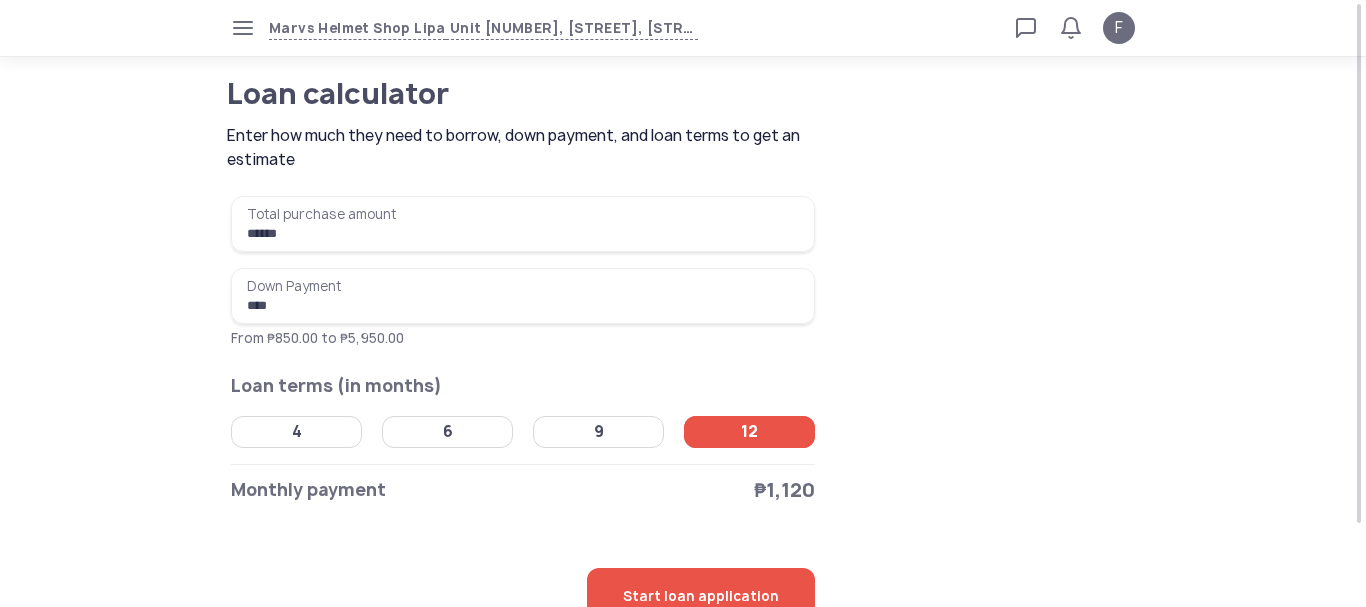 click on "4" 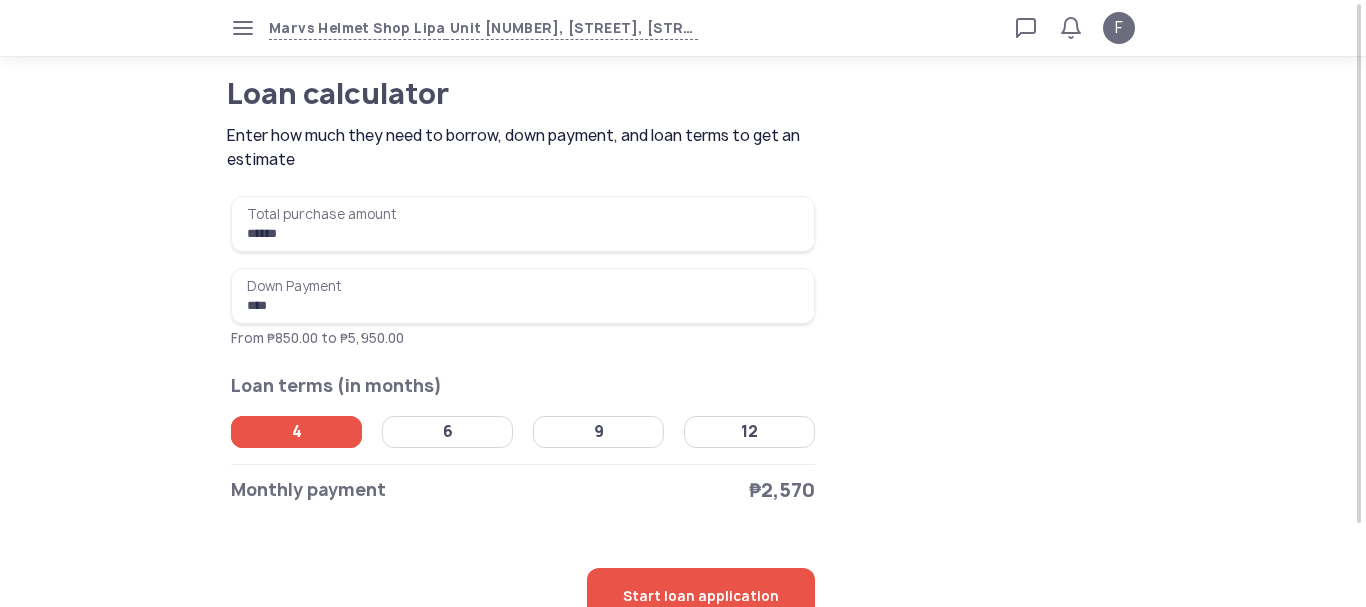 click on "6" 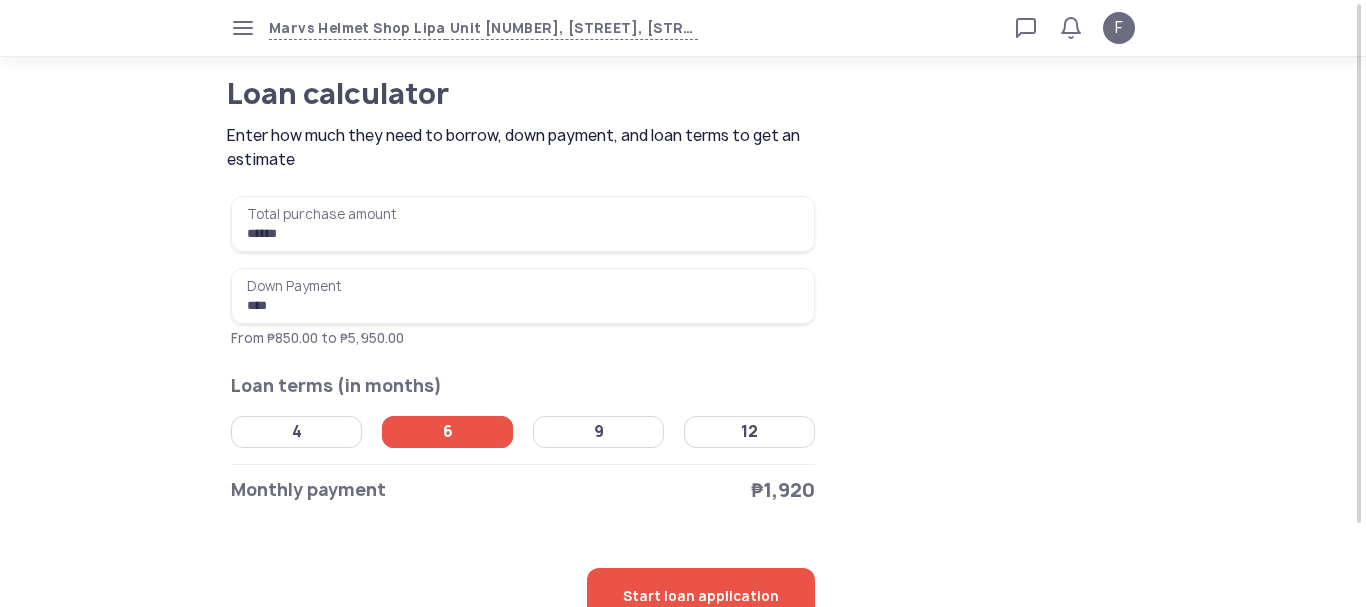 click on "9" 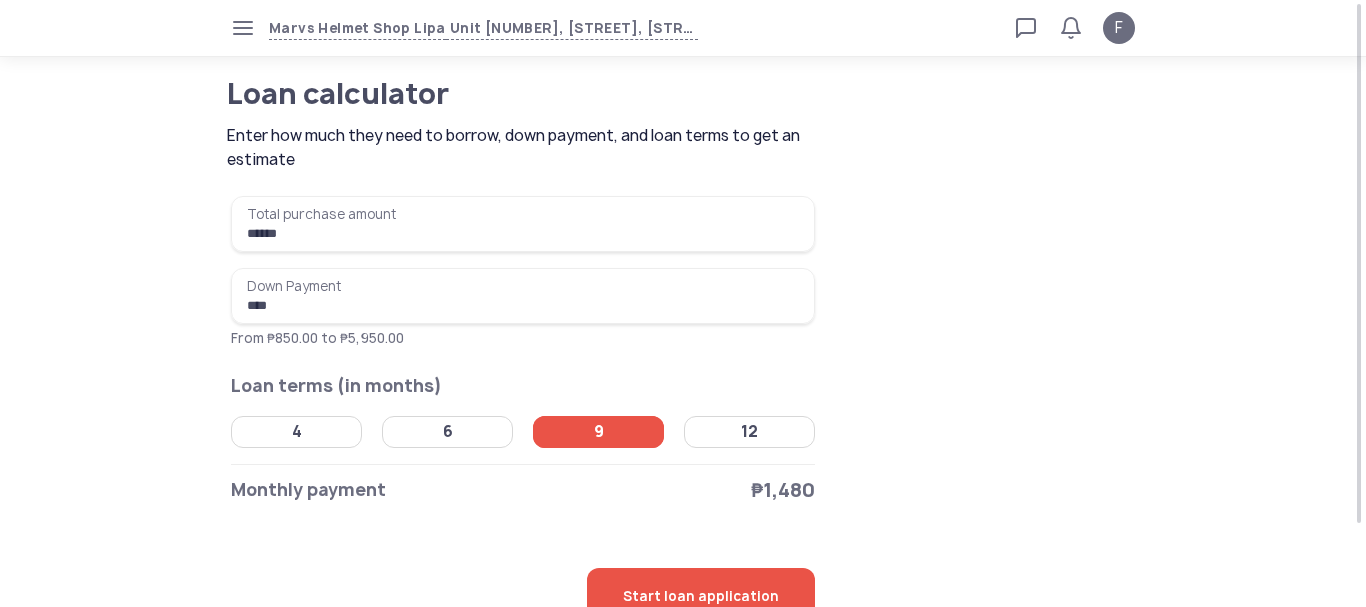 click on "12" 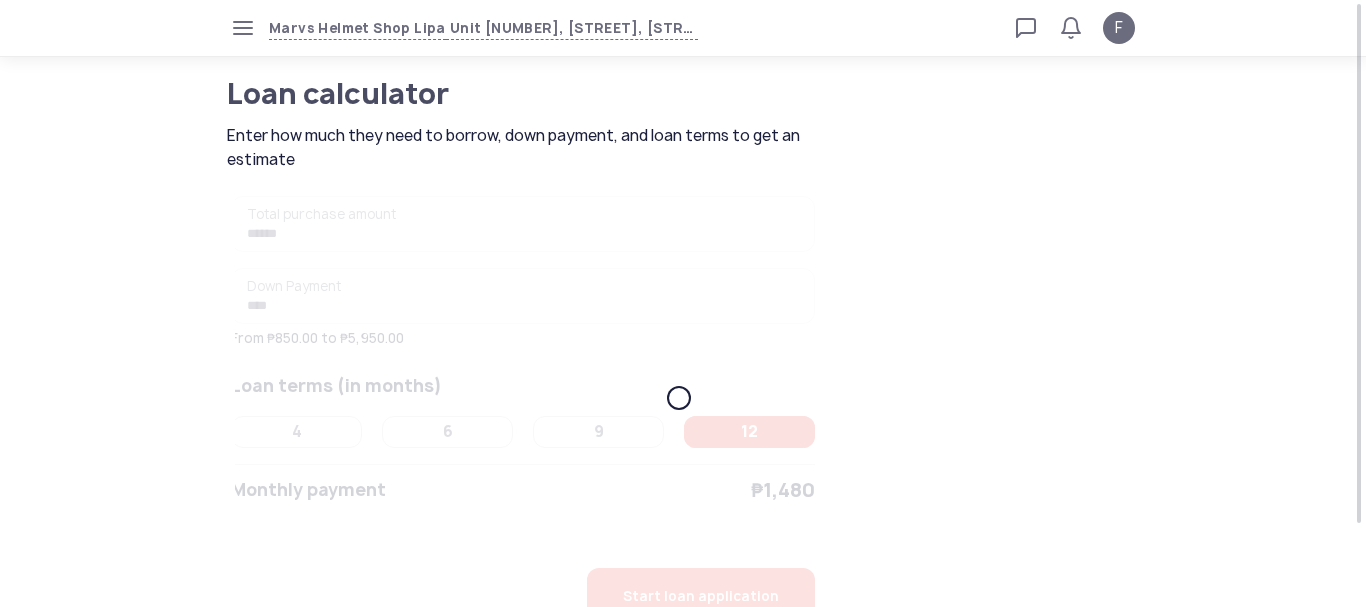 click on "[LAST] Total purchase amount [PRICE] Down Payment [PRICE] From [PRICE] to [PRICE] Loan terms (in months) 4 6 9 12 Monthly payment [PRICE] Start loan application" 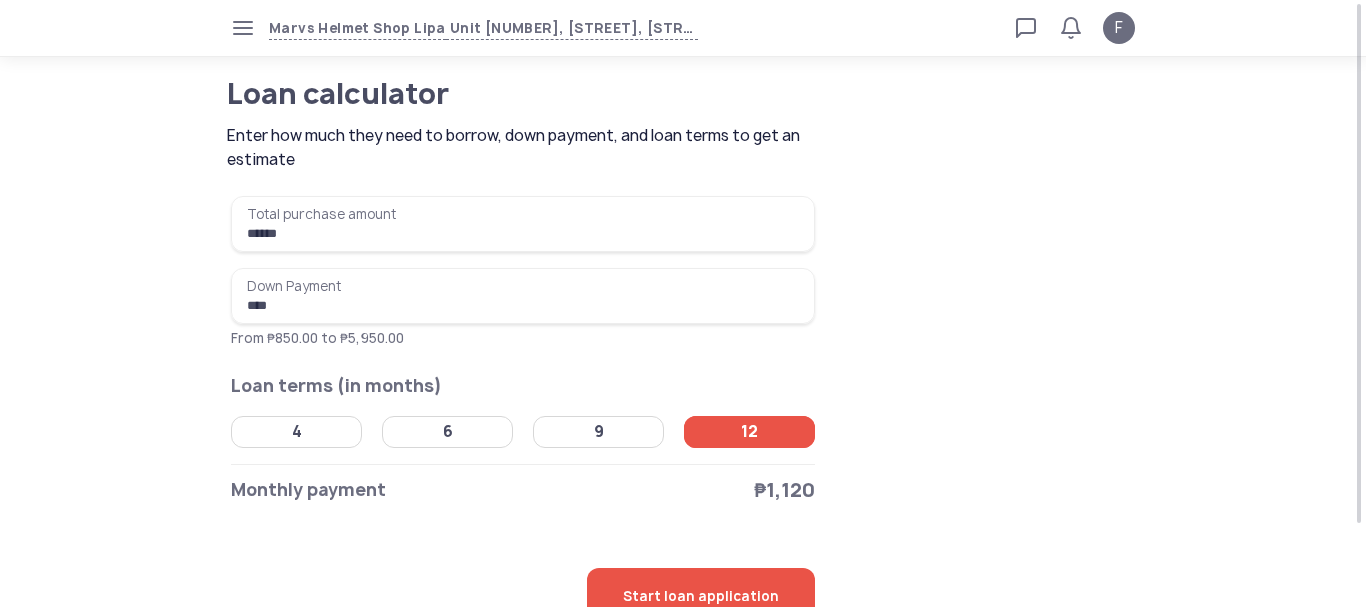 click on "6" 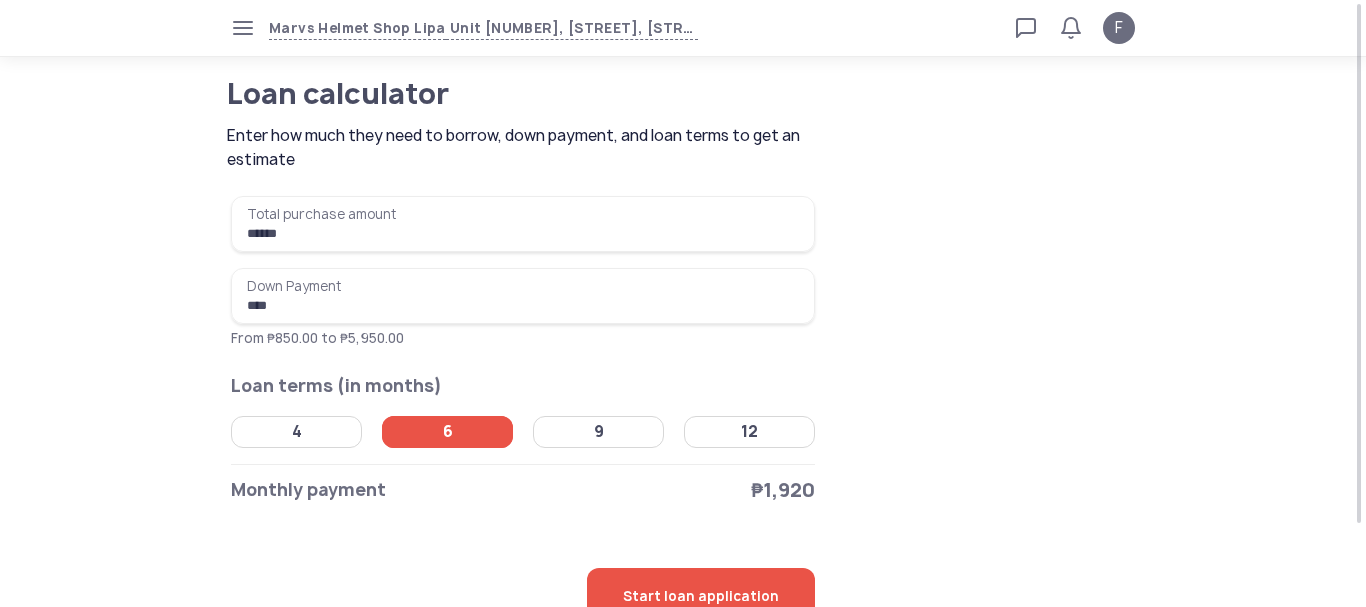click on "9" 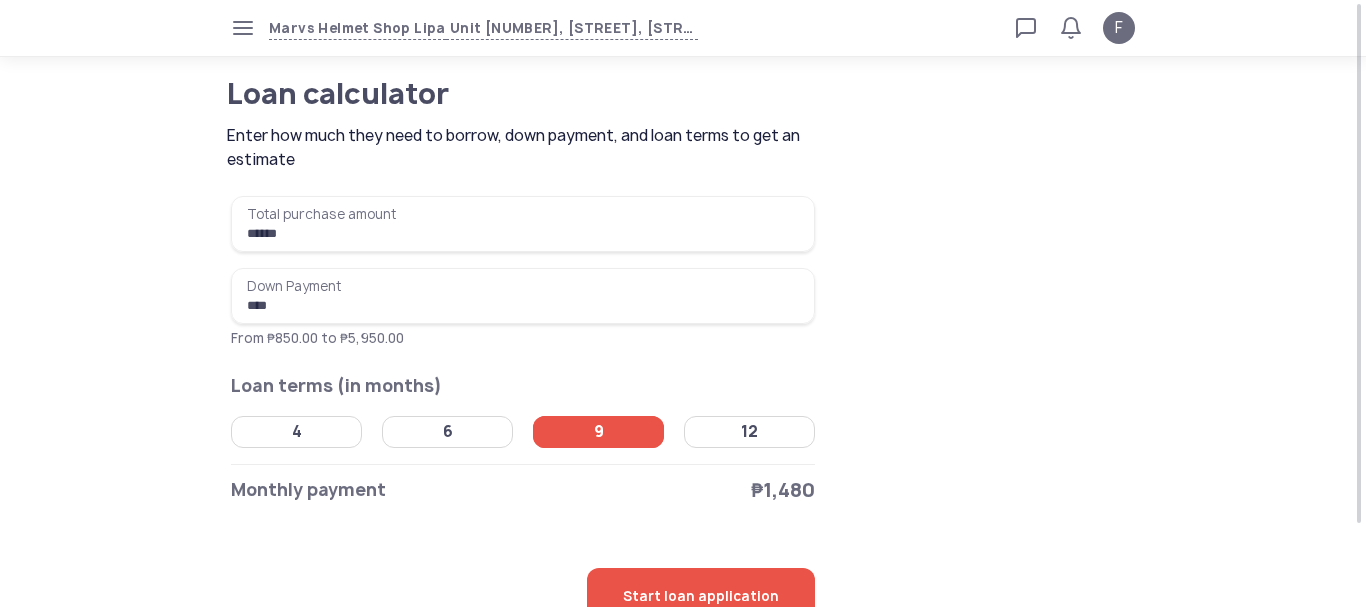click on "4" 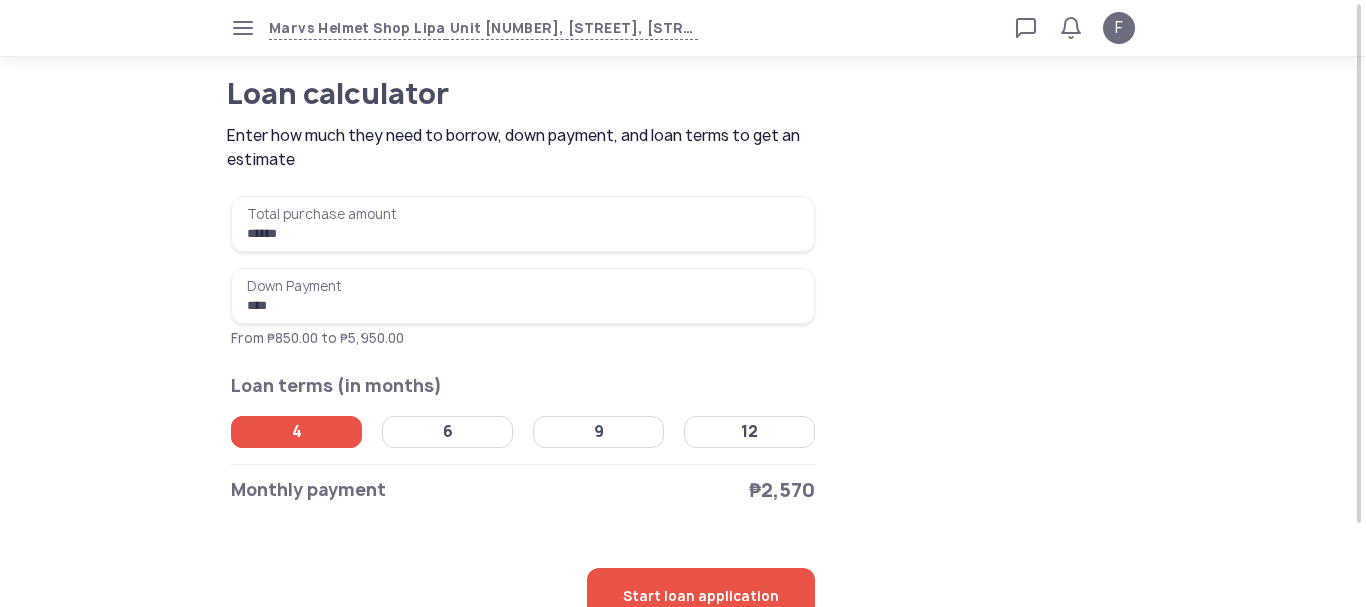 click on "6" 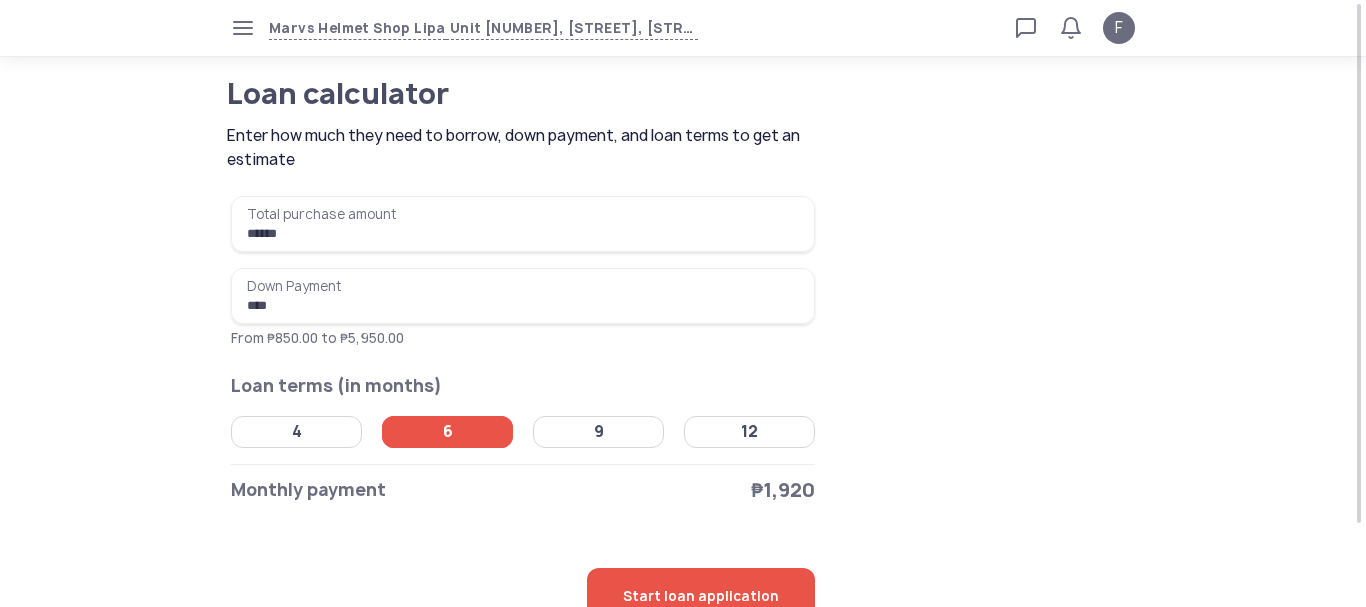 click on "9" 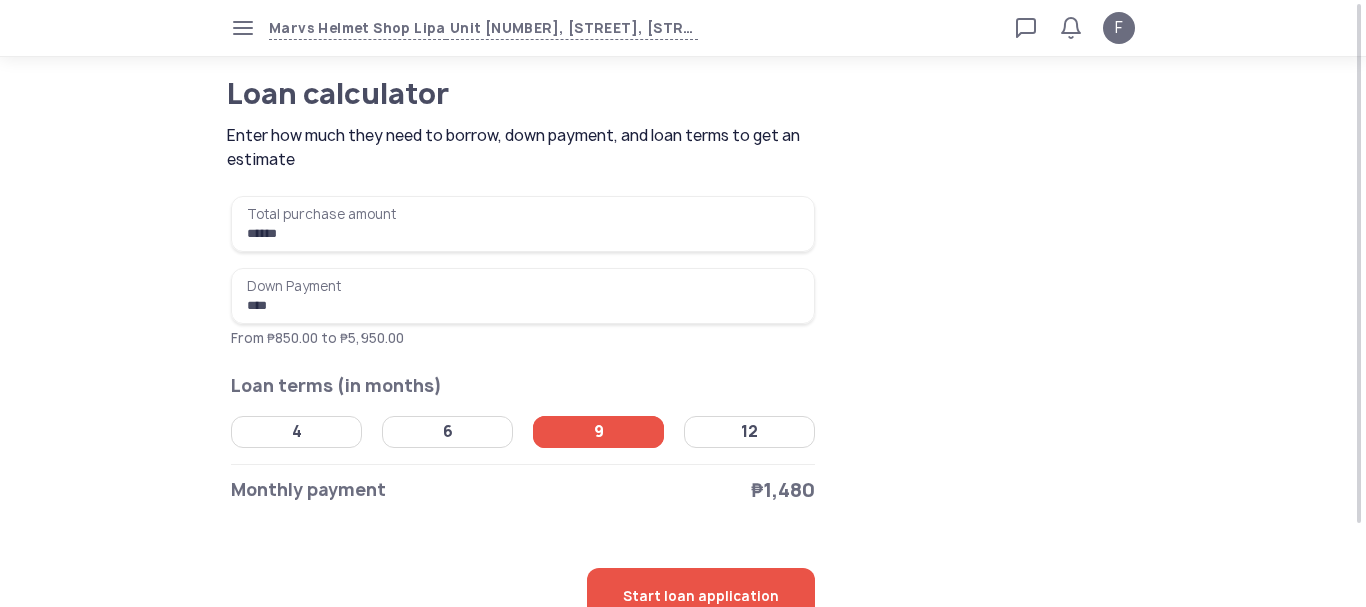 click on "6" 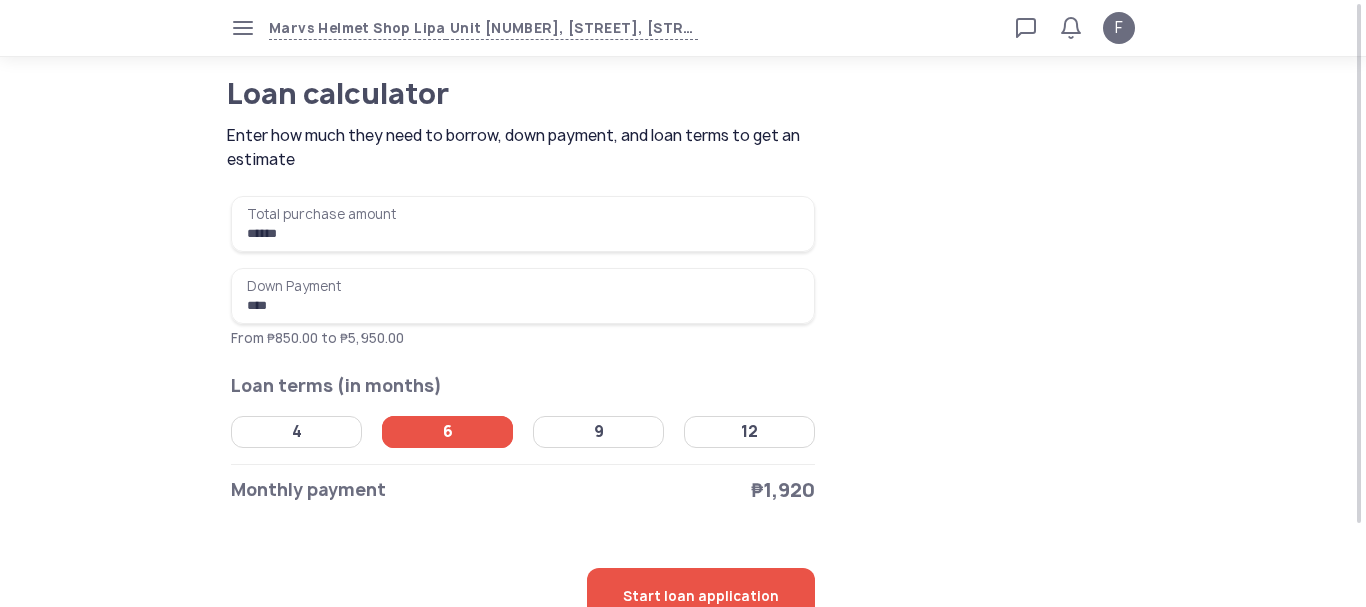 click 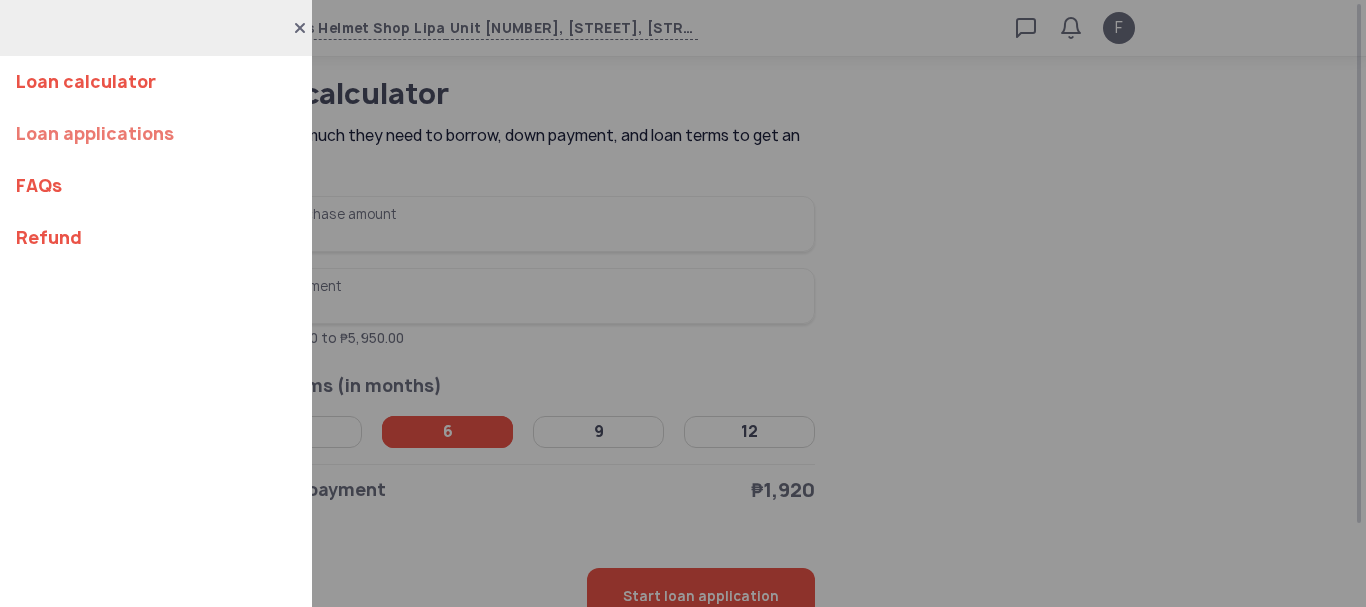 click on "Loan applications" 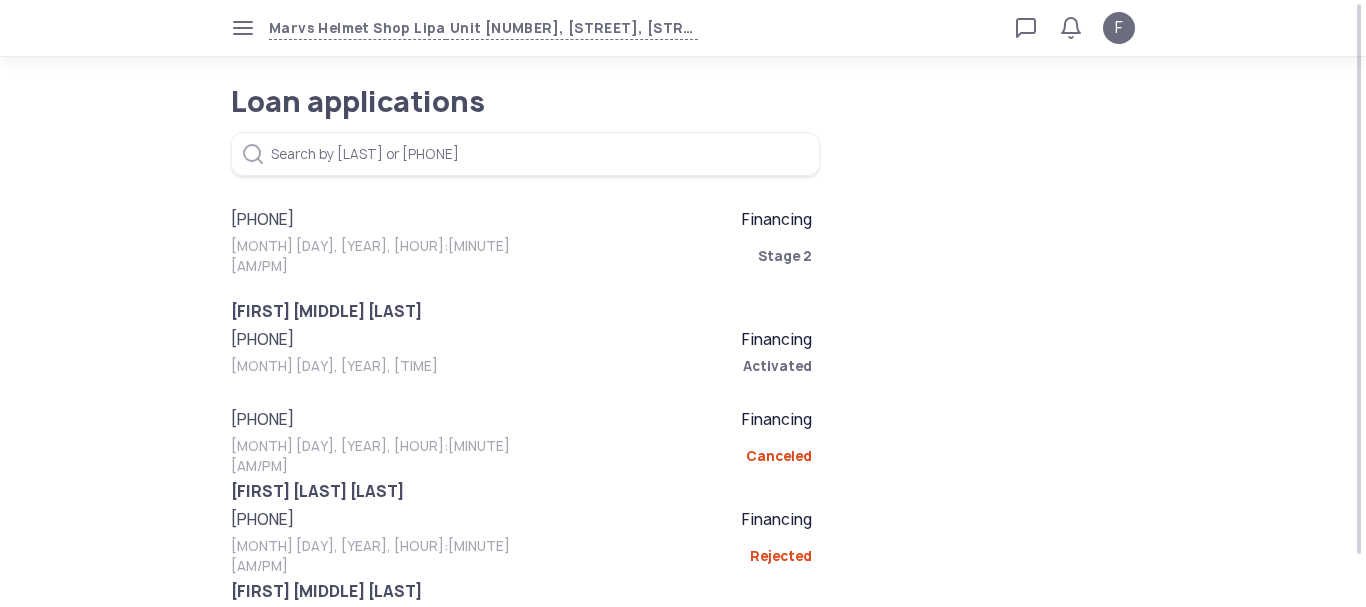 click on "[PHONE]" 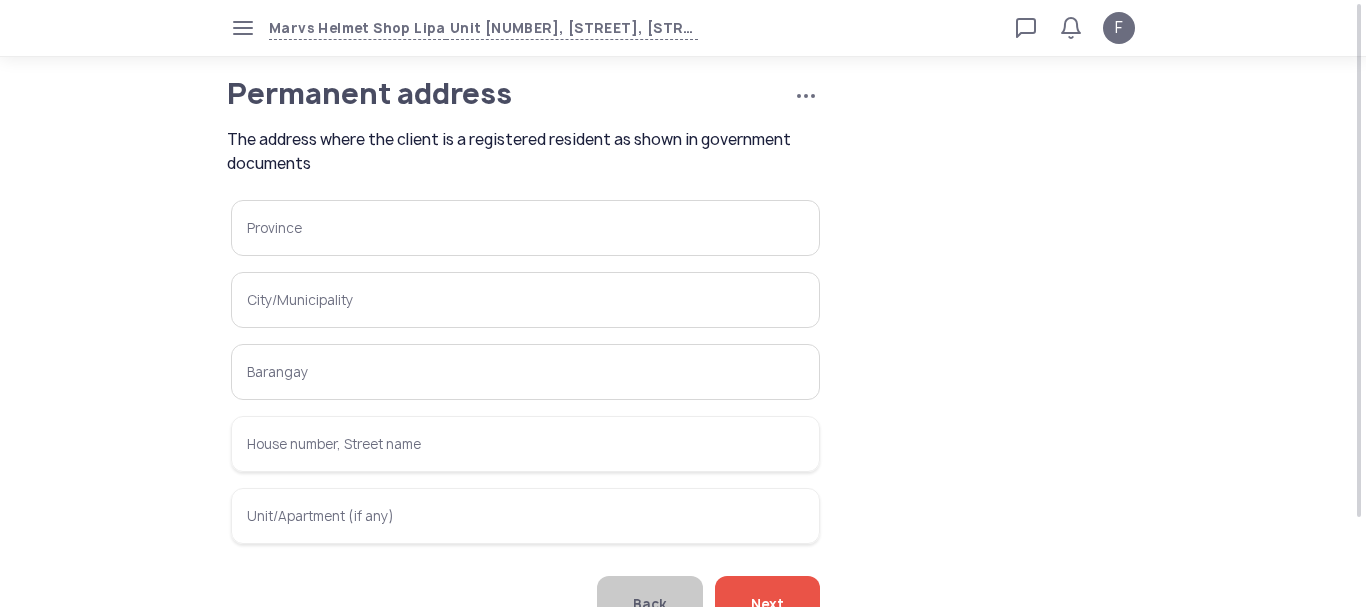 click on "Province" at bounding box center (525, 228) 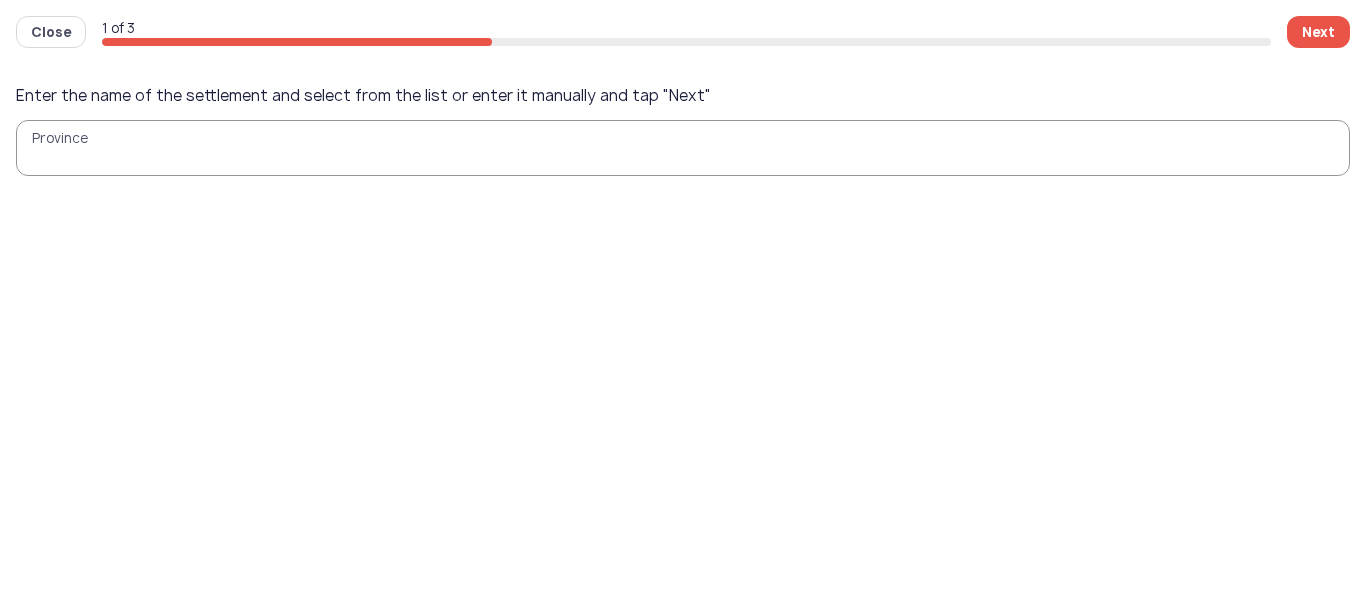 click on "Province" at bounding box center [683, 148] 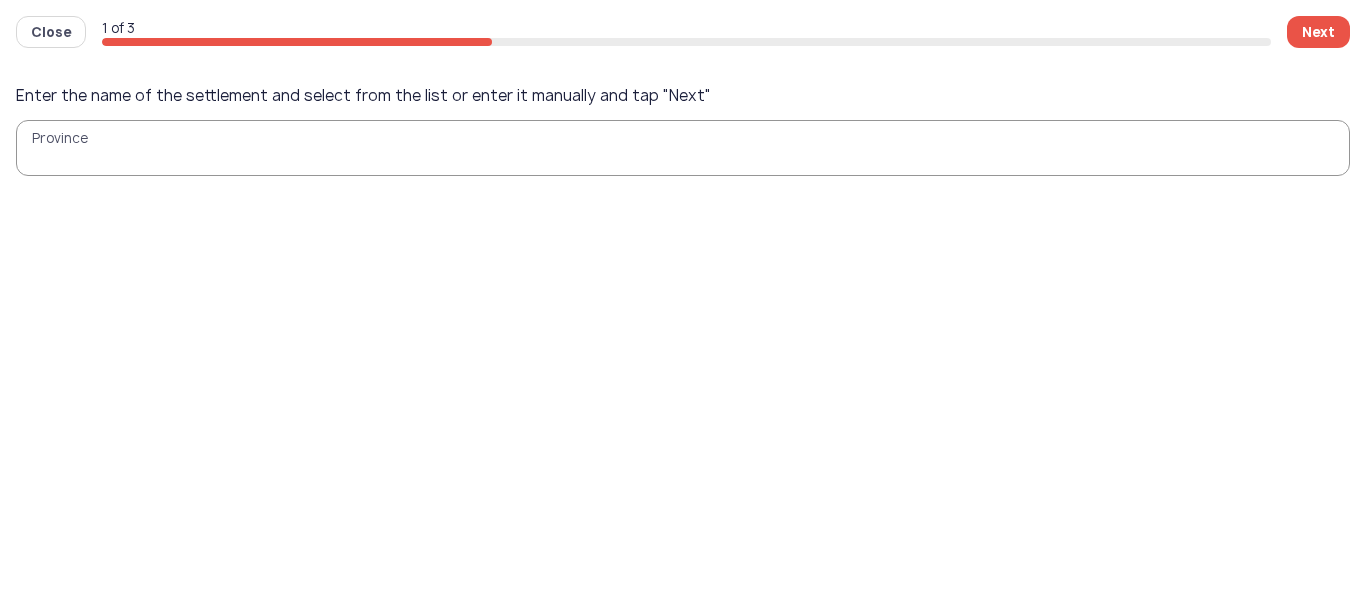 click on "Close" 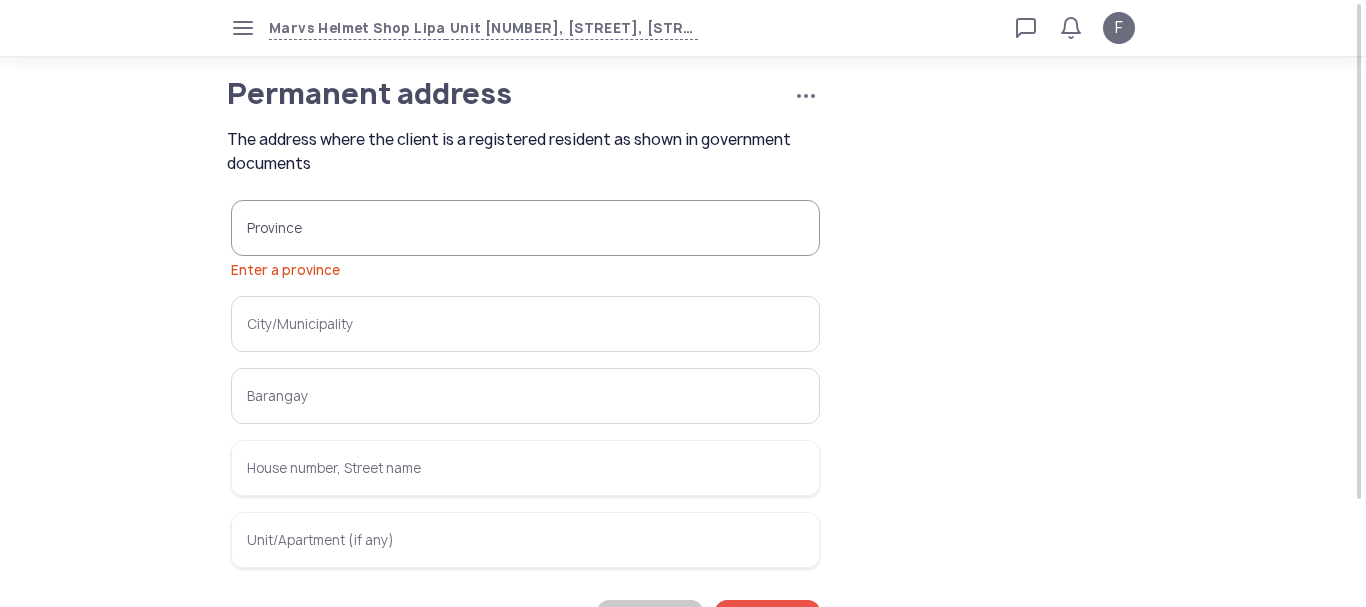click on "Province   Enter a province" at bounding box center (525, 228) 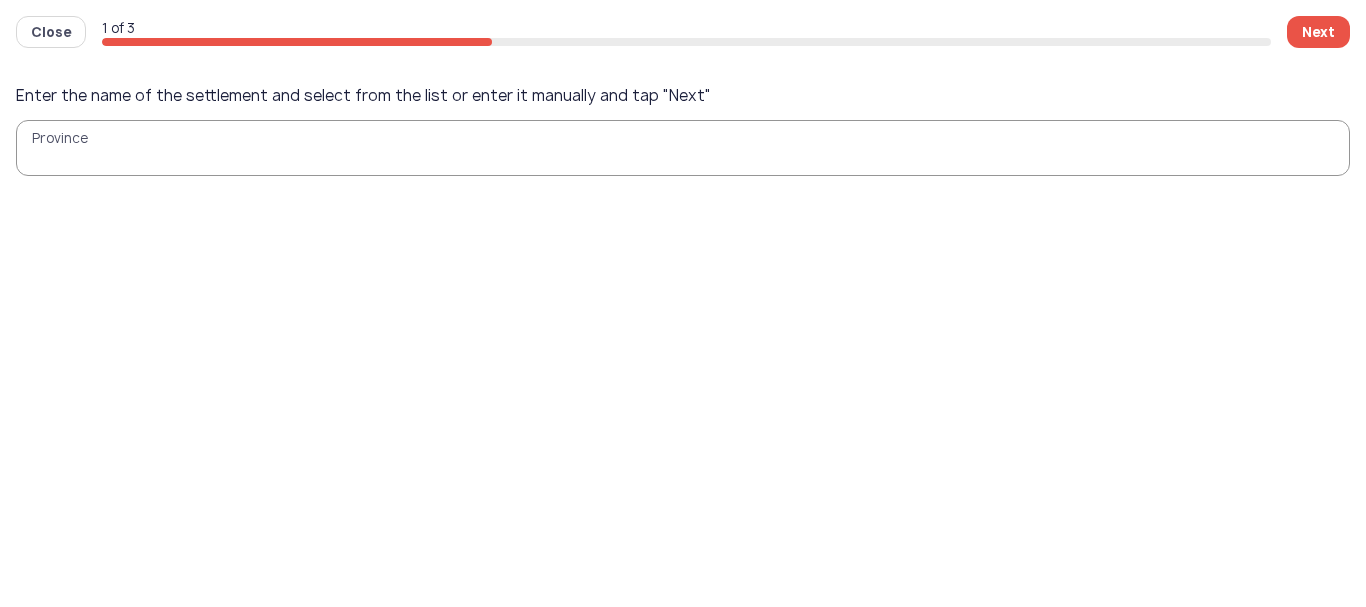 click on "Province" at bounding box center [683, 148] 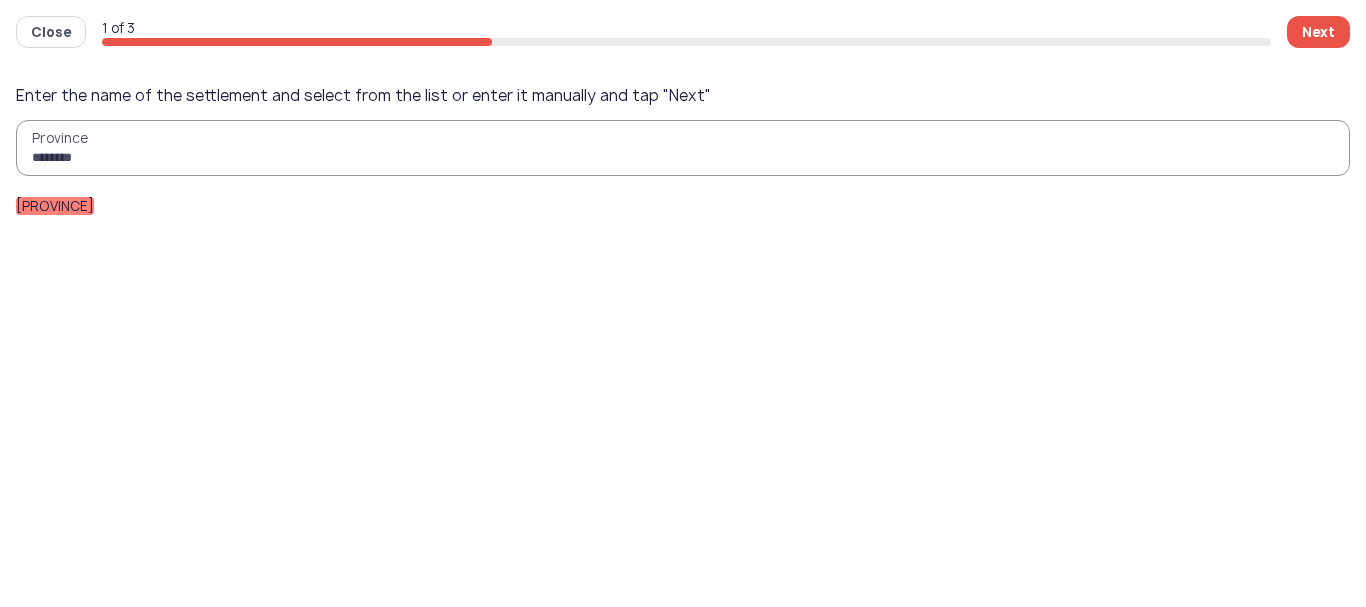 type on "********" 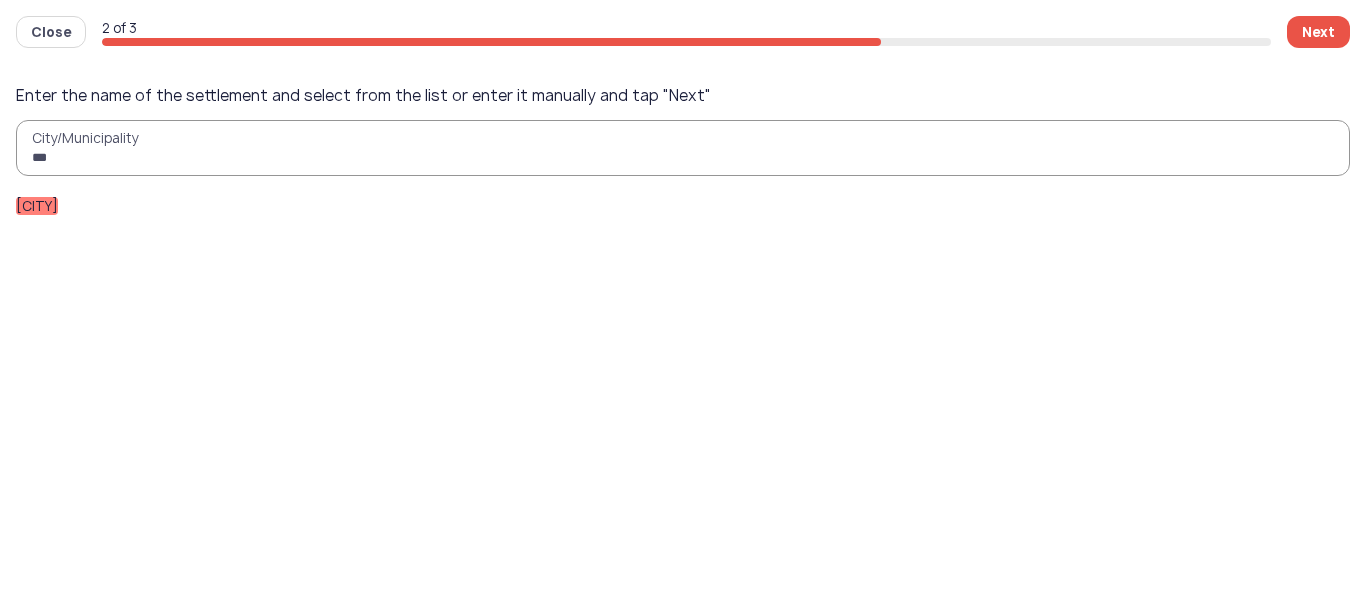 type on "***" 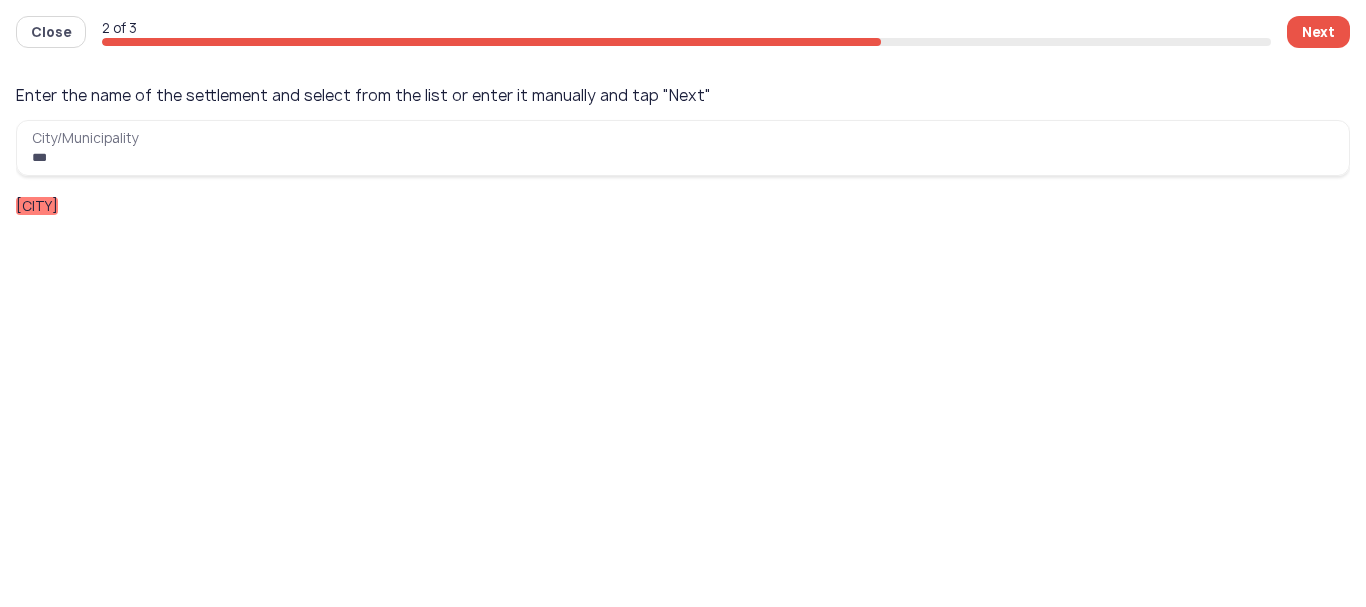 click on "[CITY]" 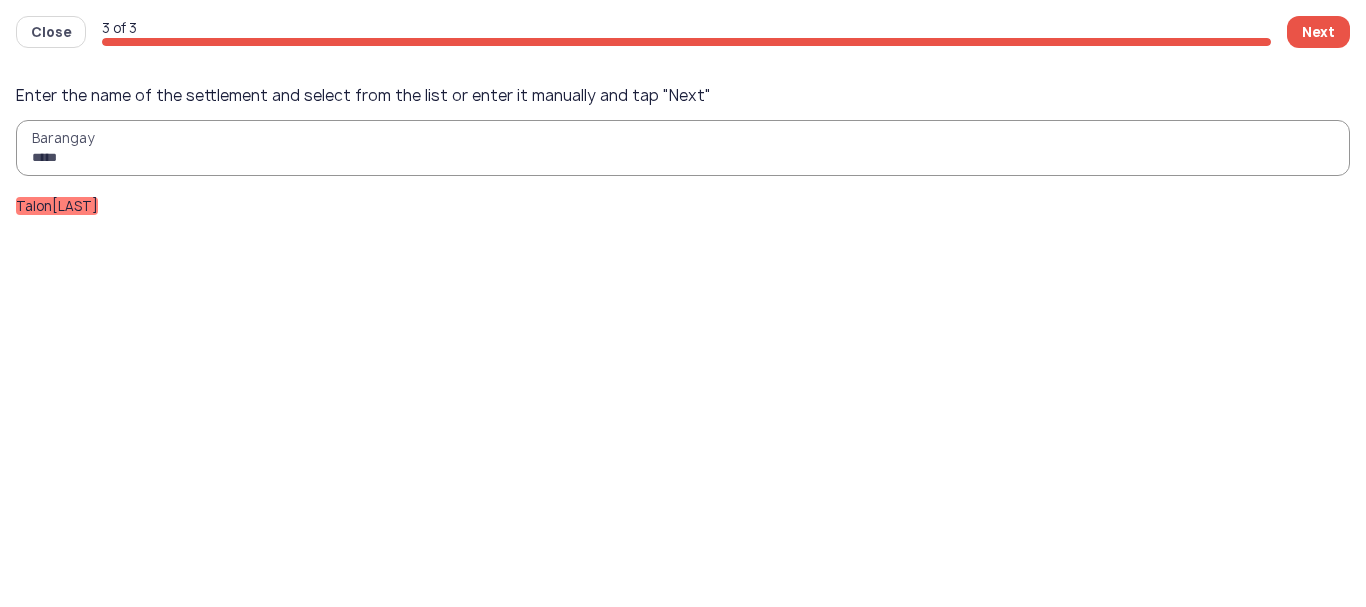 type on "*****" 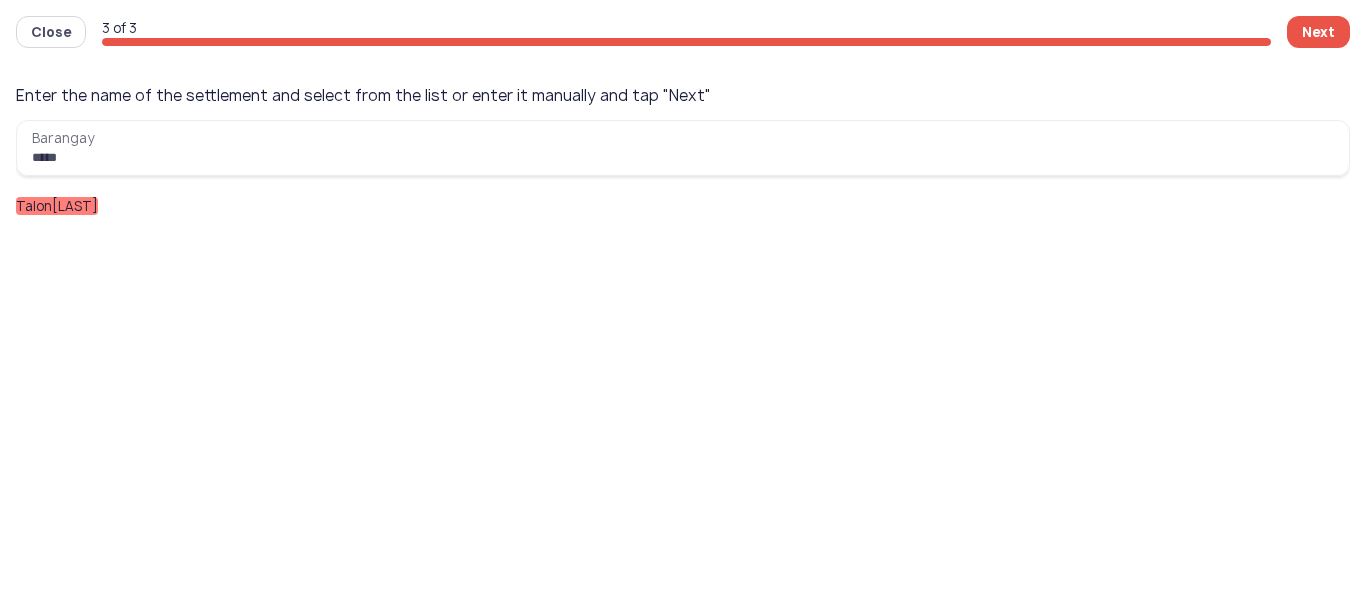 click on "Talon[LAST]" 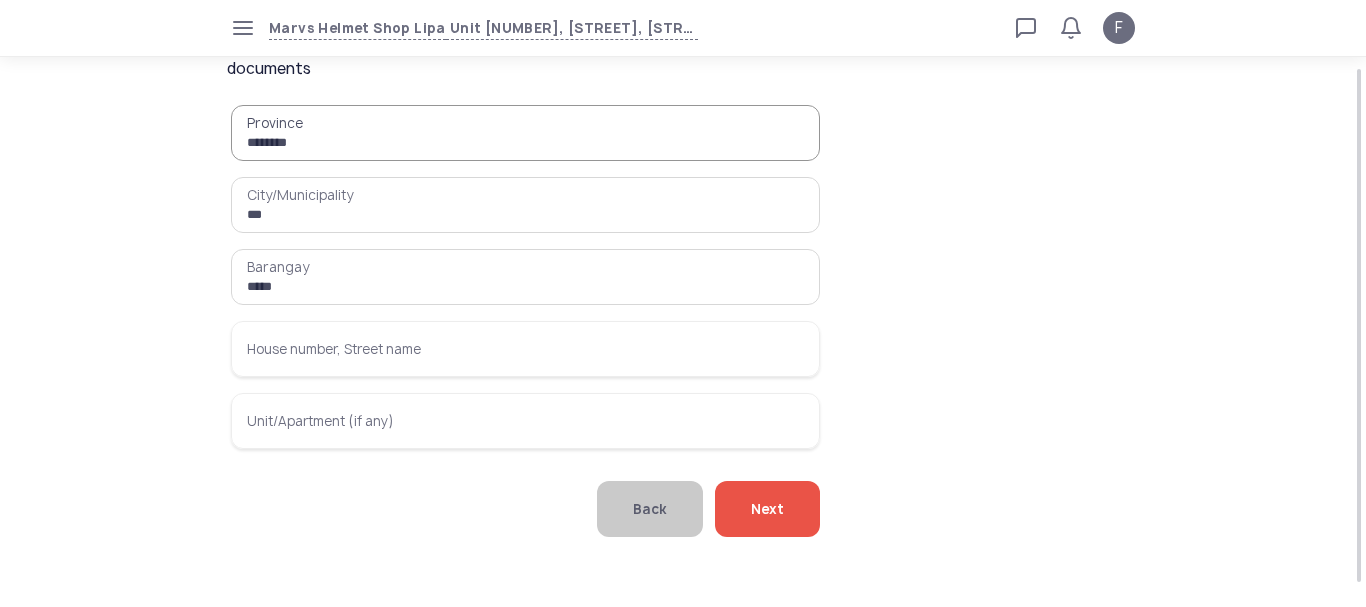 scroll, scrollTop: 101, scrollLeft: 0, axis: vertical 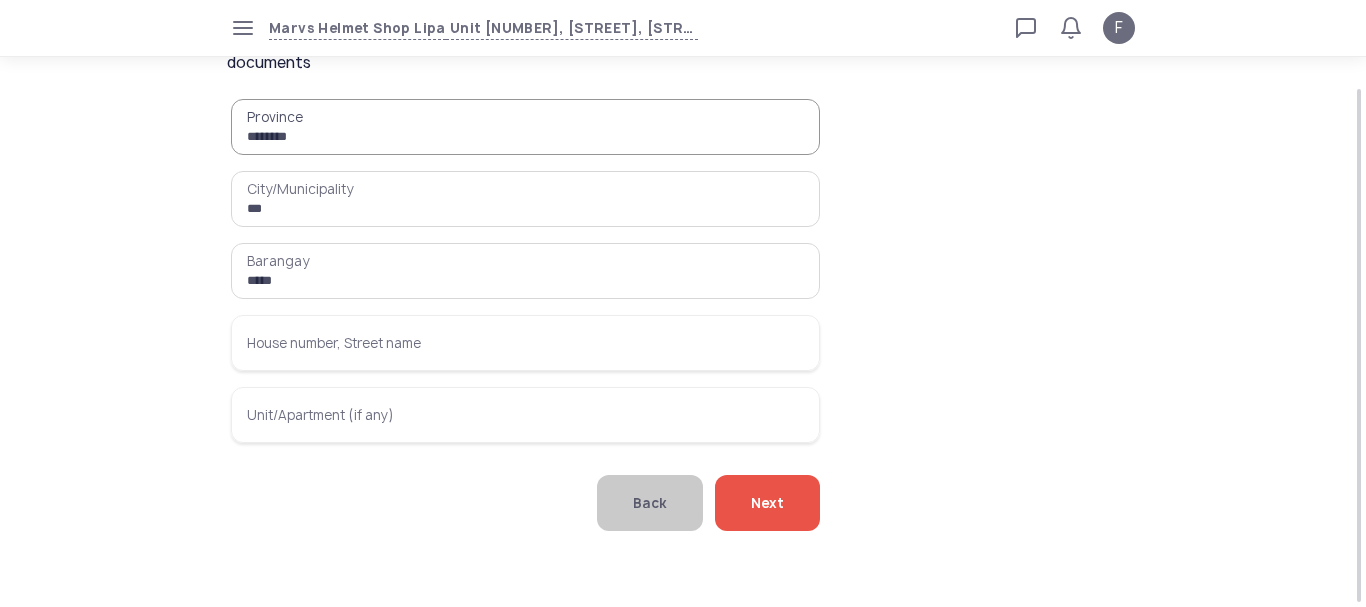 click on "House number, Street name" at bounding box center [525, 343] 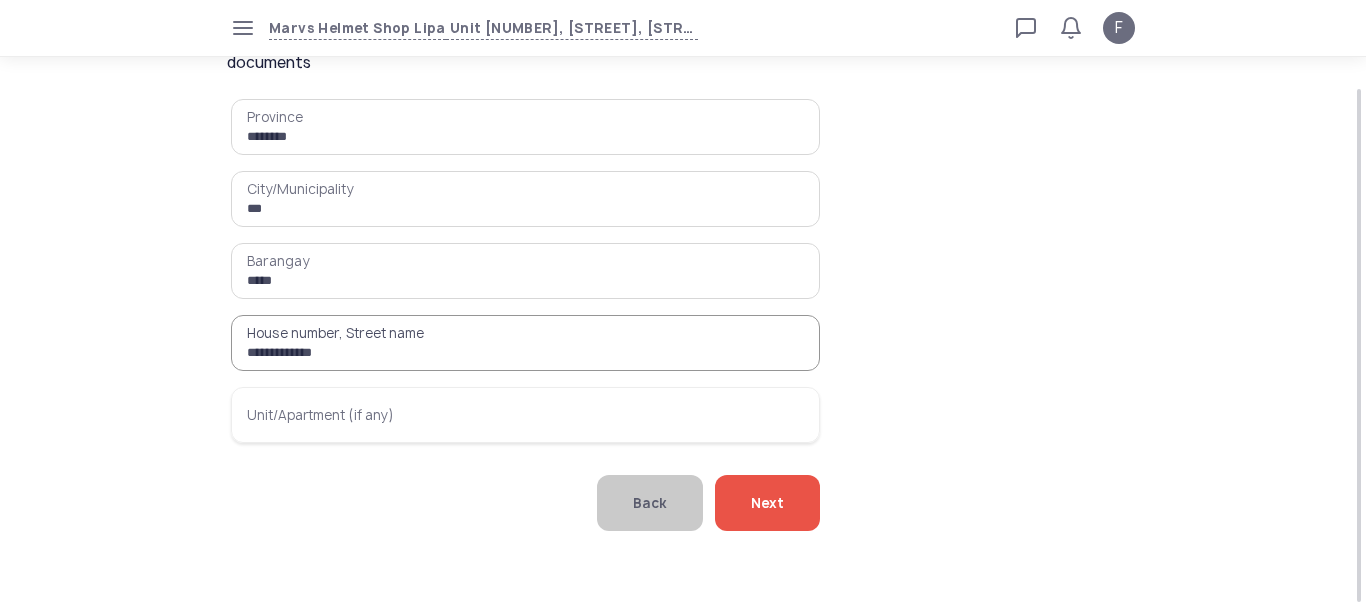 type on "**********" 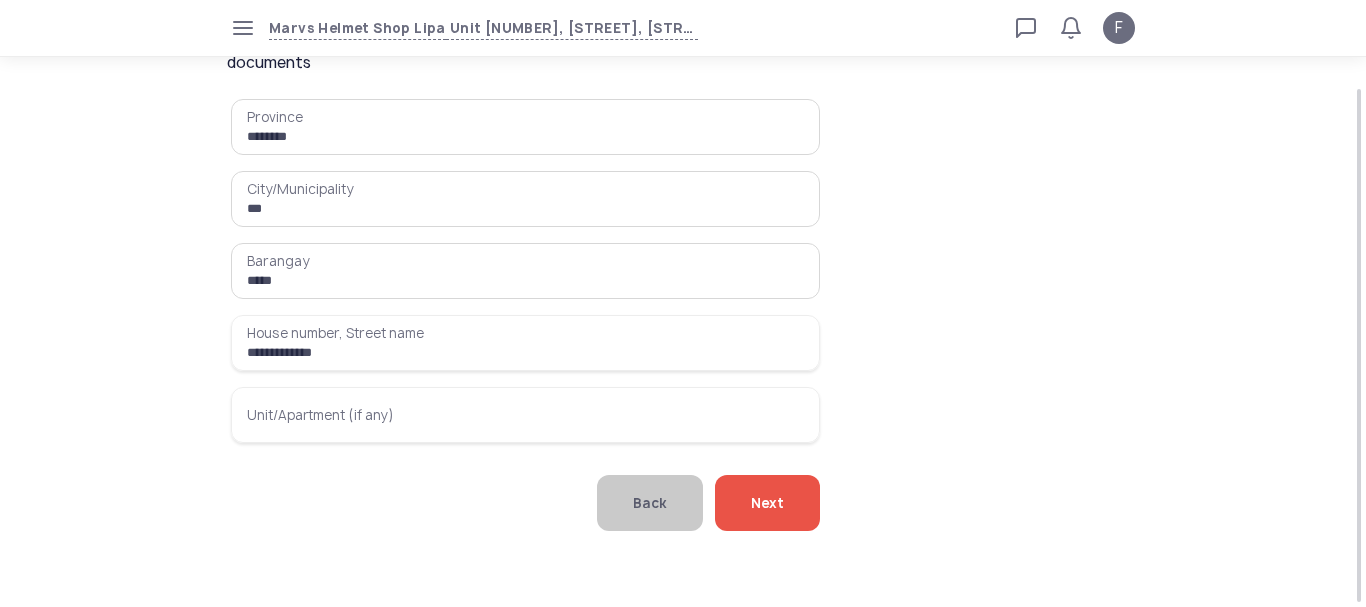 click on "Next" 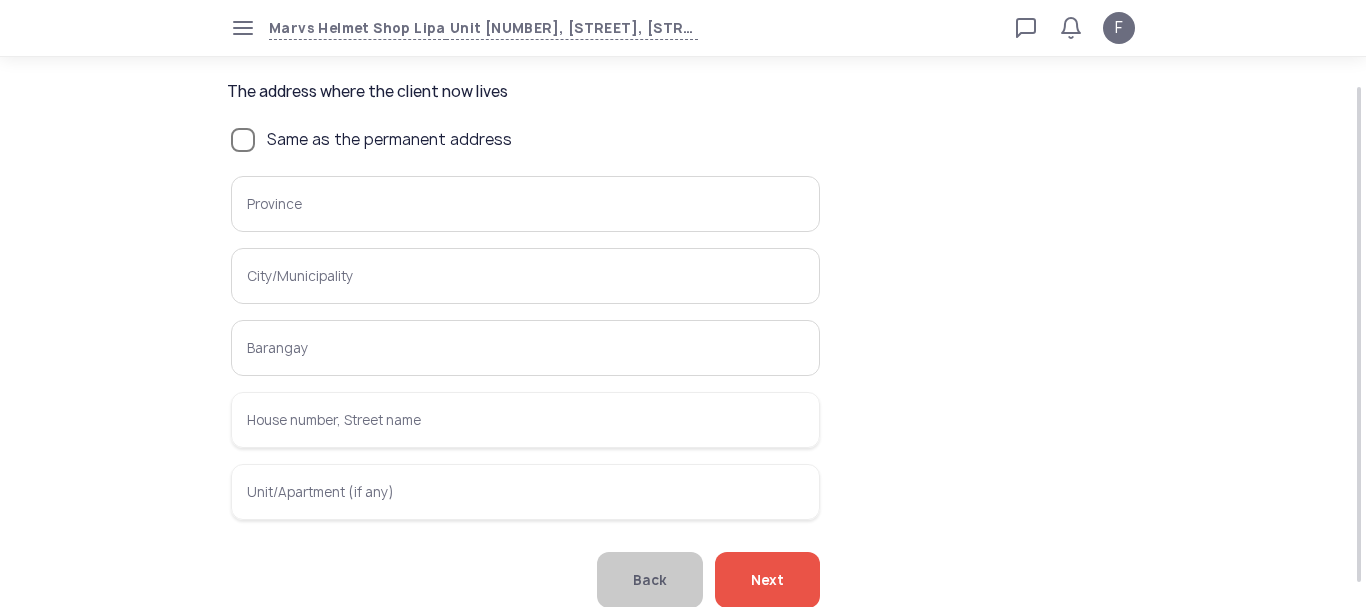 scroll, scrollTop: 0, scrollLeft: 0, axis: both 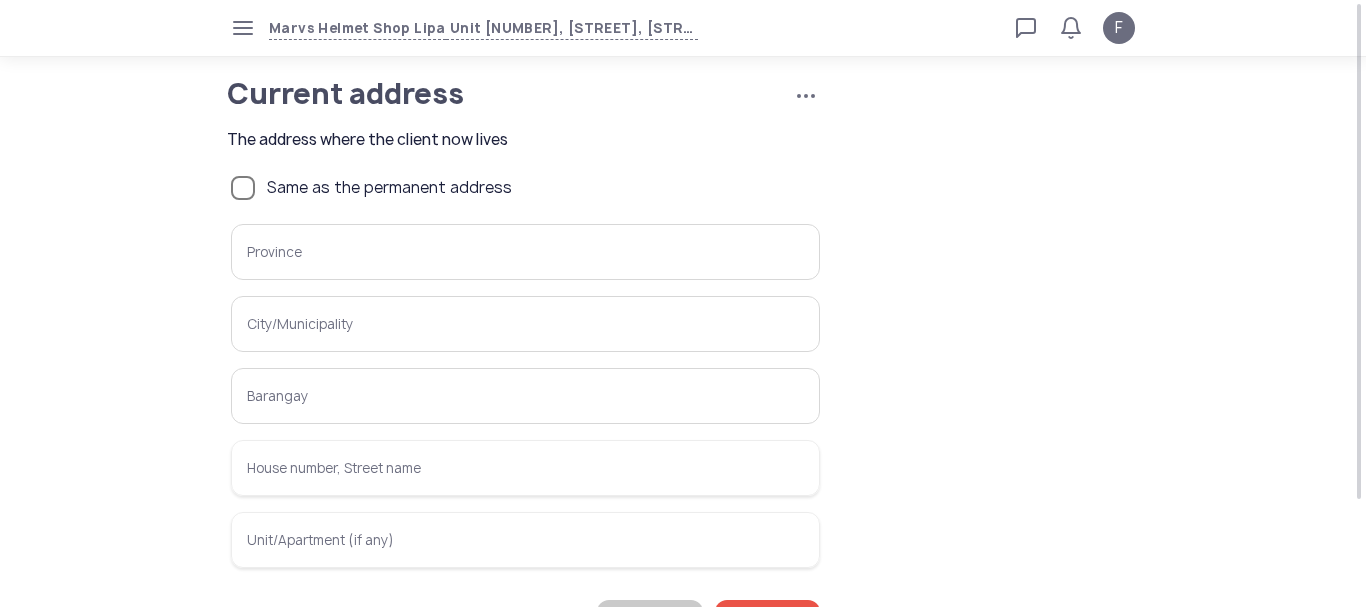 click on "Province" at bounding box center (525, 252) 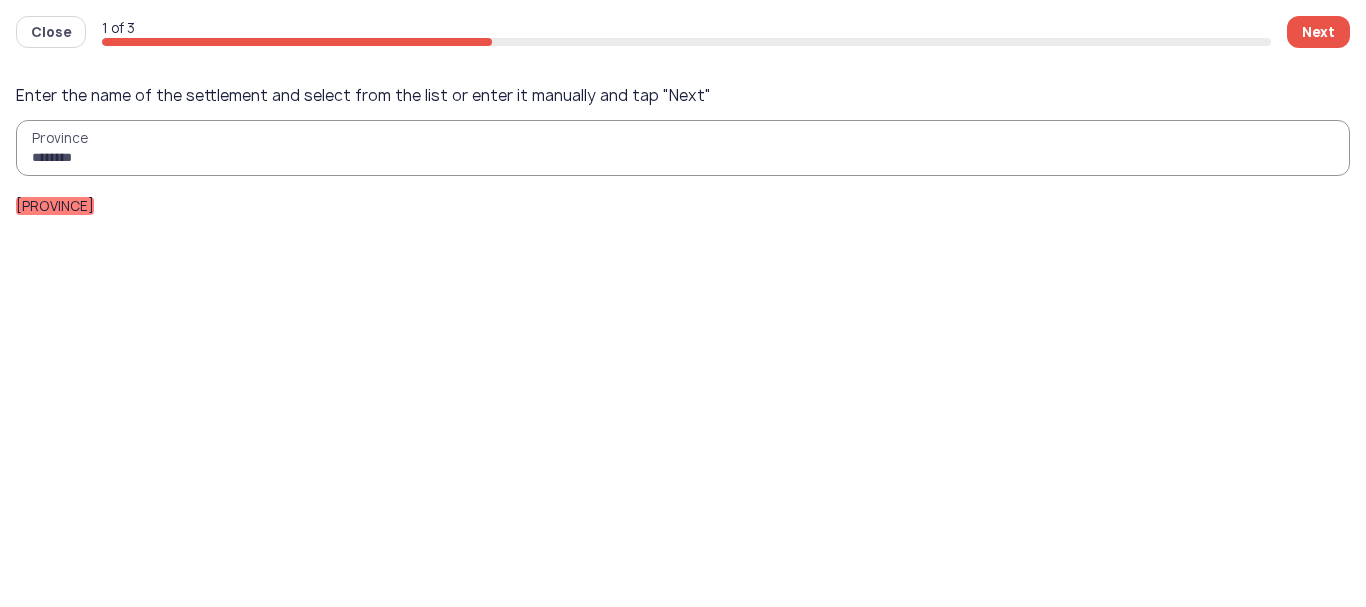 type on "********" 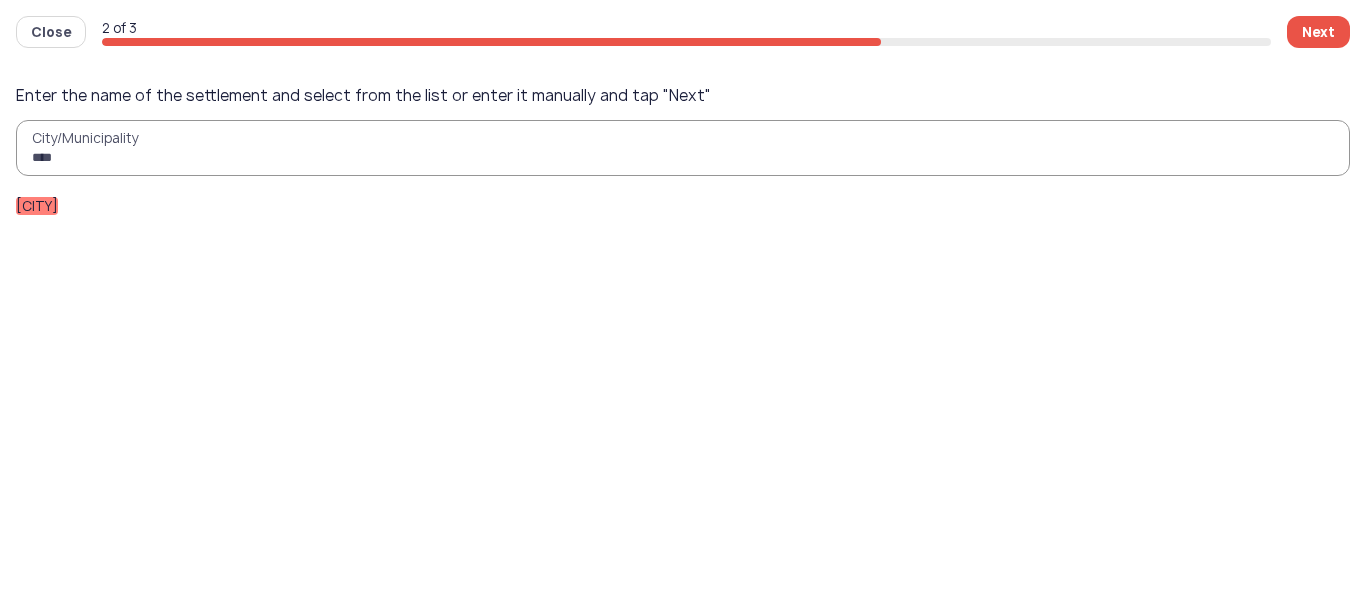 type on "****" 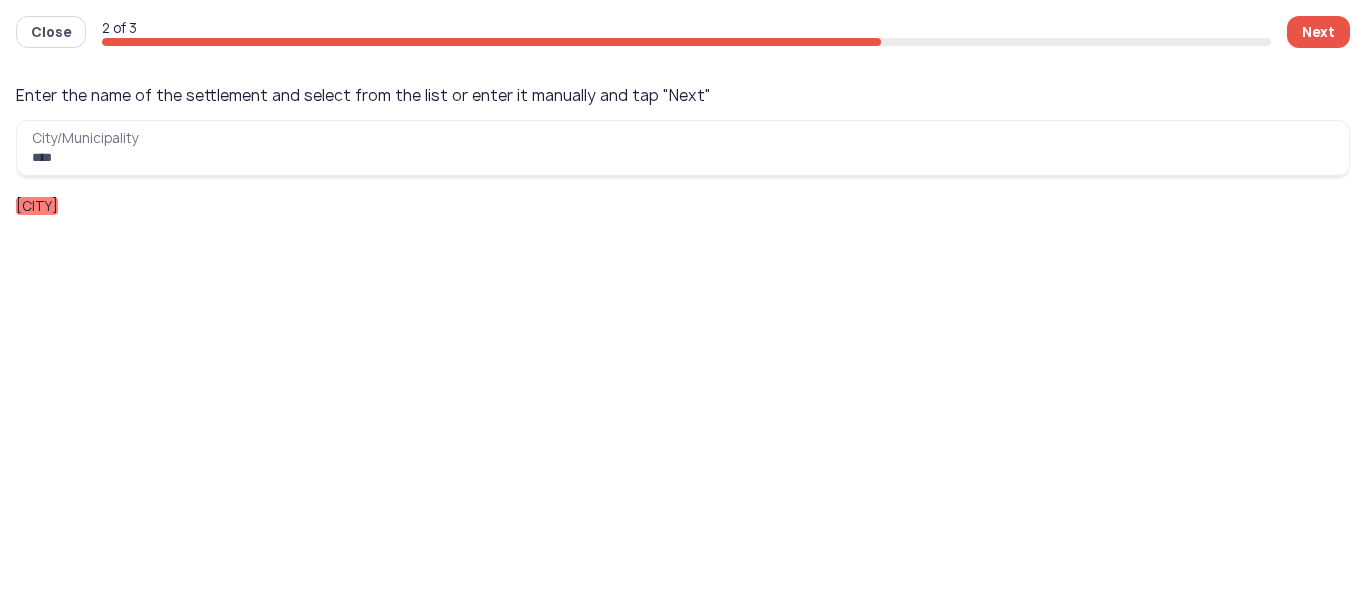 click on "[CITY]" 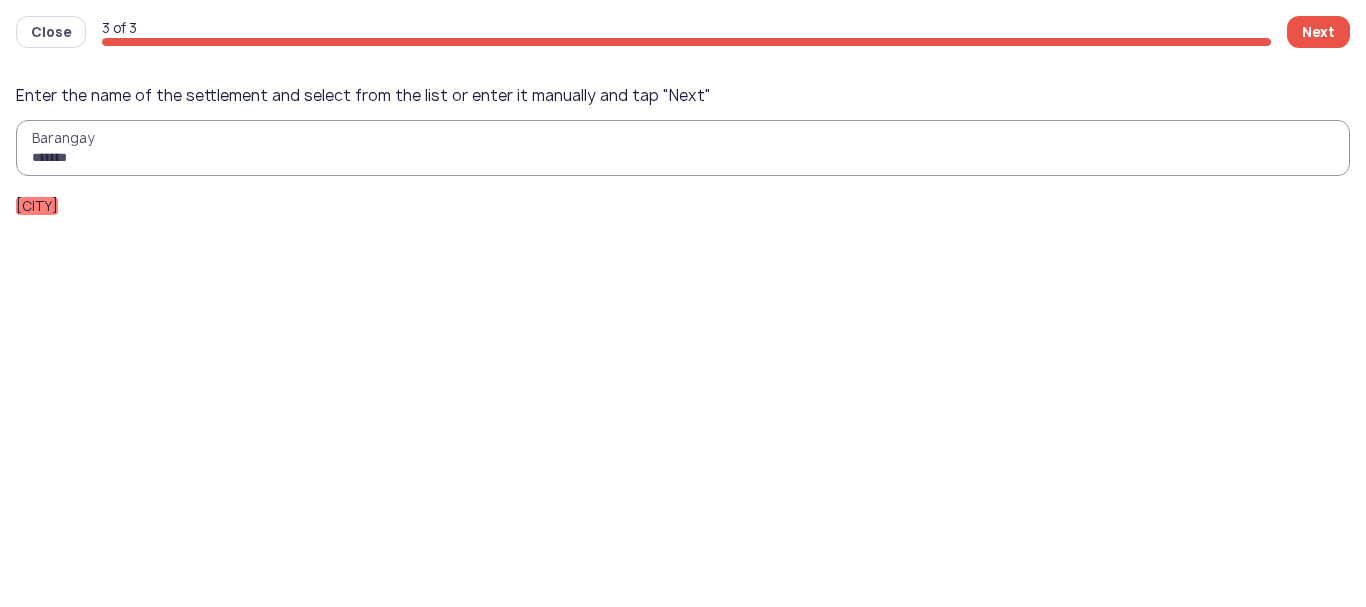 type on "*******" 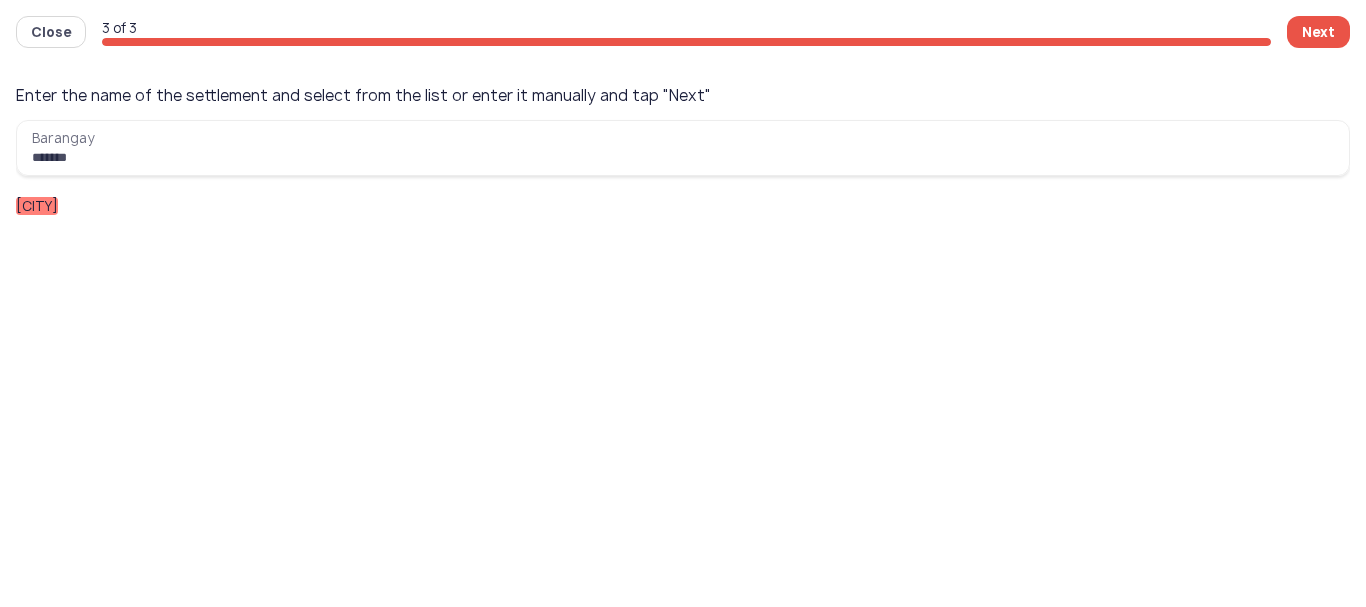 click on "[CITY]" 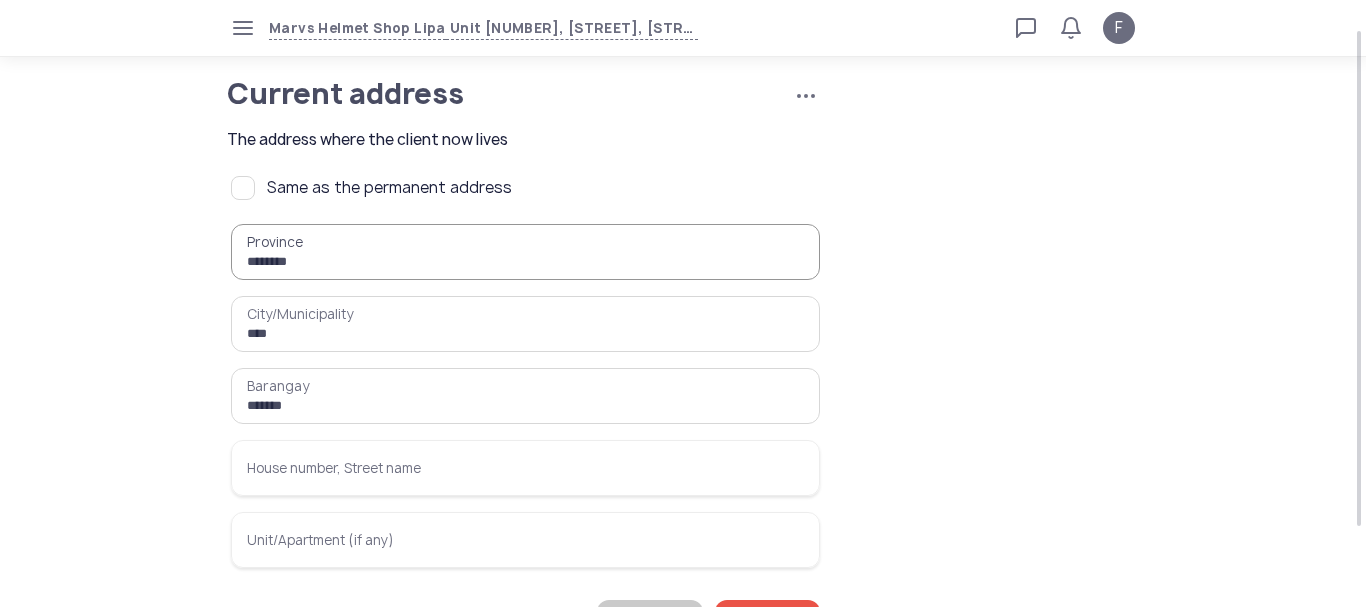 scroll, scrollTop: 125, scrollLeft: 0, axis: vertical 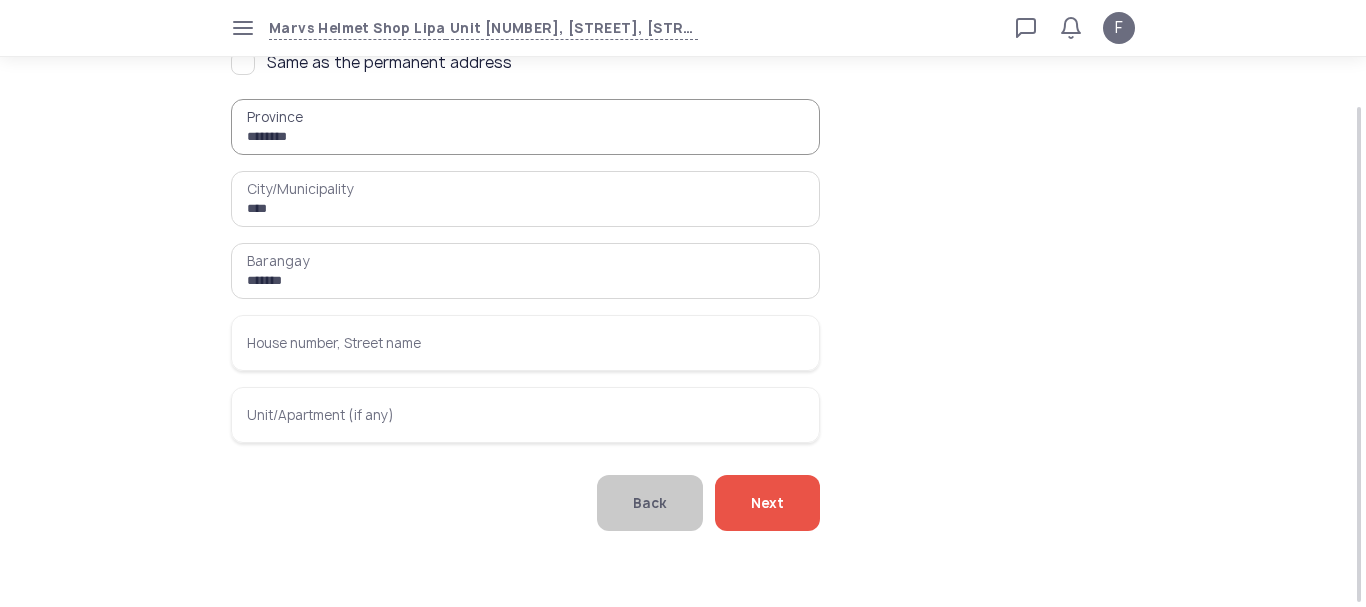 click on "House number, Street name" at bounding box center (525, 343) 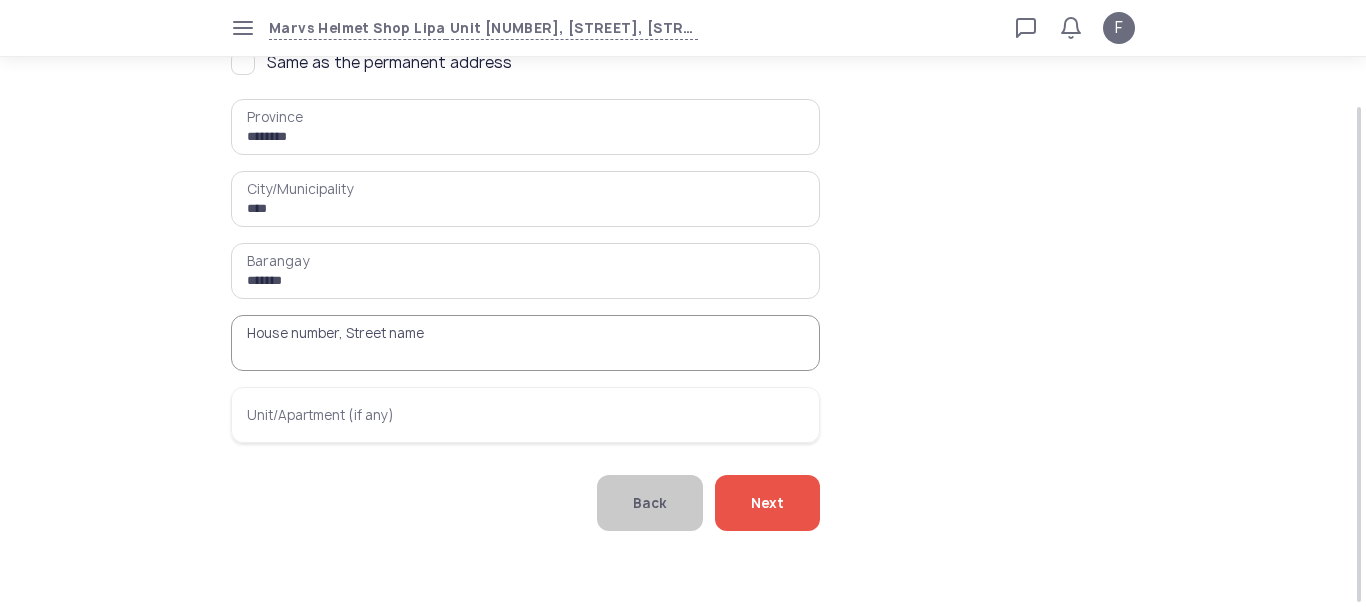 type on "*" 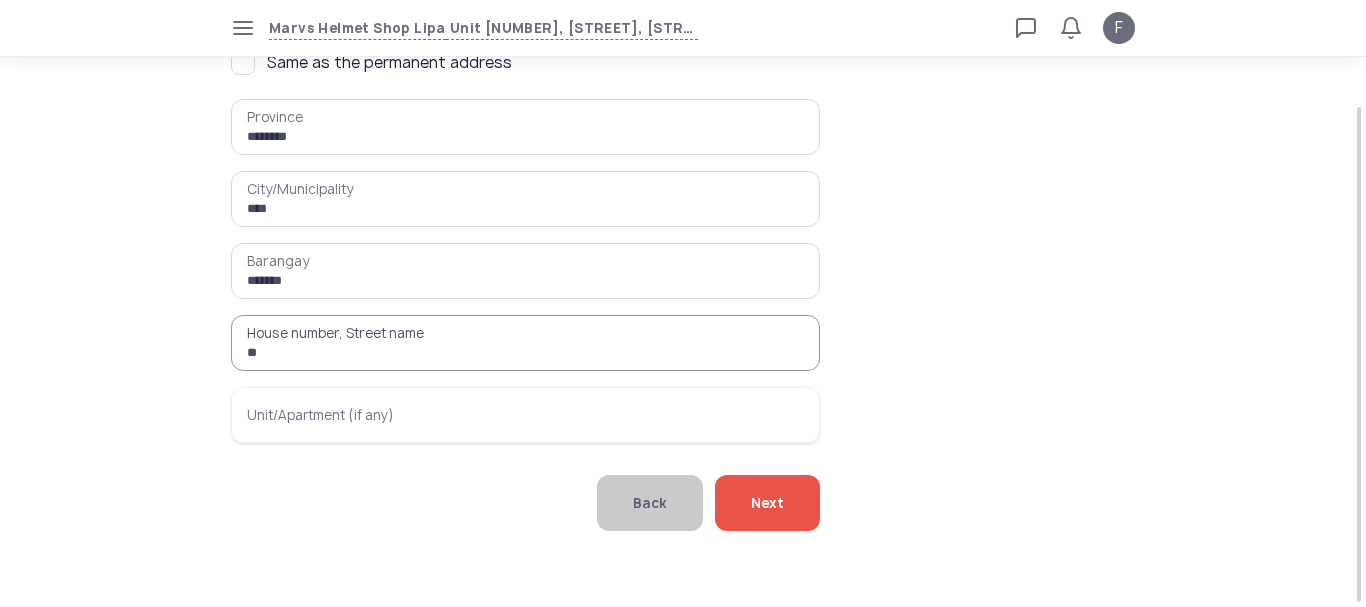 type on "*" 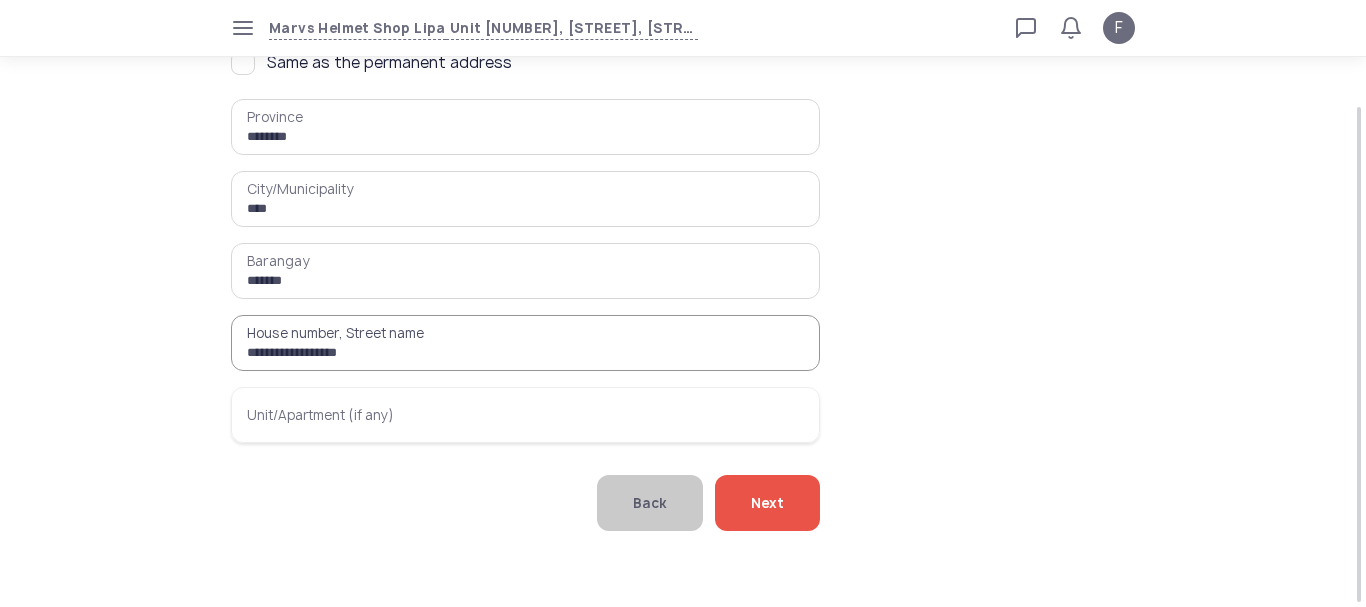 type on "**********" 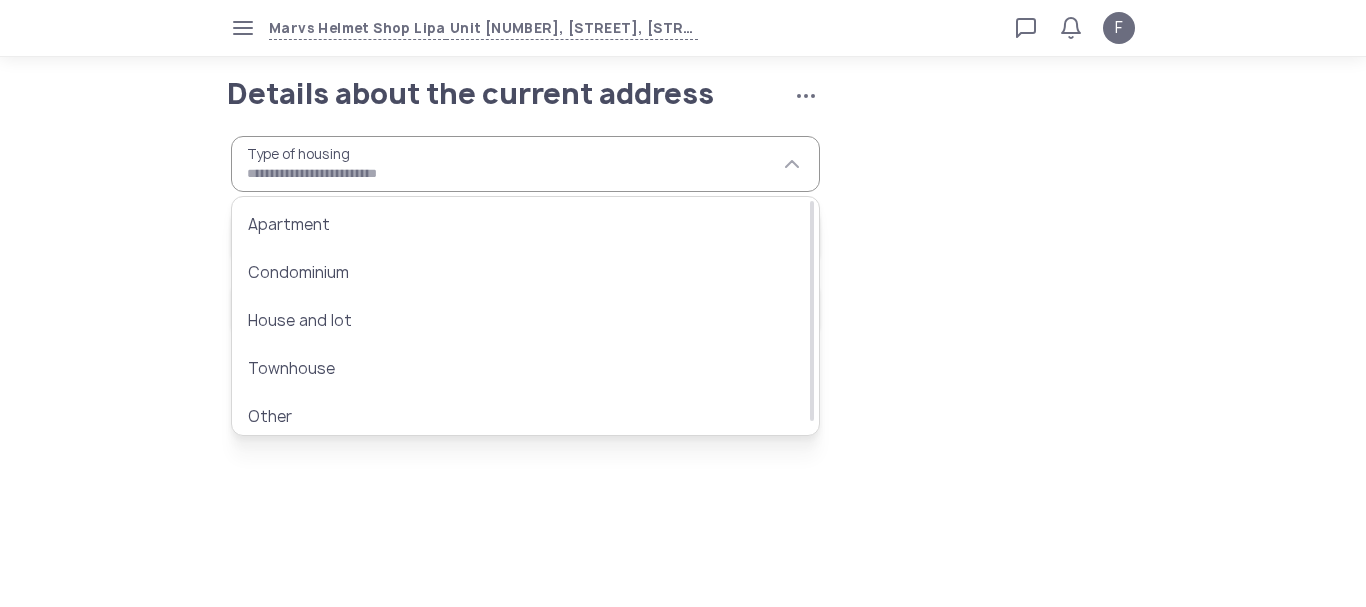 scroll, scrollTop: 0, scrollLeft: 0, axis: both 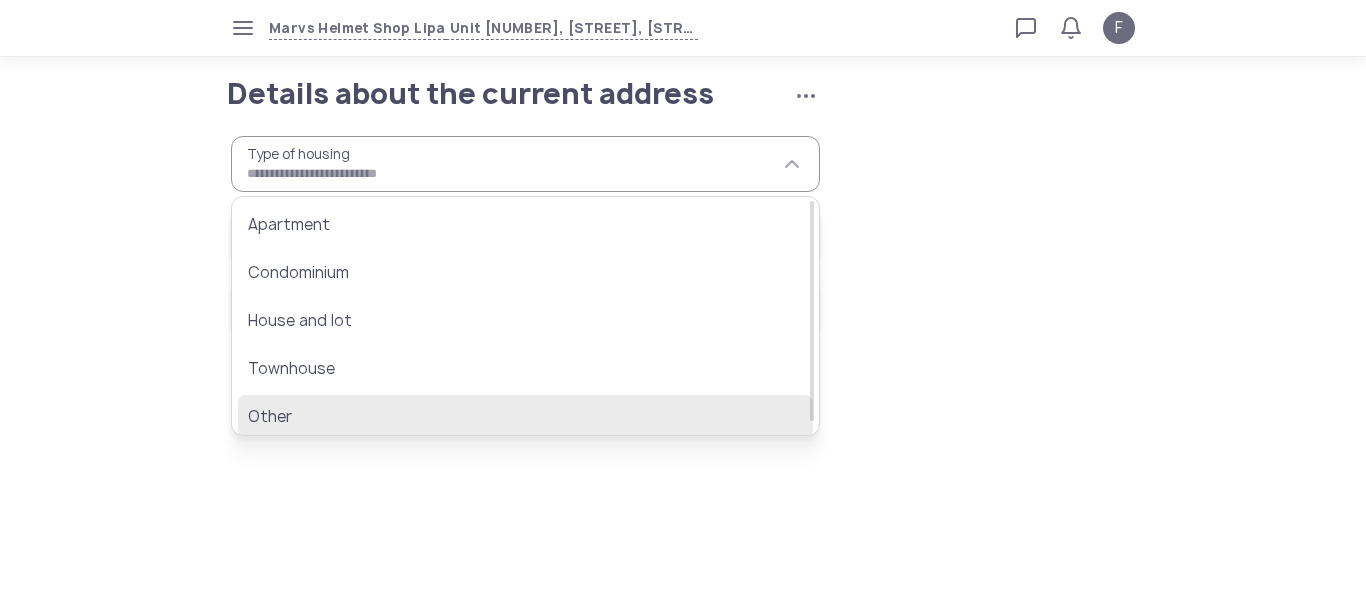 click on "Other" 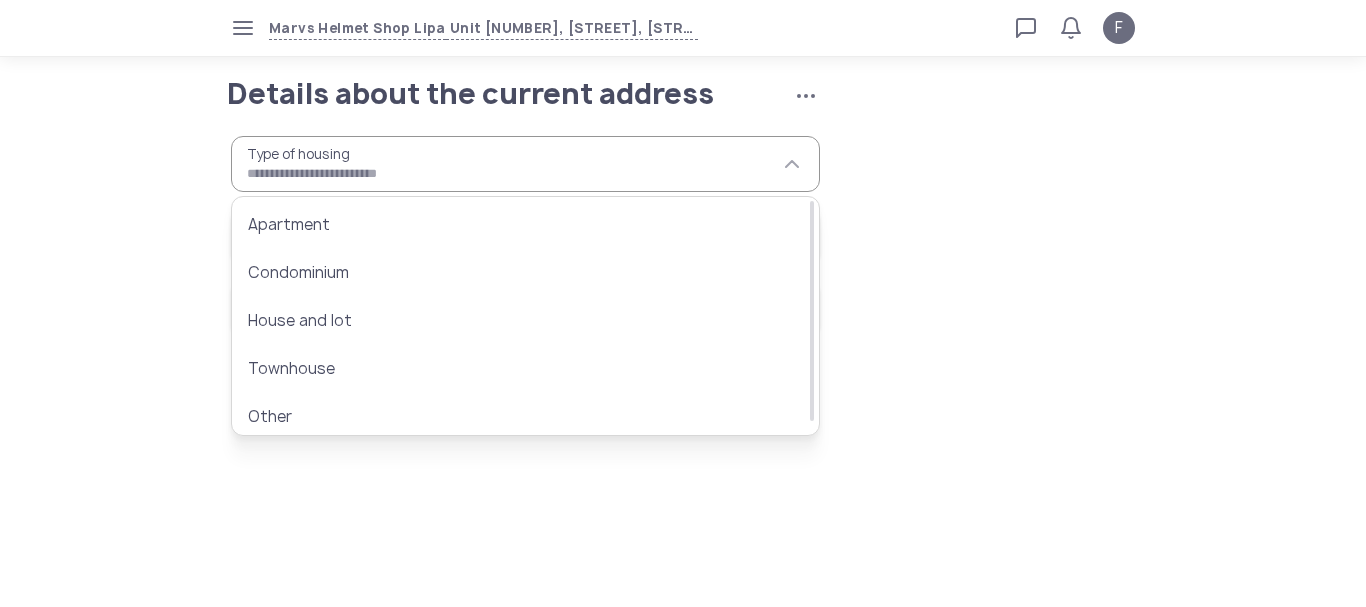 type on "*****" 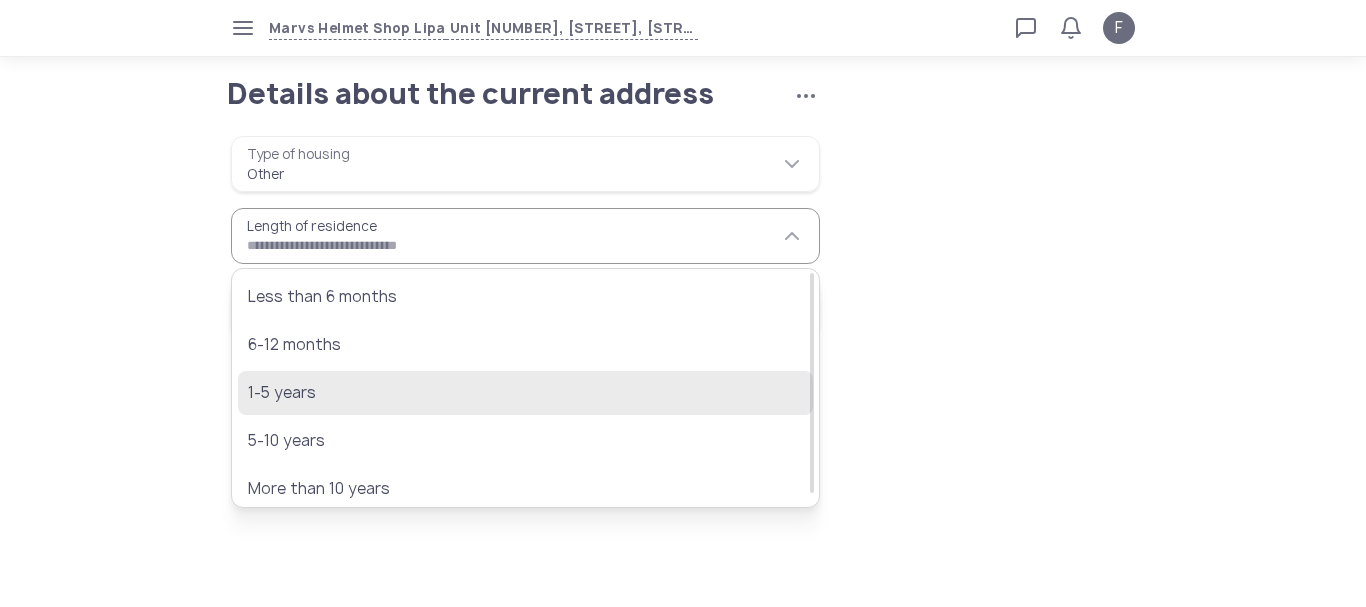 click on "1-5 years" 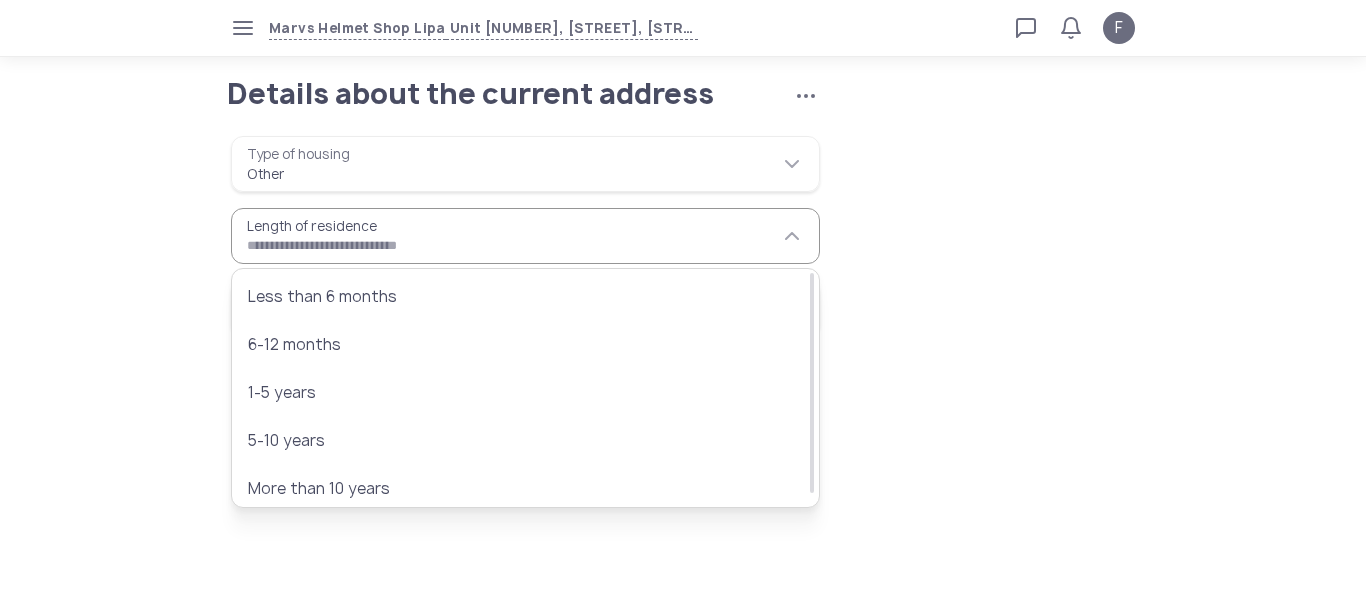 type on "*********" 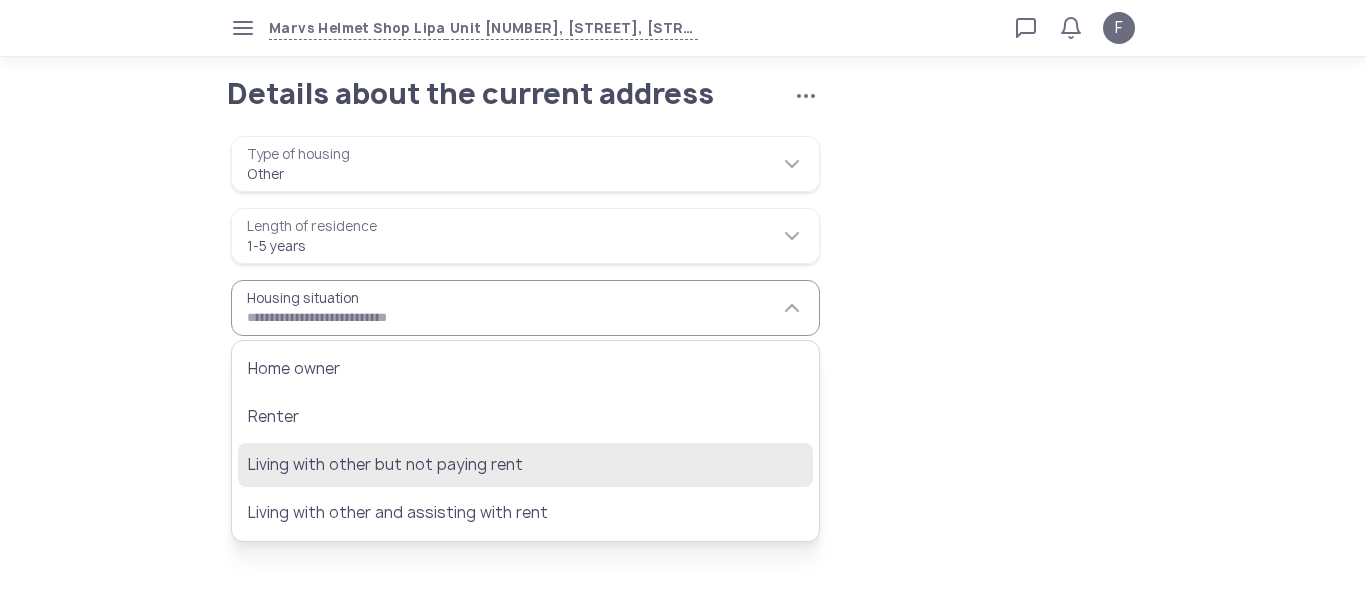 click on "Living with other but not paying rent" 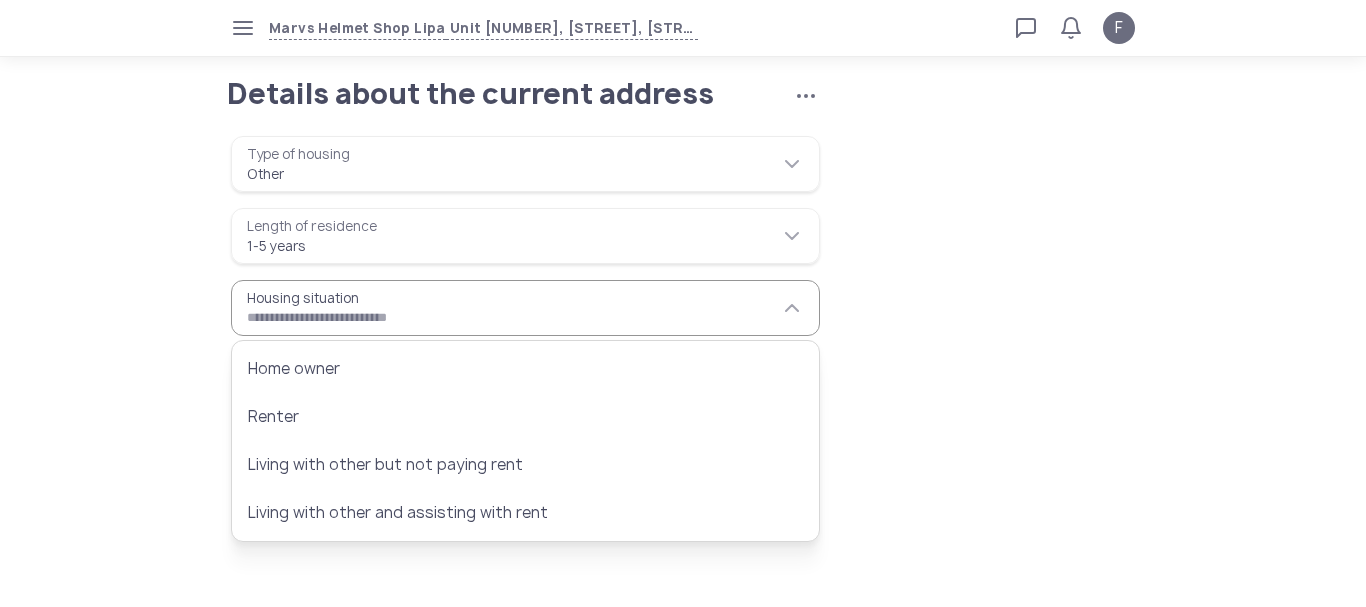 type on "**********" 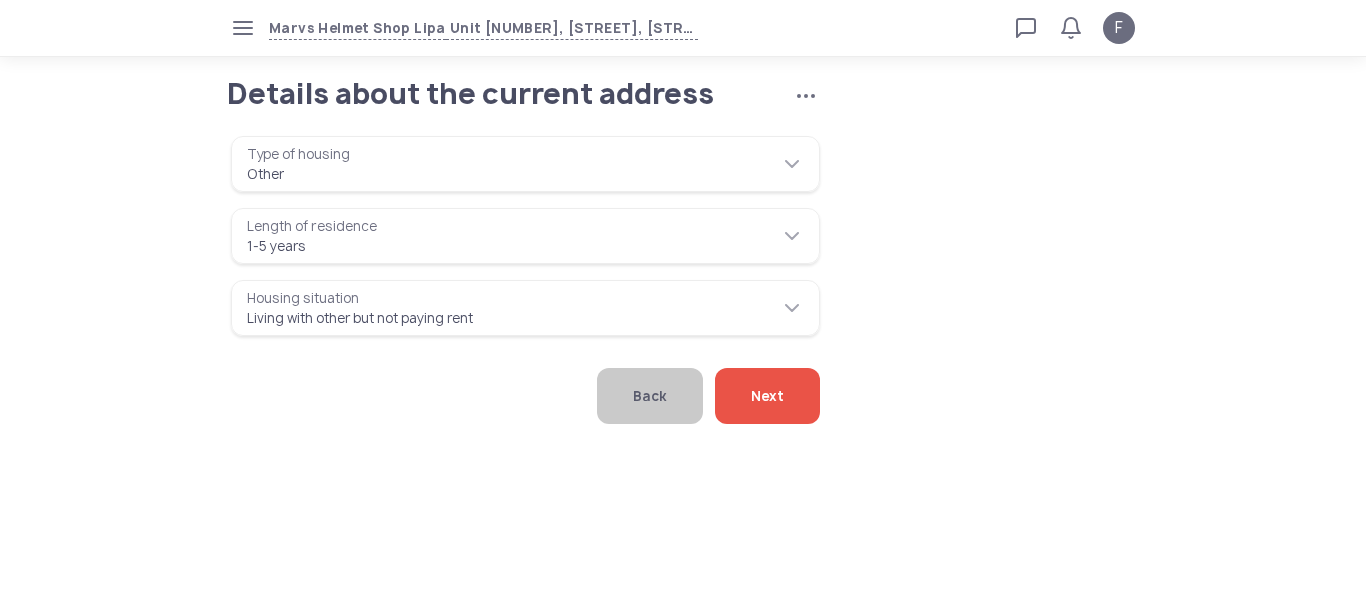 click on "**********" 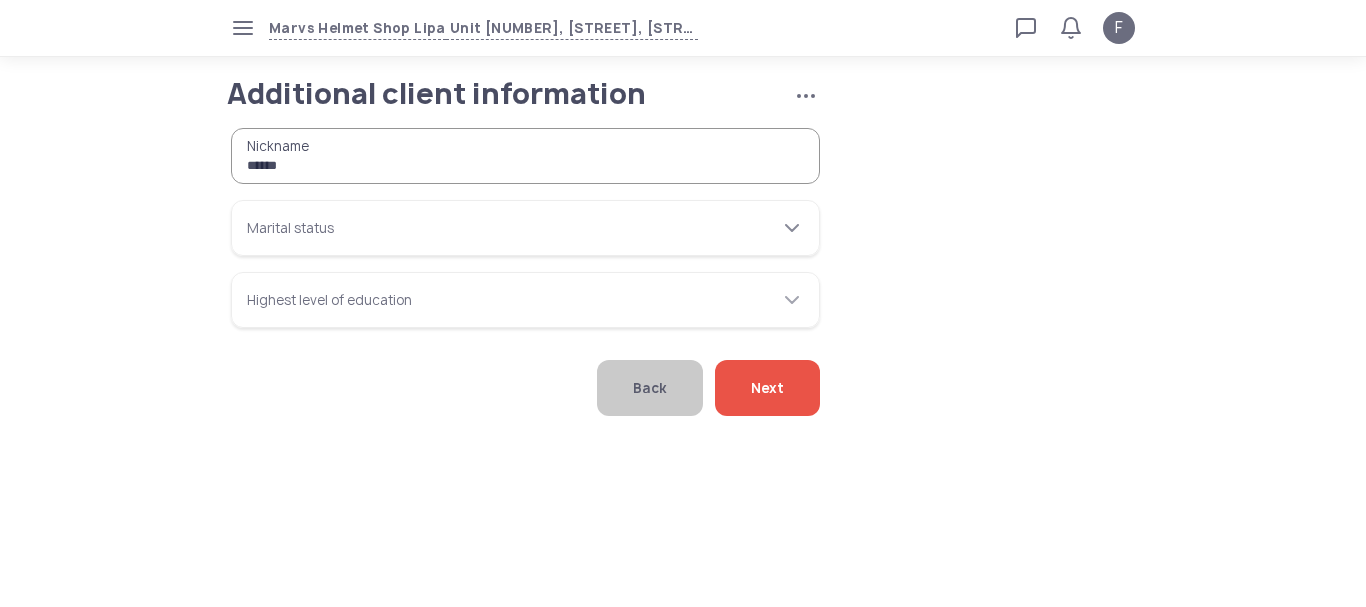 type on "******" 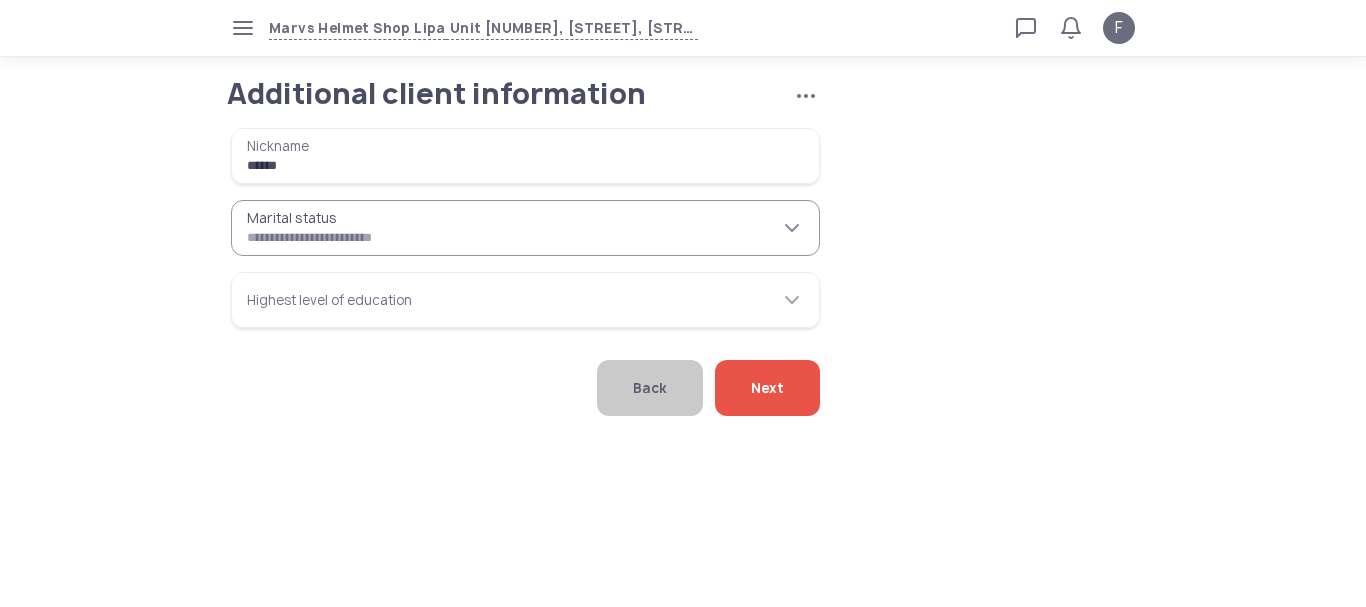 click on "Marital status" at bounding box center (525, 228) 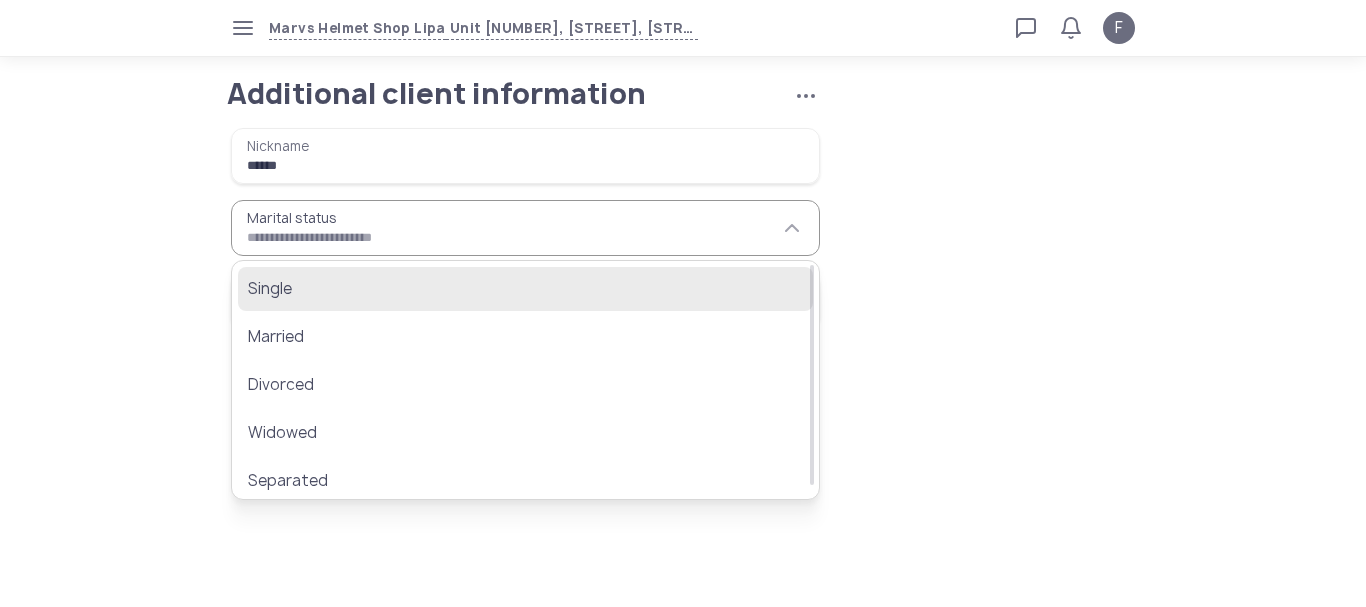 click on "Single" 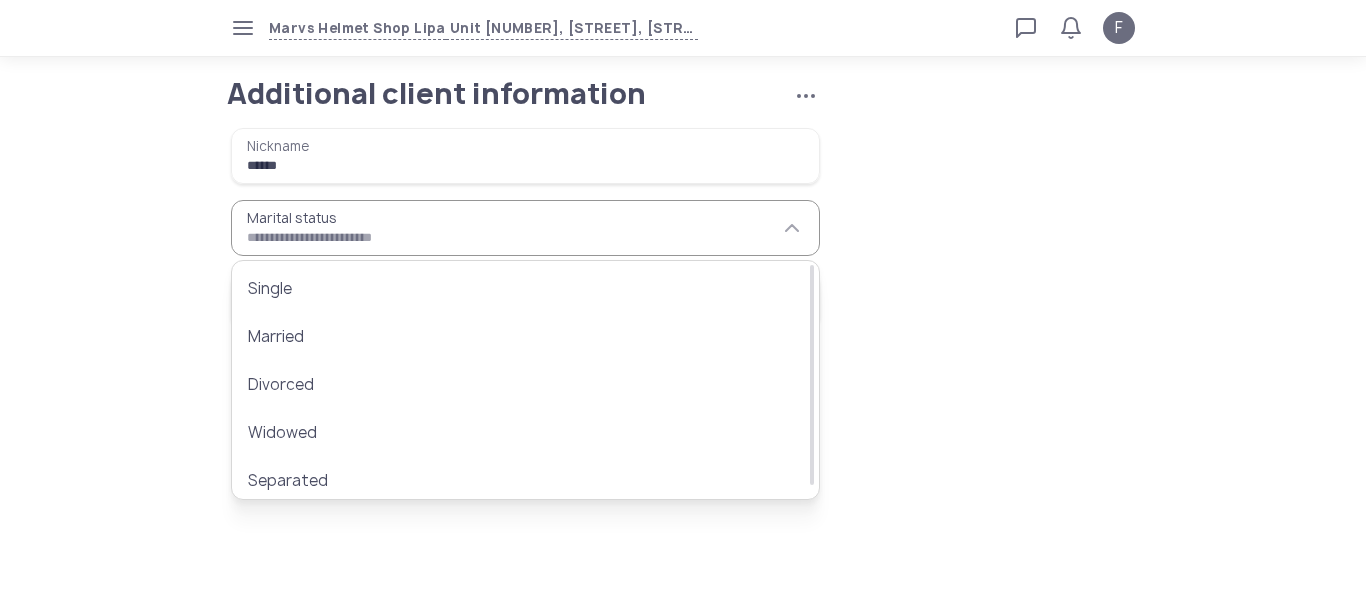 type on "******" 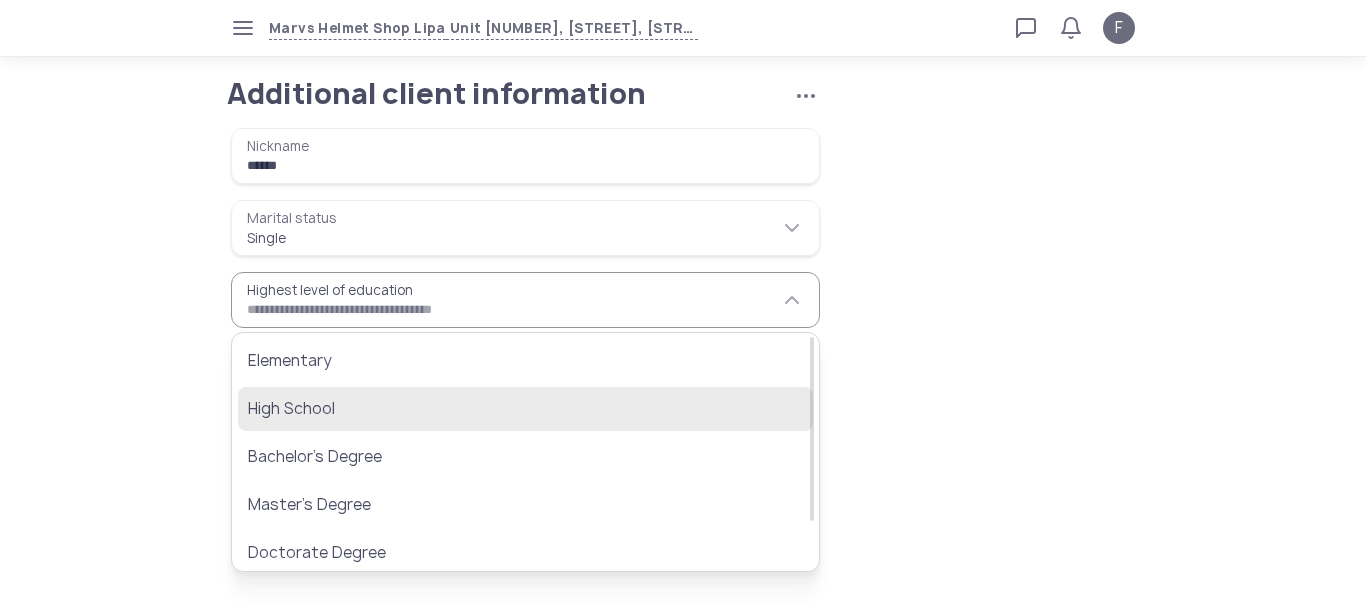 click on "High School" 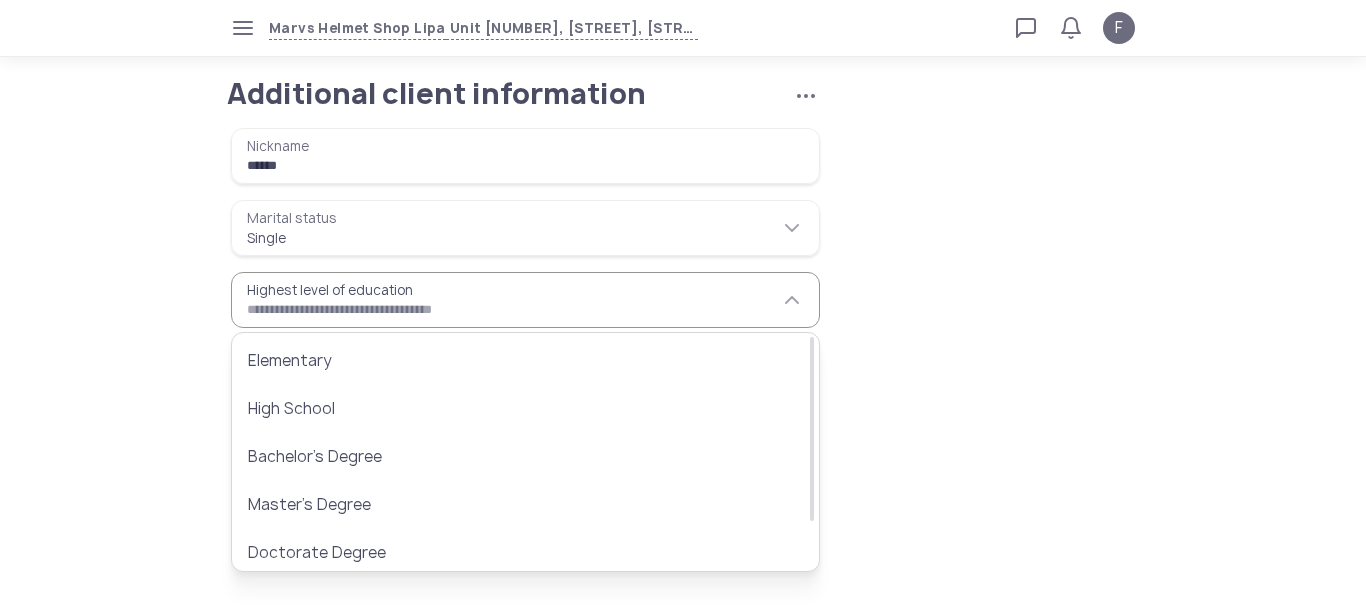 type on "**********" 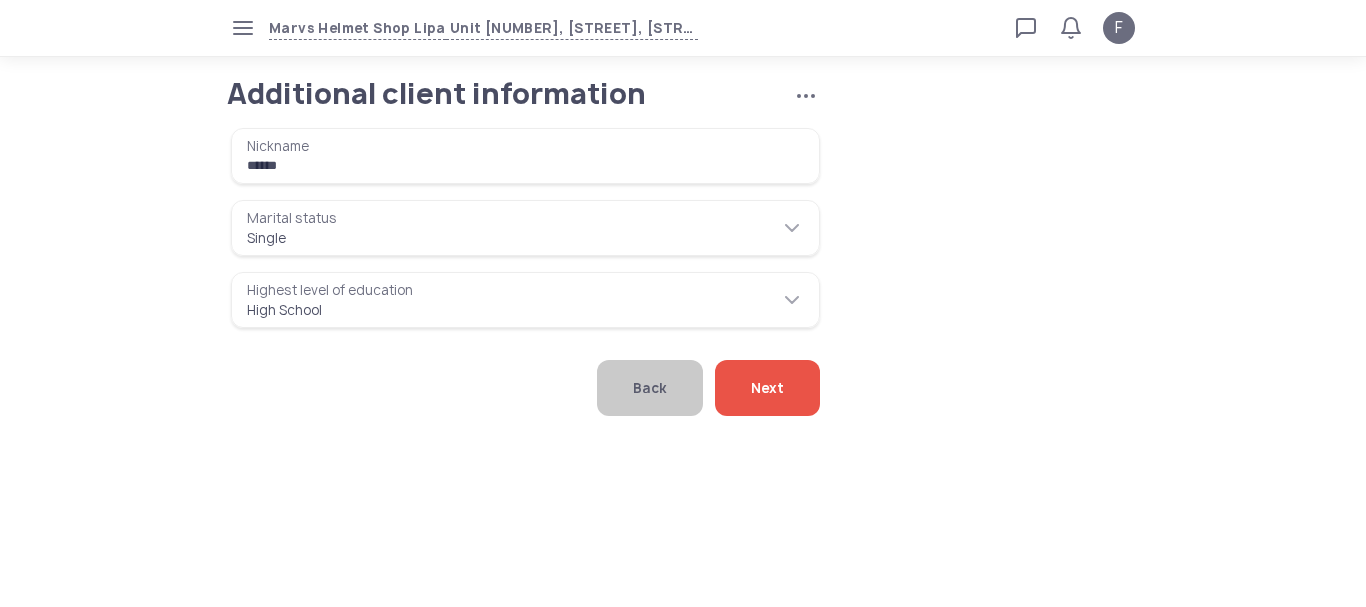 click on "Next" 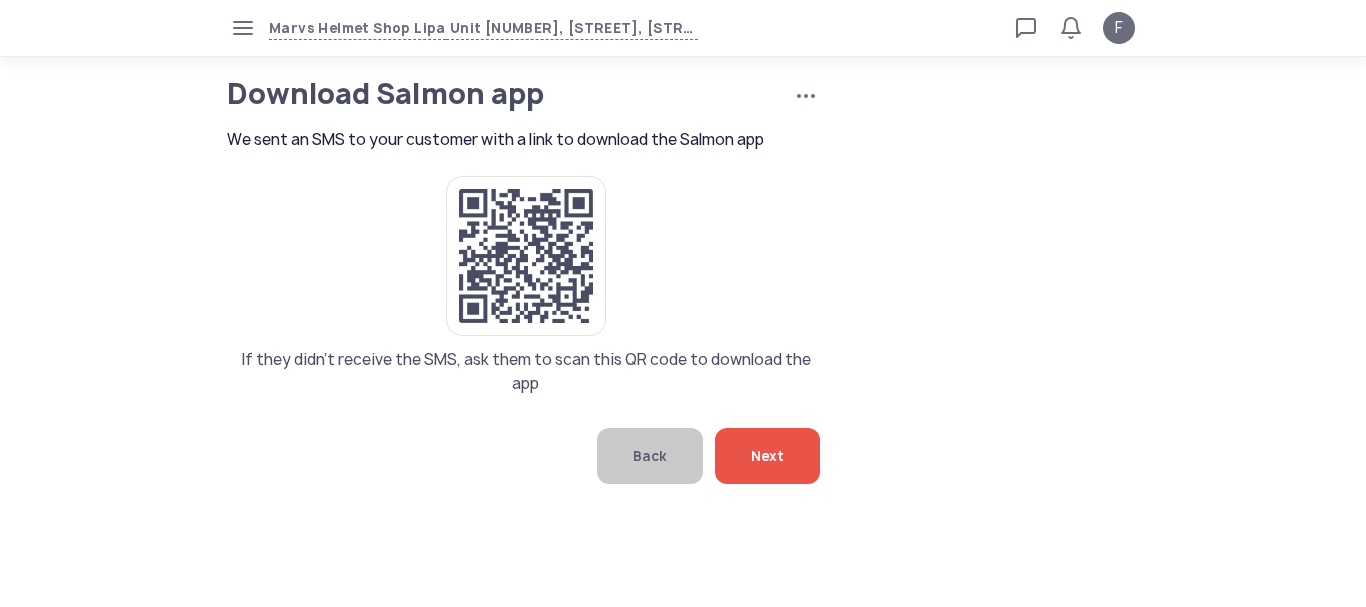 click on "Next" 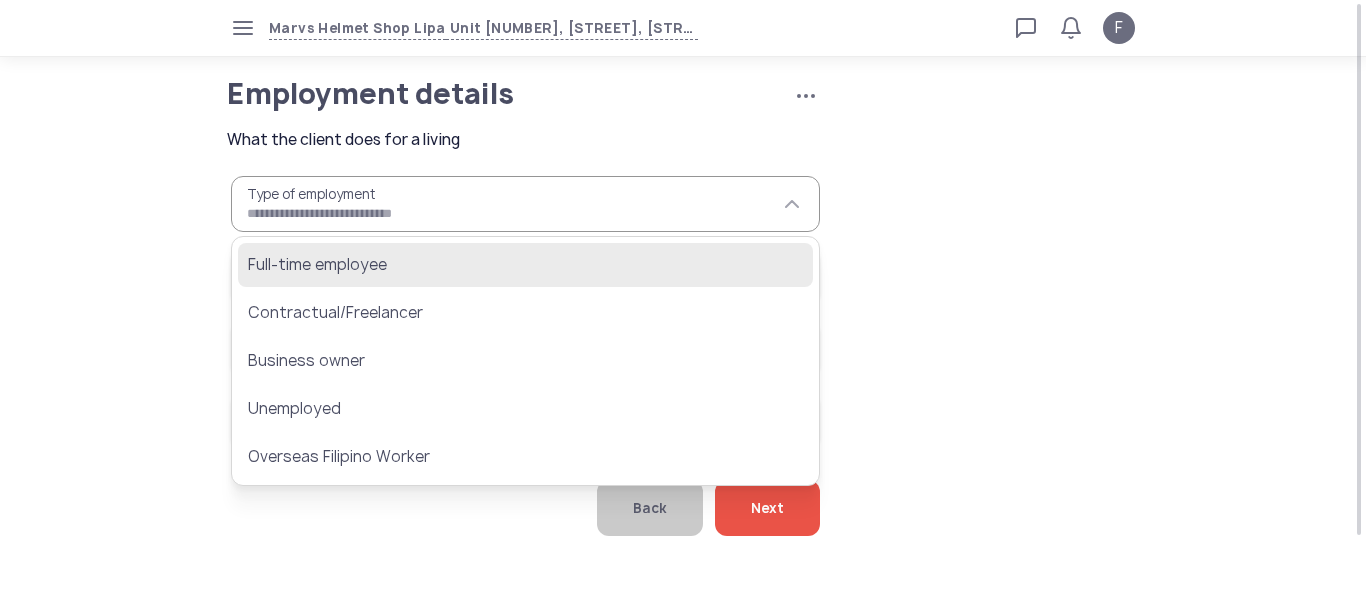 drag, startPoint x: 340, startPoint y: 216, endPoint x: 342, endPoint y: 257, distance: 41.04875 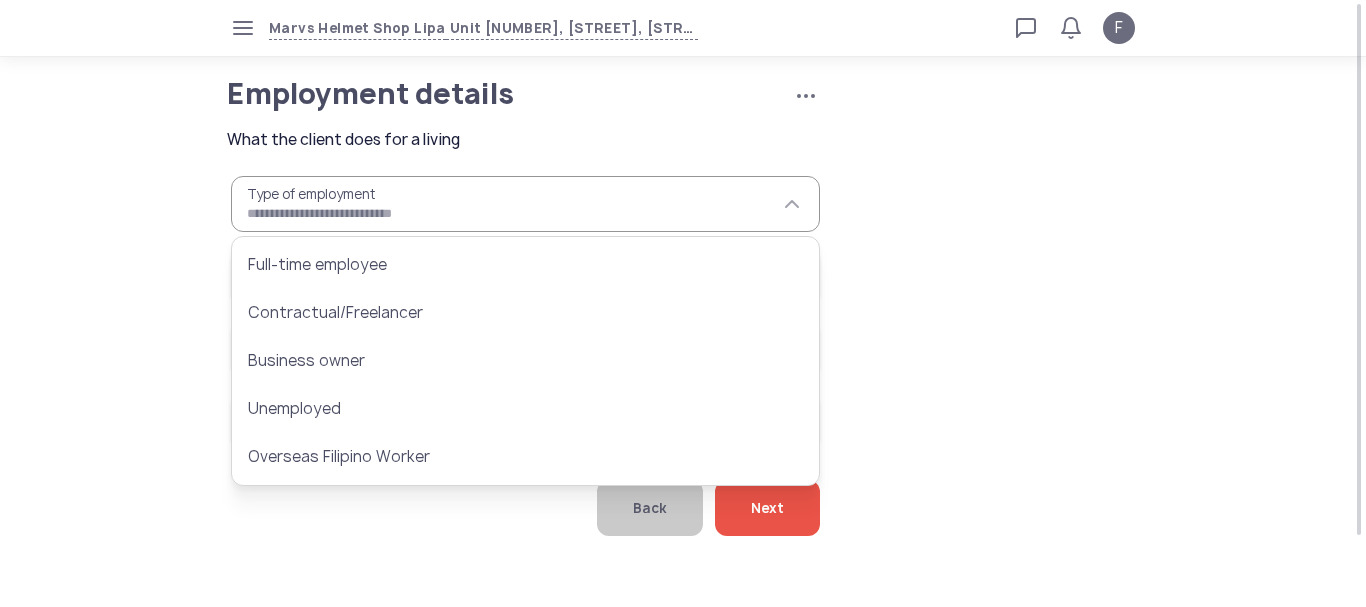 type on "**********" 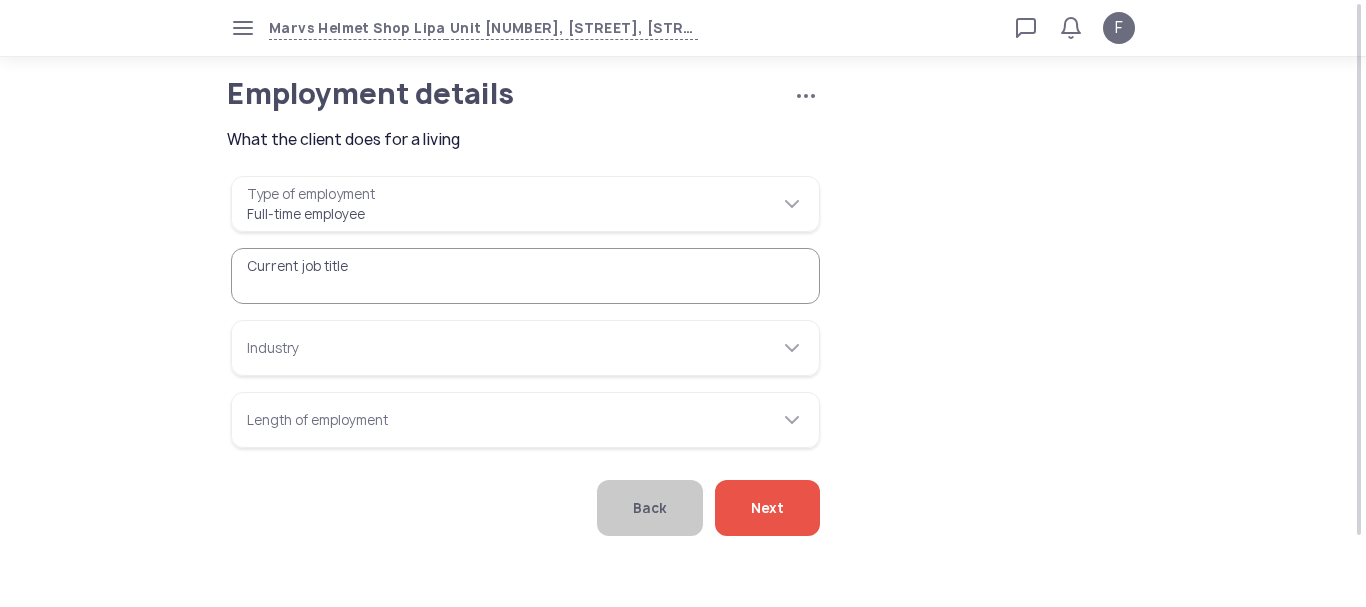 click on "Current job title" at bounding box center [525, 276] 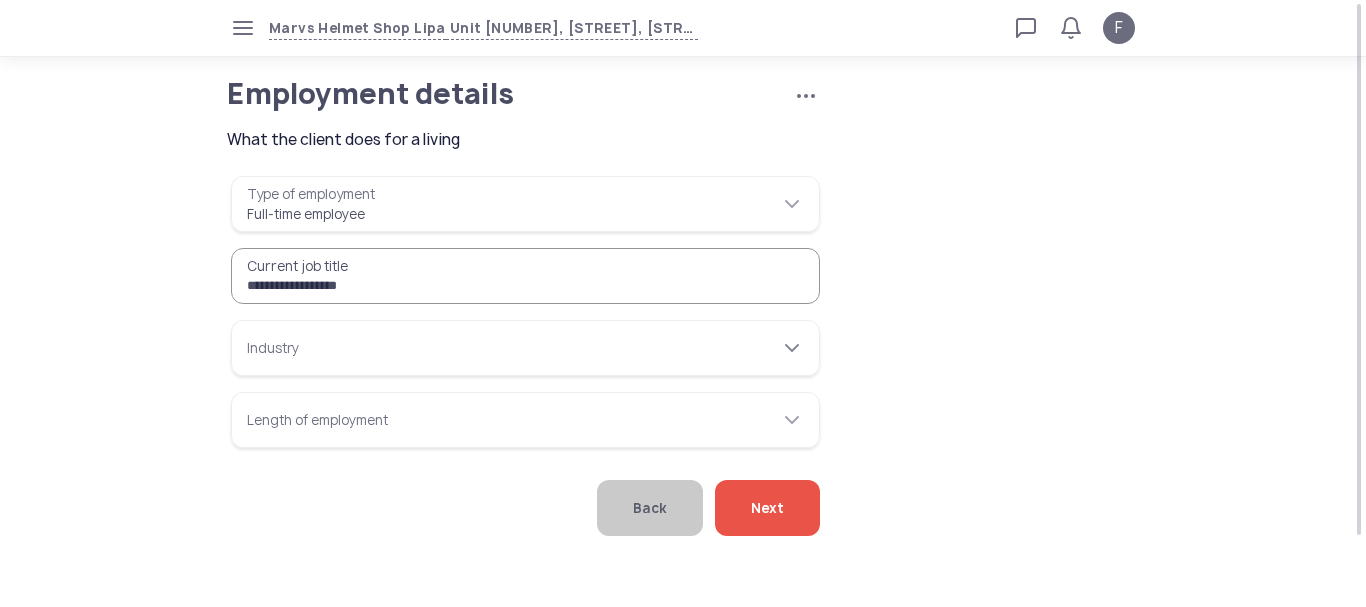 type on "**********" 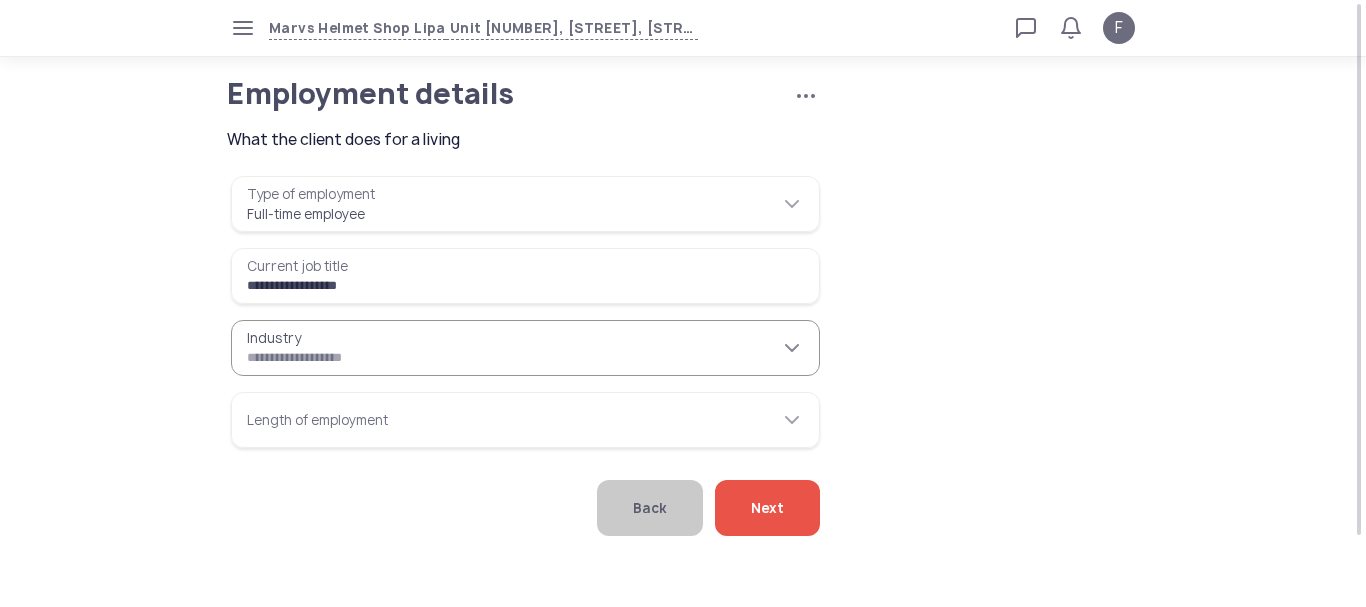 click on "Industry" at bounding box center (525, 348) 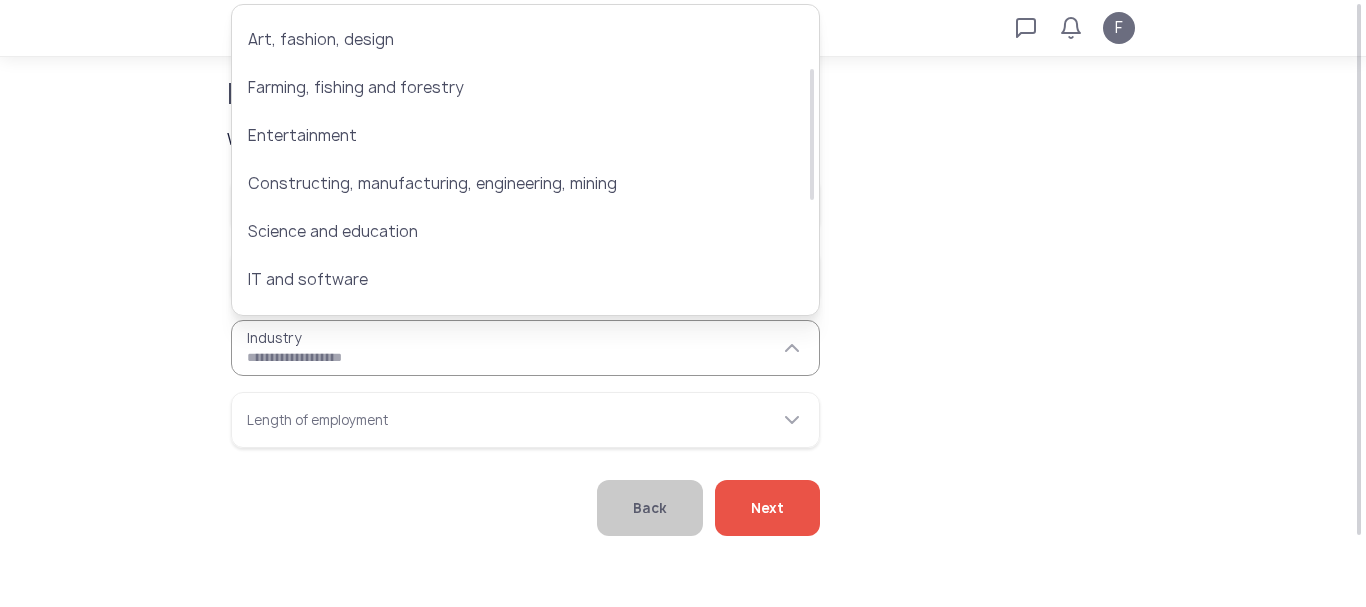 scroll, scrollTop: 200, scrollLeft: 0, axis: vertical 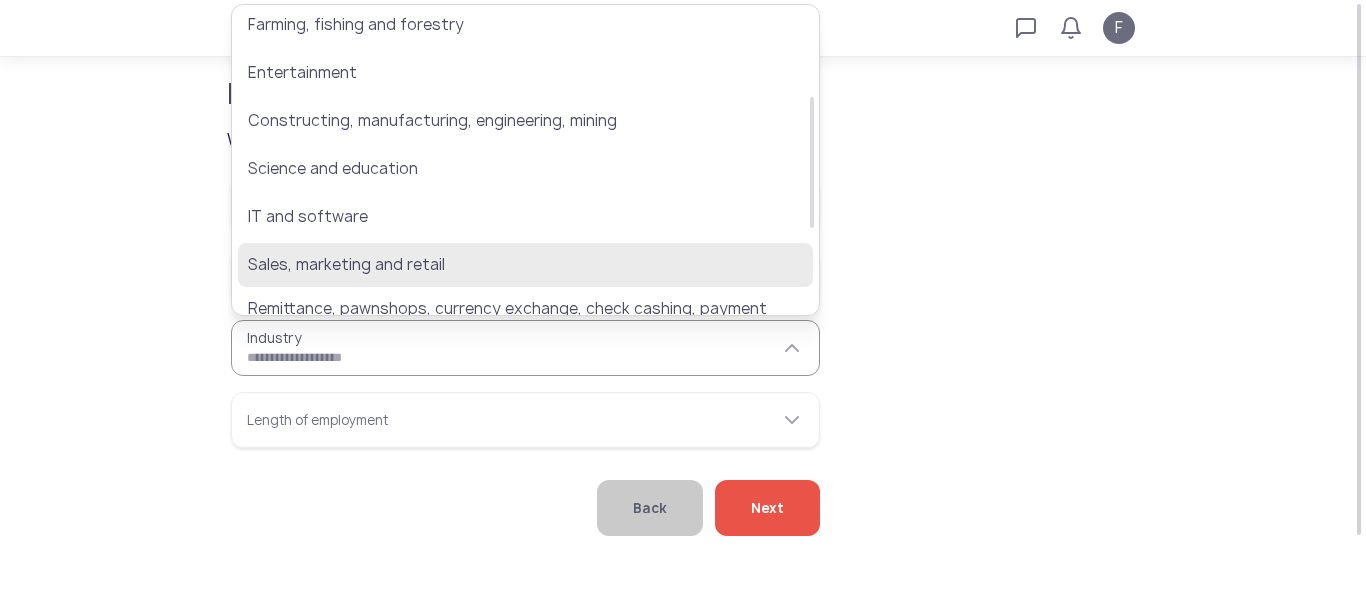click on "Sales, marketing and retail" 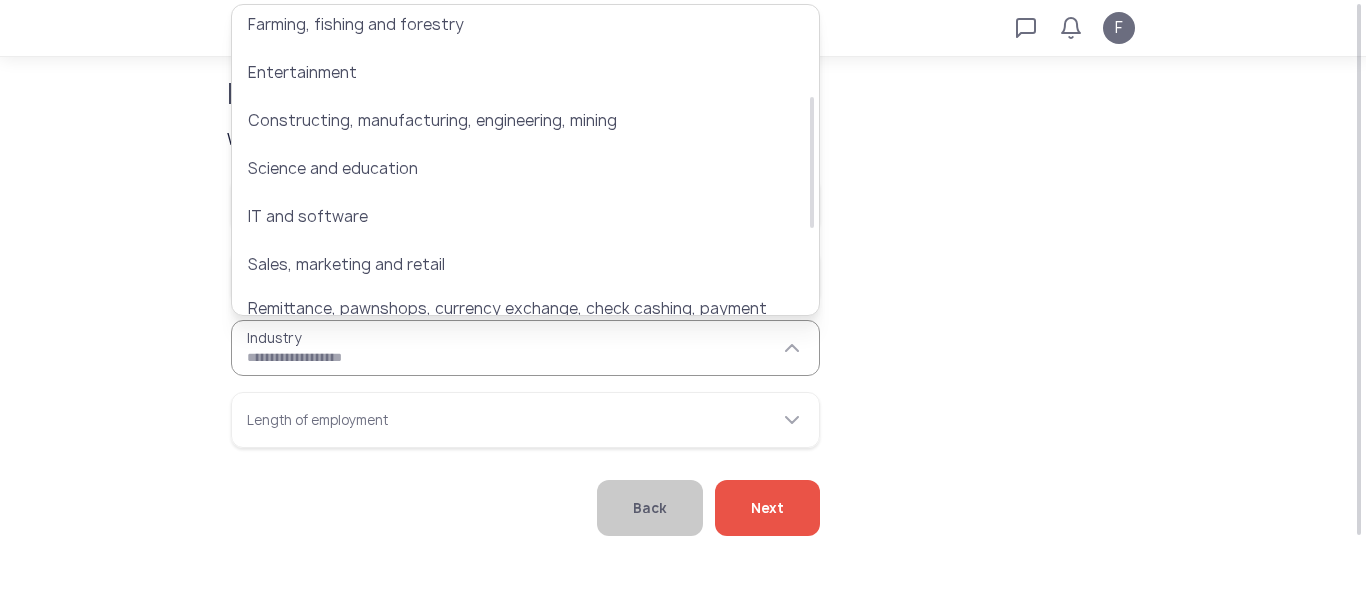 type on "**********" 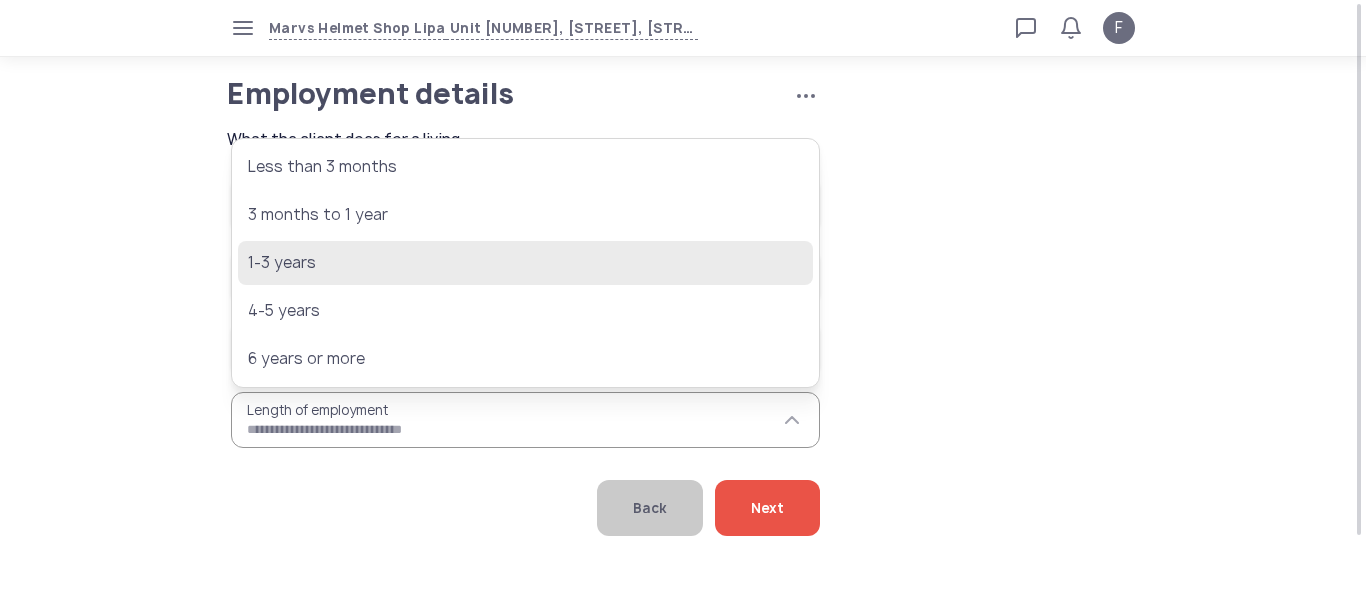 click on "1-3 years" 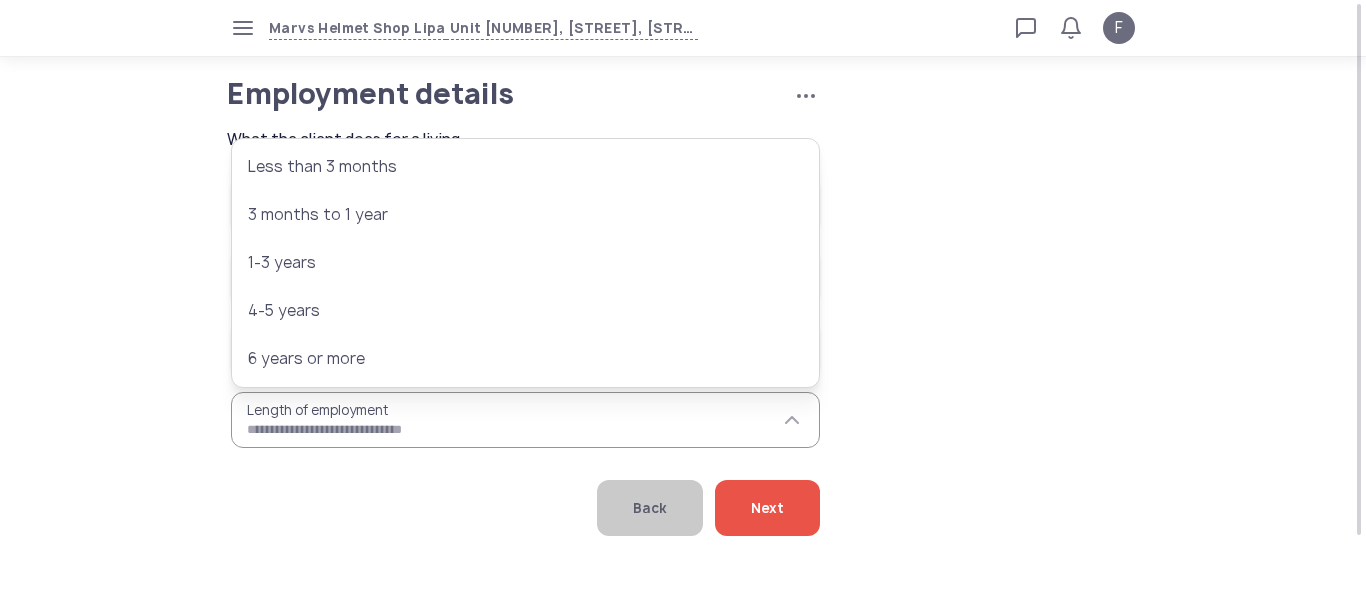 type on "*********" 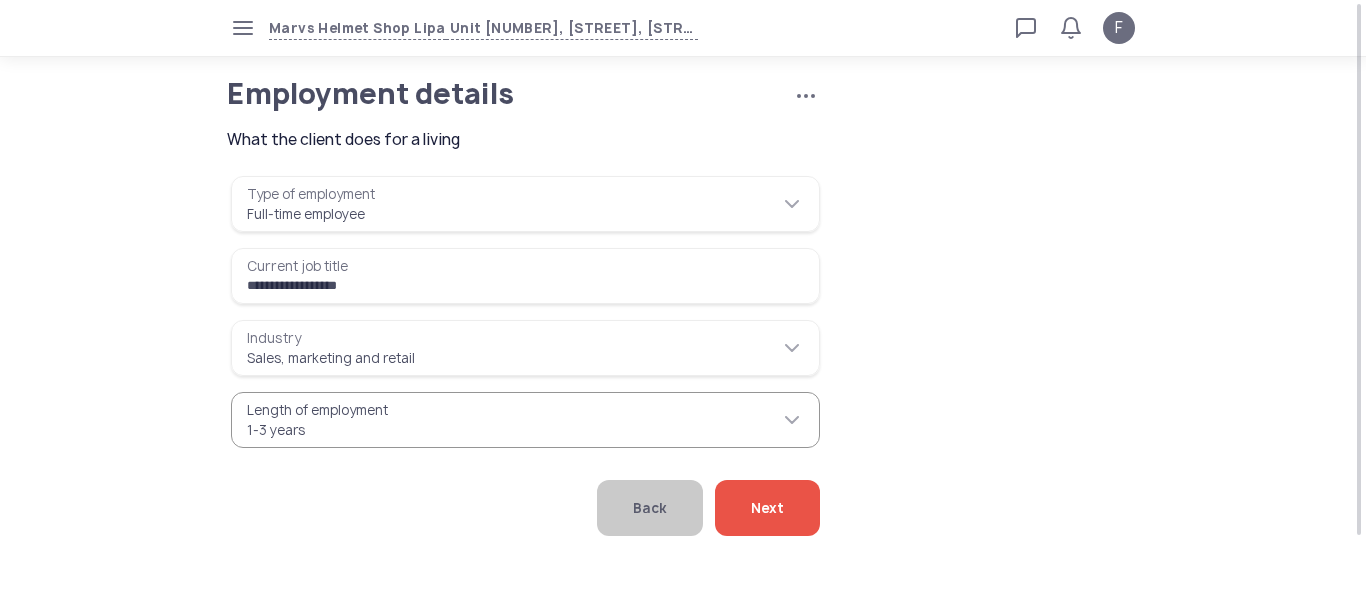 click on "Next" 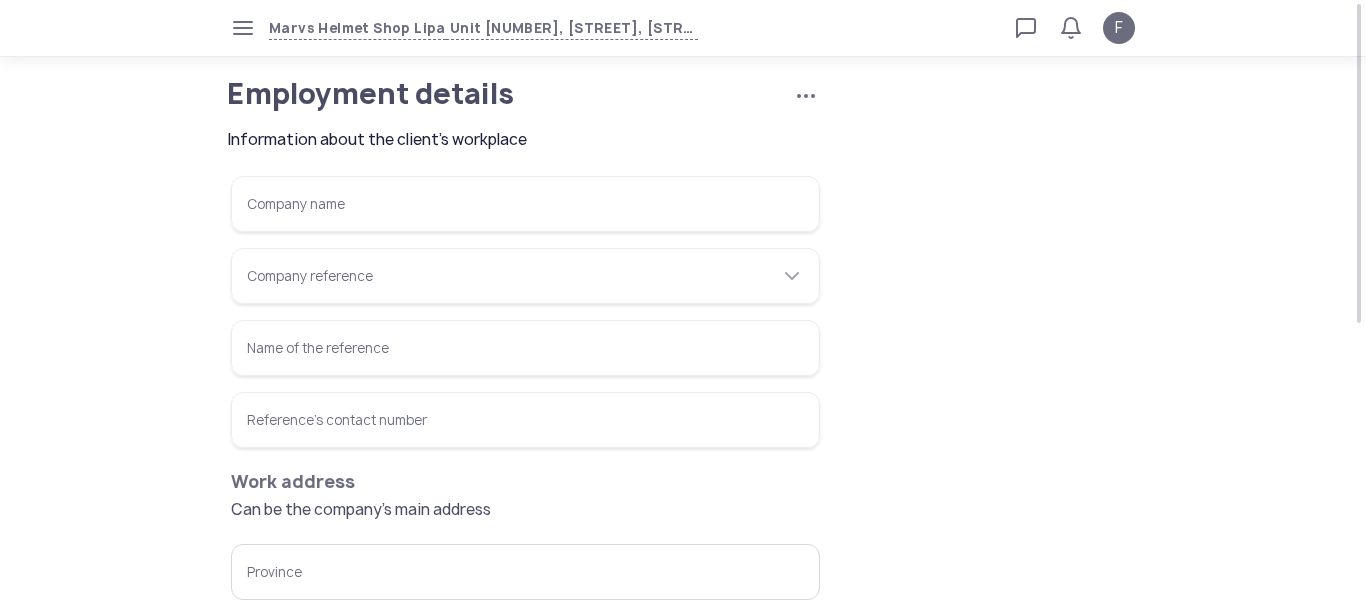 click on "Company name" at bounding box center (525, 204) 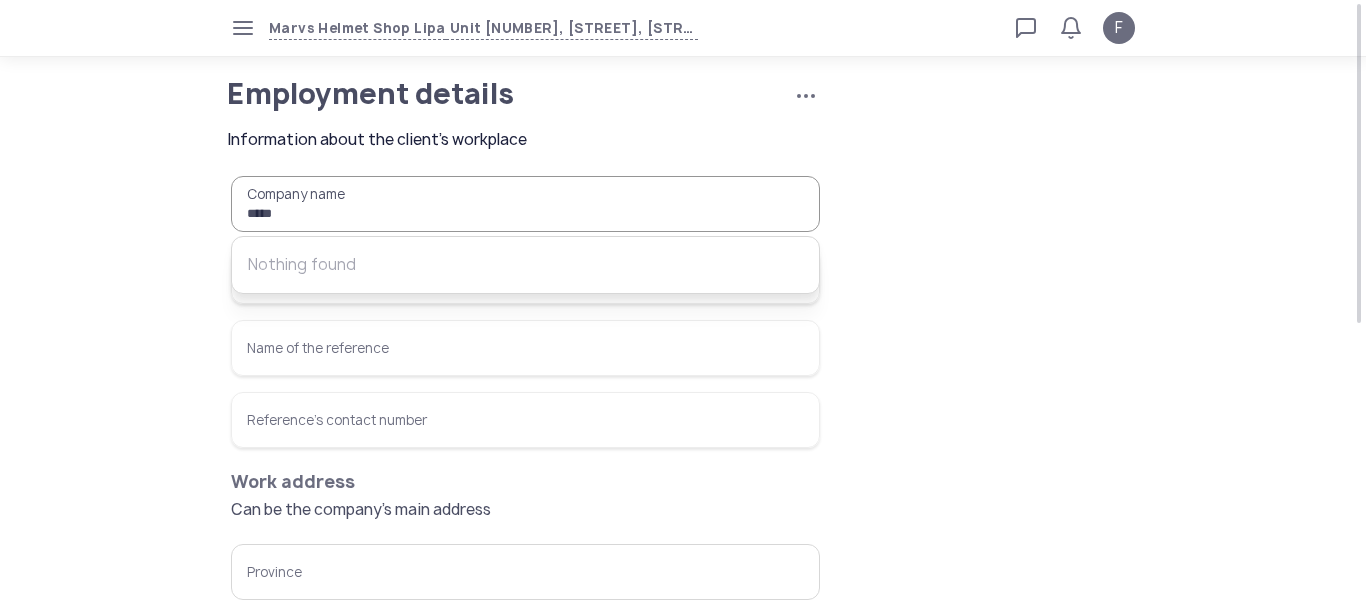 click on "*****" at bounding box center [525, 204] 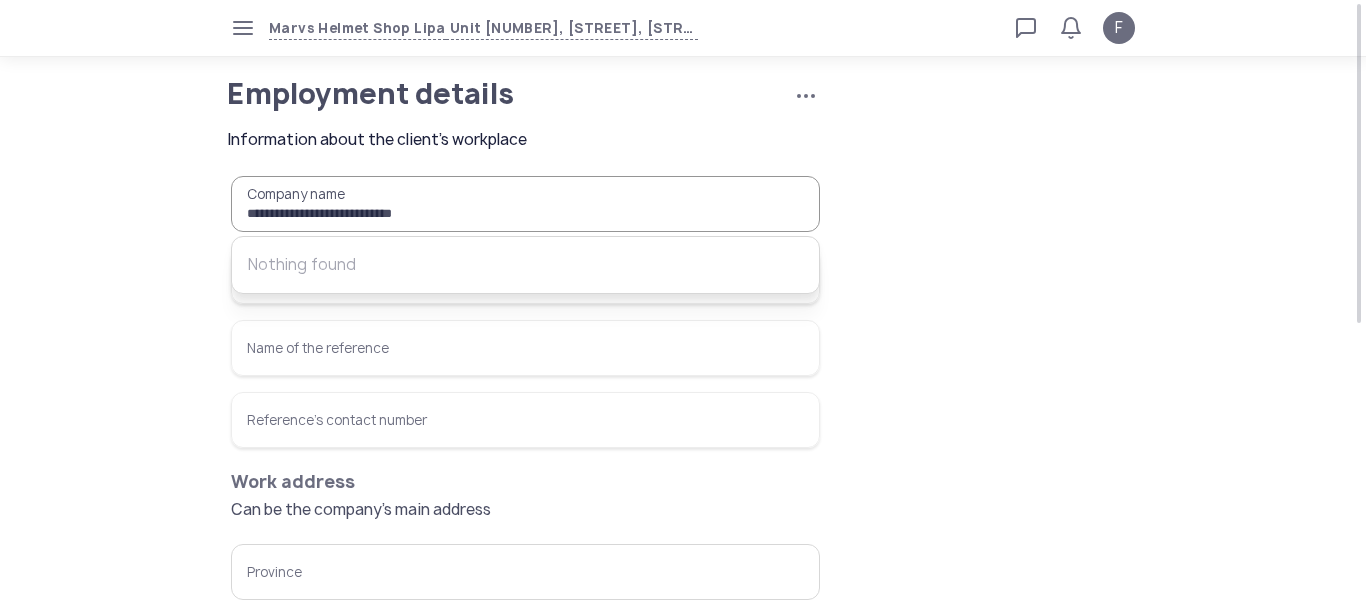 click on "**********" at bounding box center (525, 204) 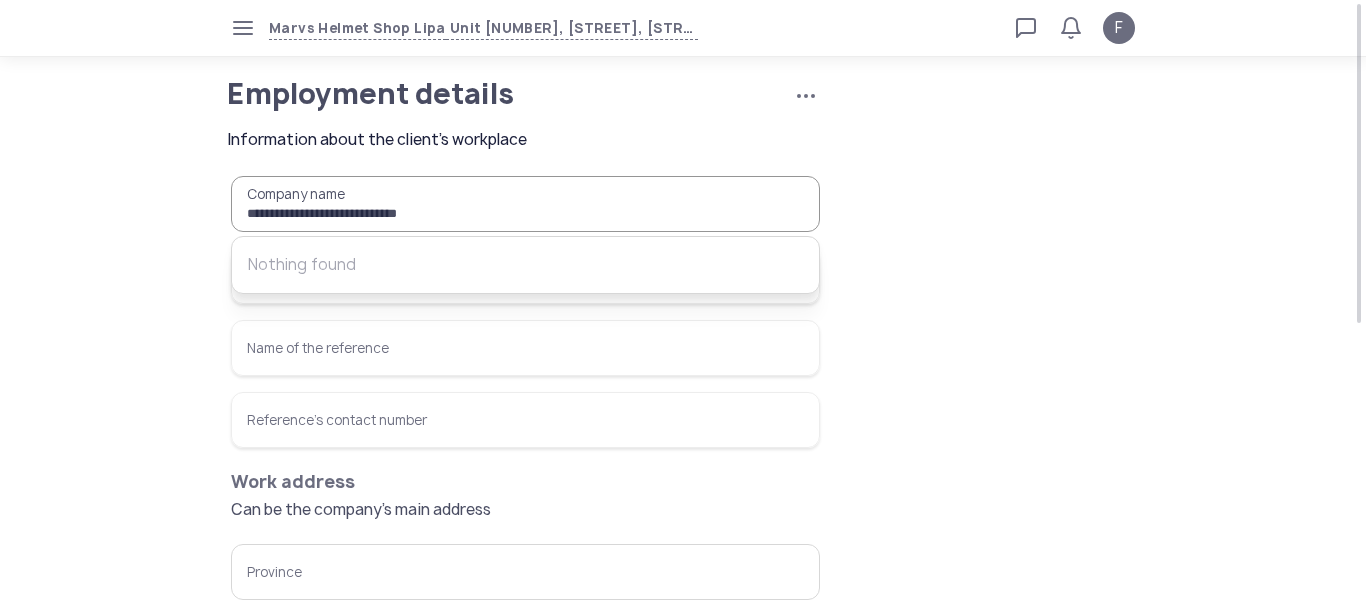 type on "**********" 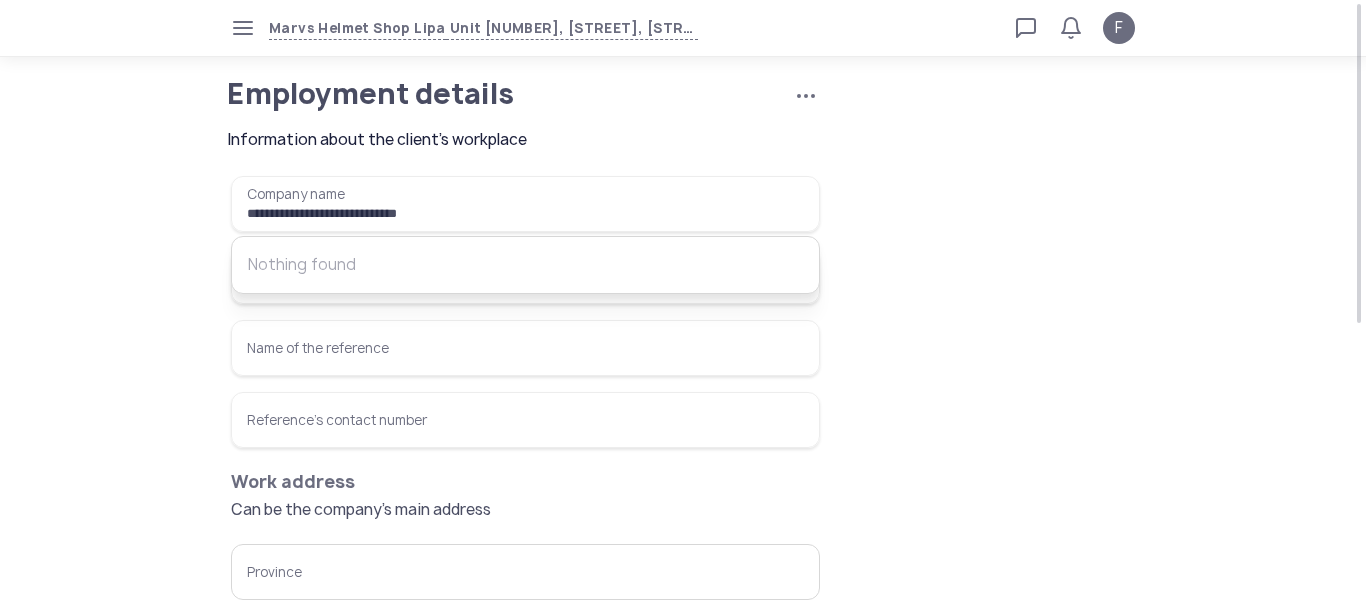 click on "Company name   [COMPANY_NAME]  Company reference    Name of the reference   Reference's contact number   Work address Can be the company's main address  Province   City/Municipality   Barangay   House number, Street name   Office/floor (if any)   Back   Next" 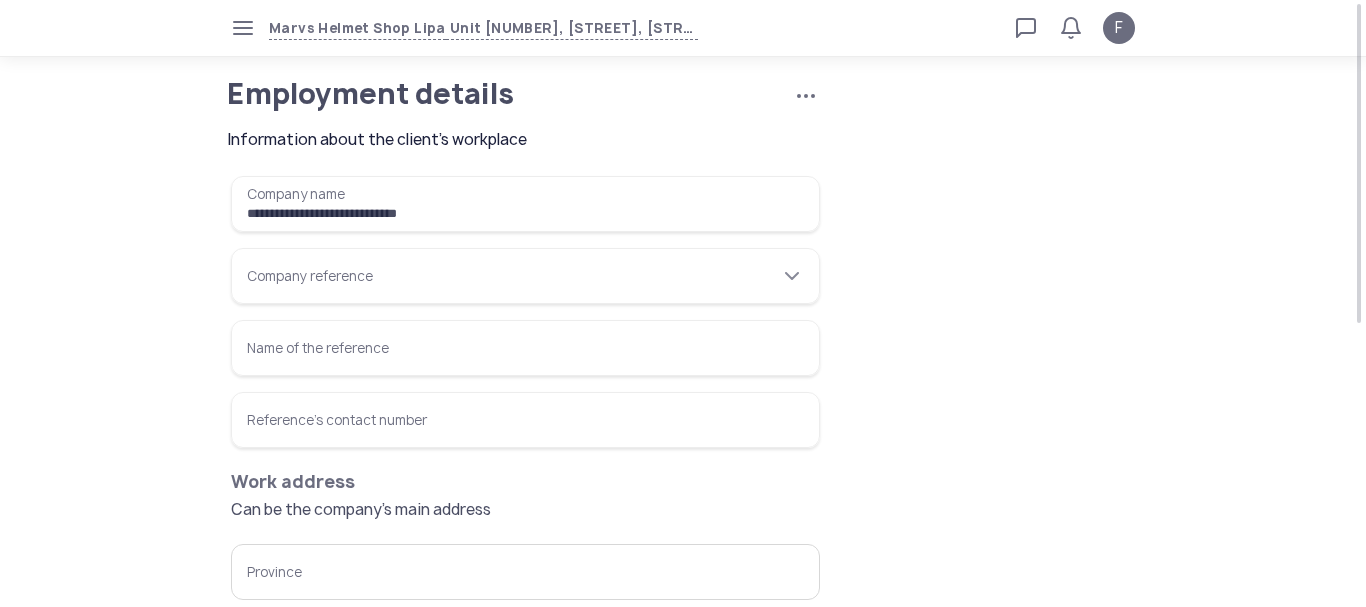 click on "Company reference" at bounding box center (525, 276) 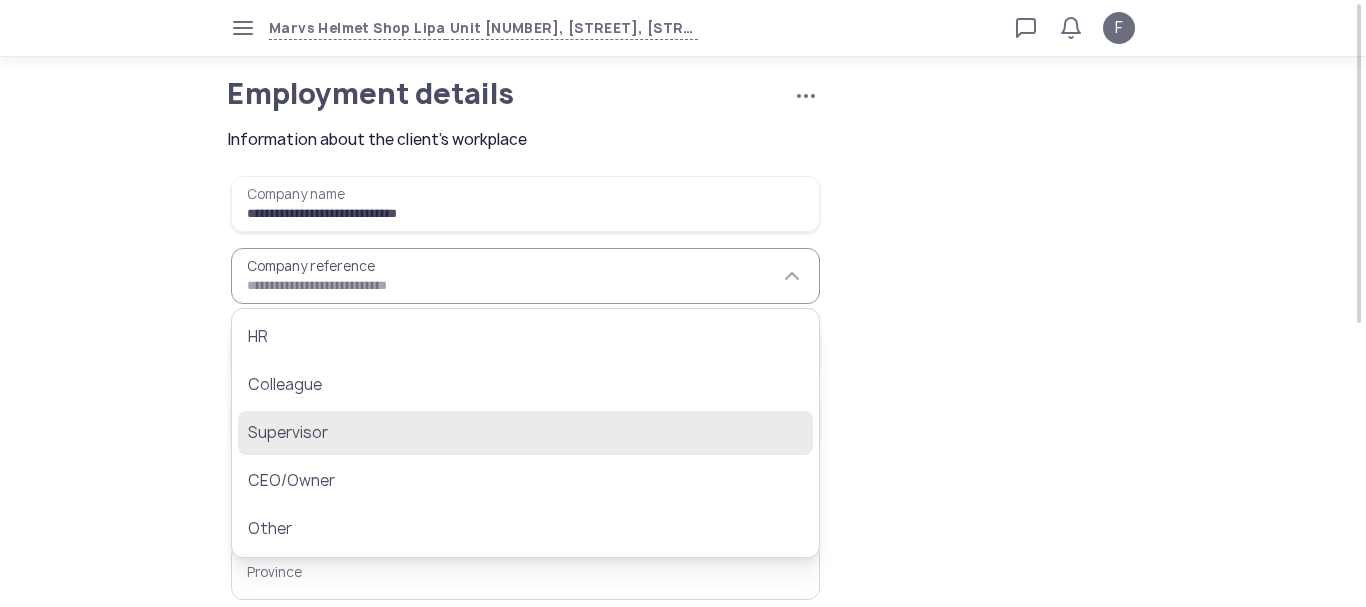 click on "Supervisor" 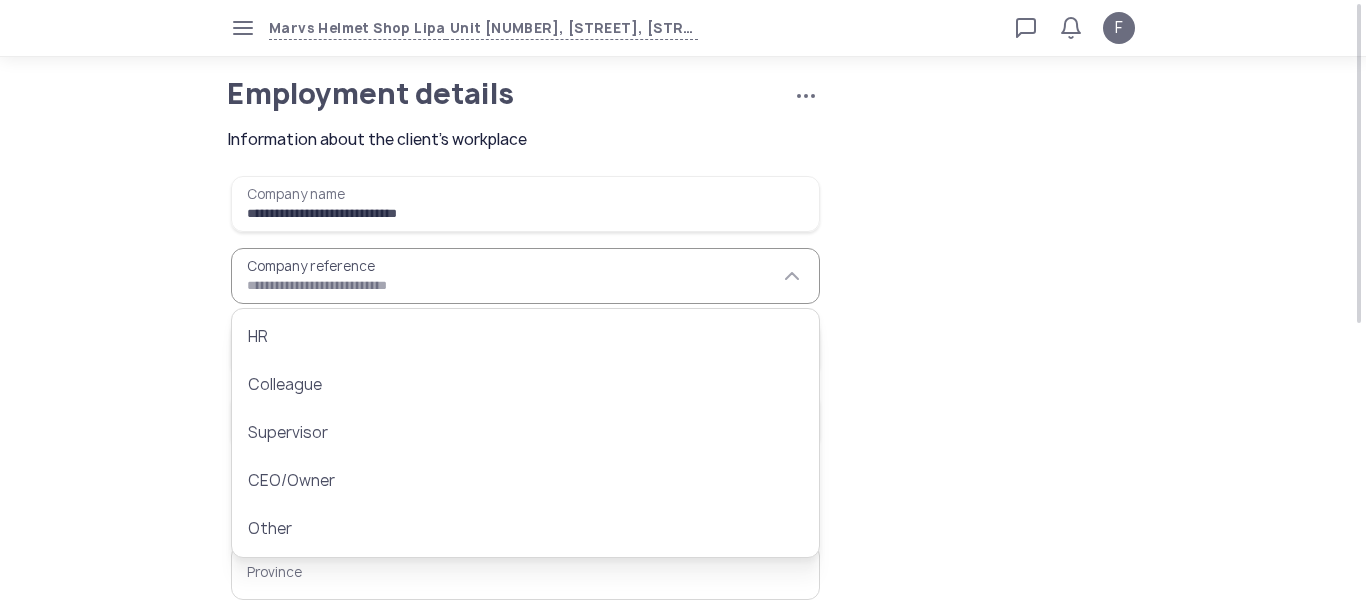 type on "**********" 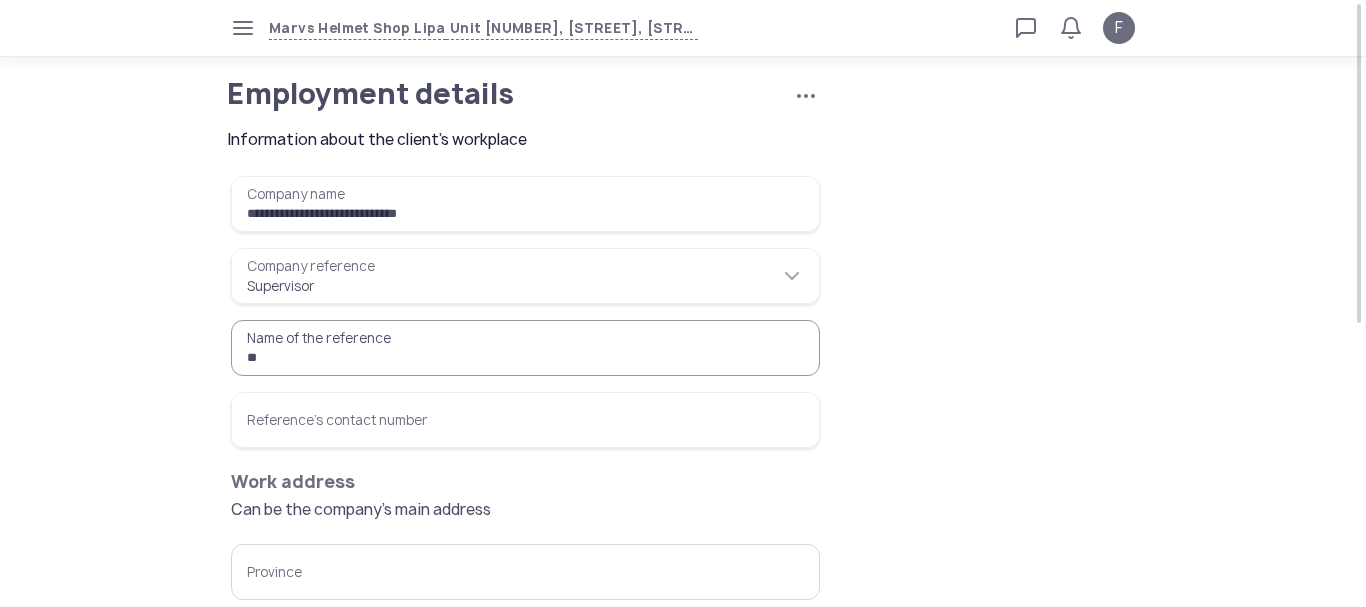 type on "*" 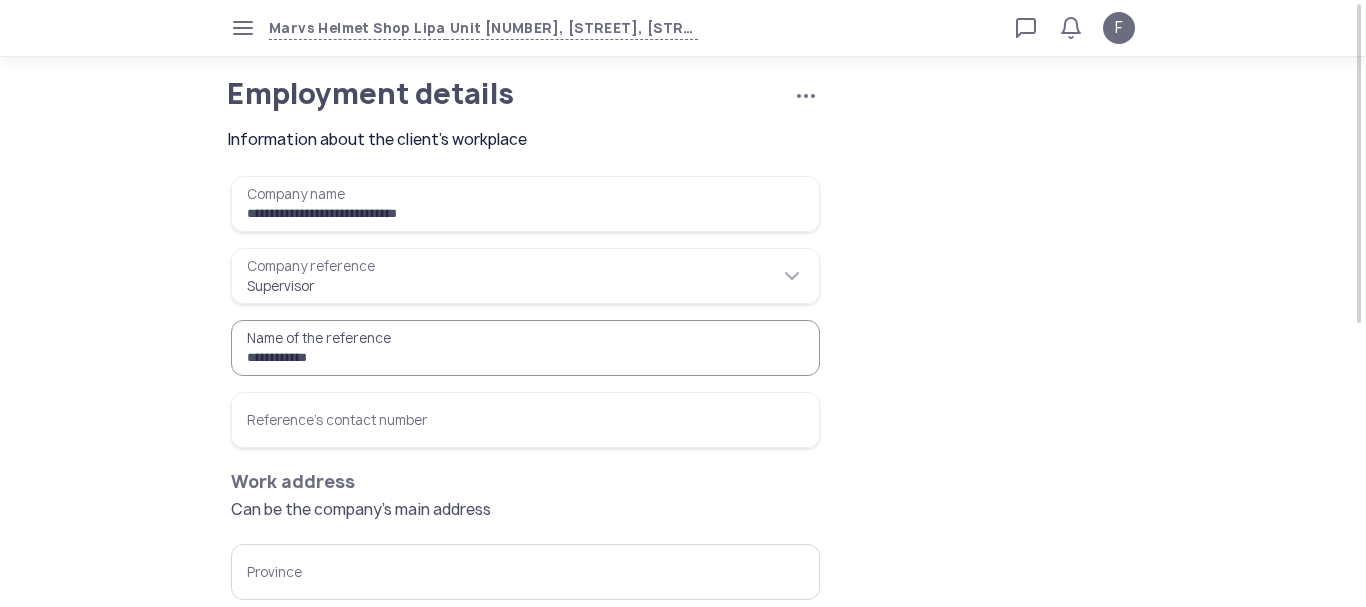 click on "**********" at bounding box center [525, 348] 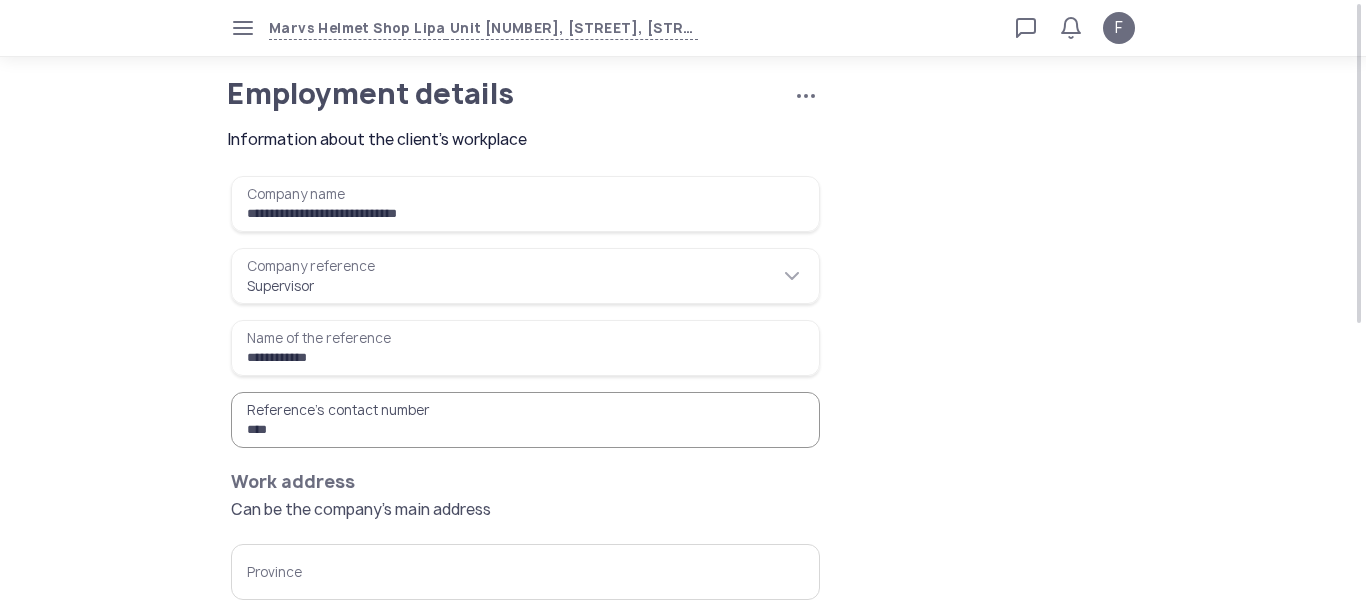 click on "***" at bounding box center (525, 420) 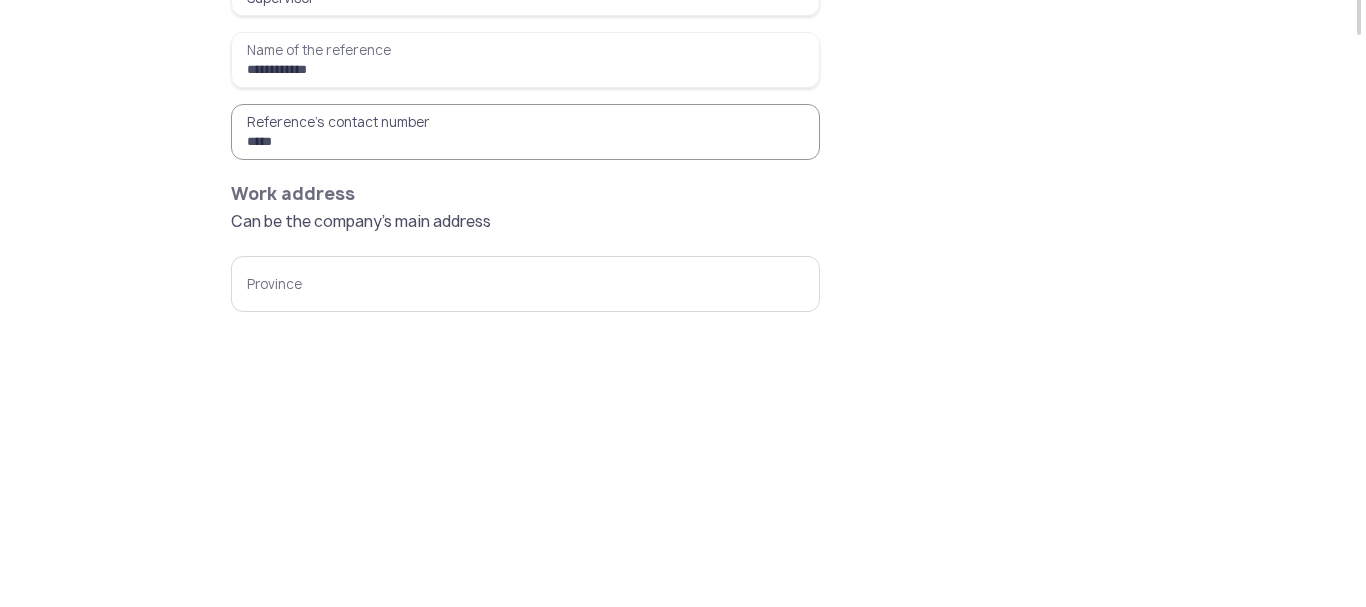 click on "*****" at bounding box center [525, 420] 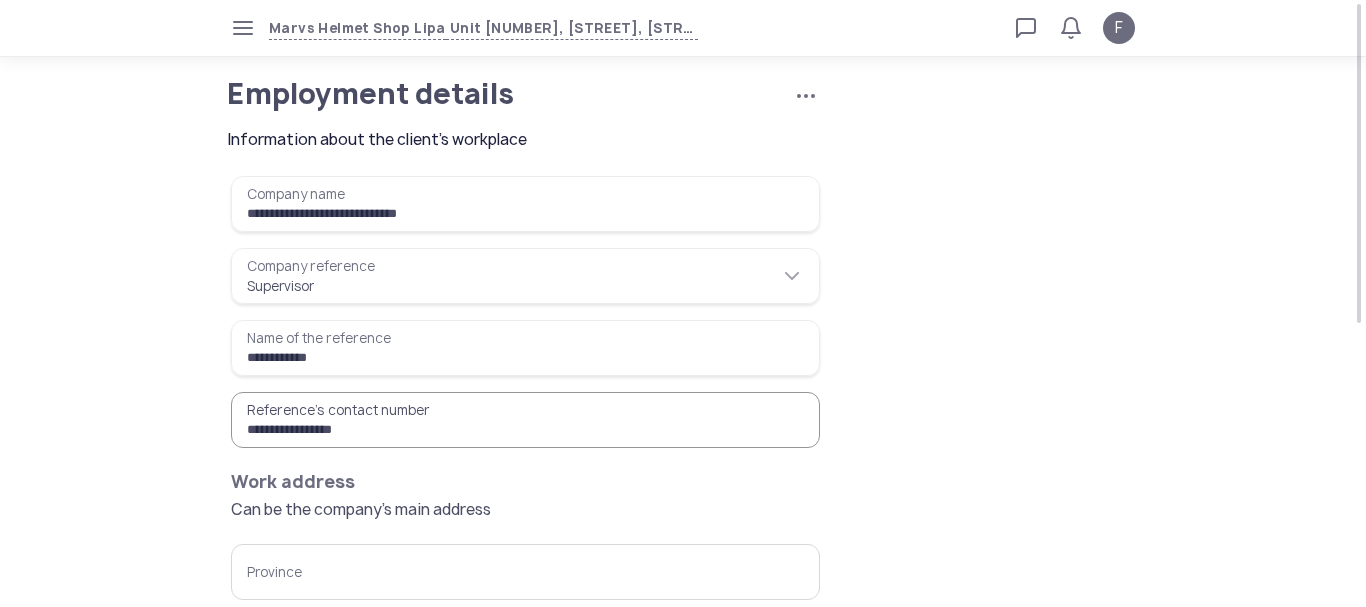 type on "**********" 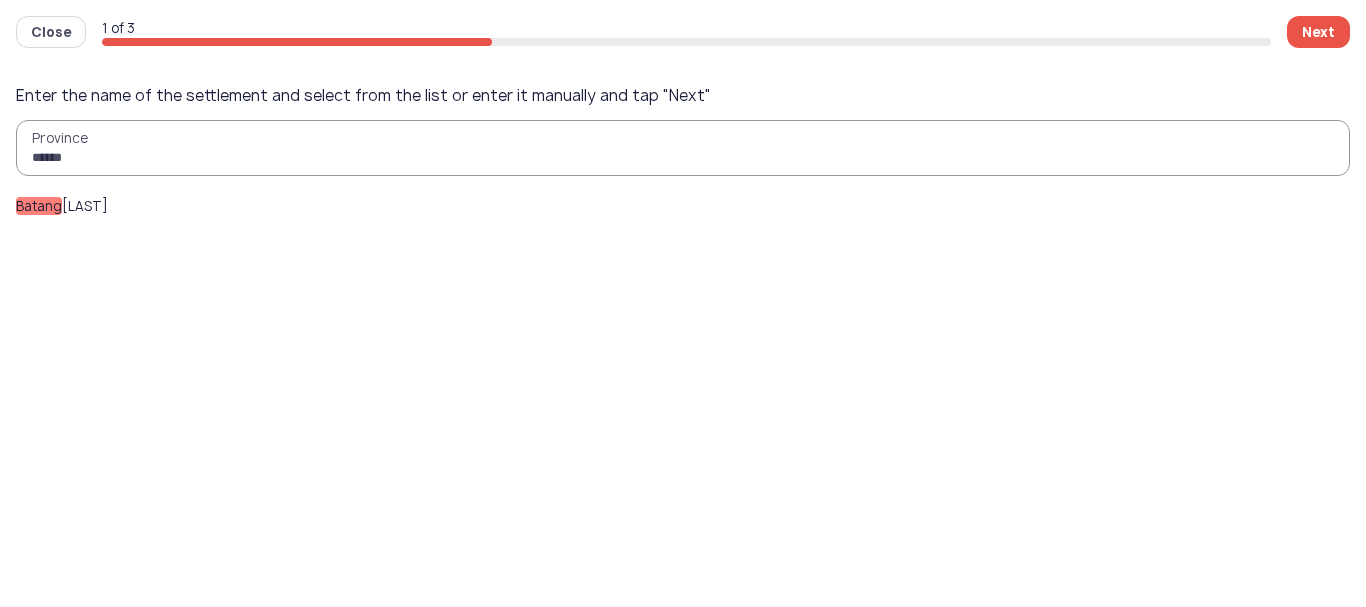 type on "******" 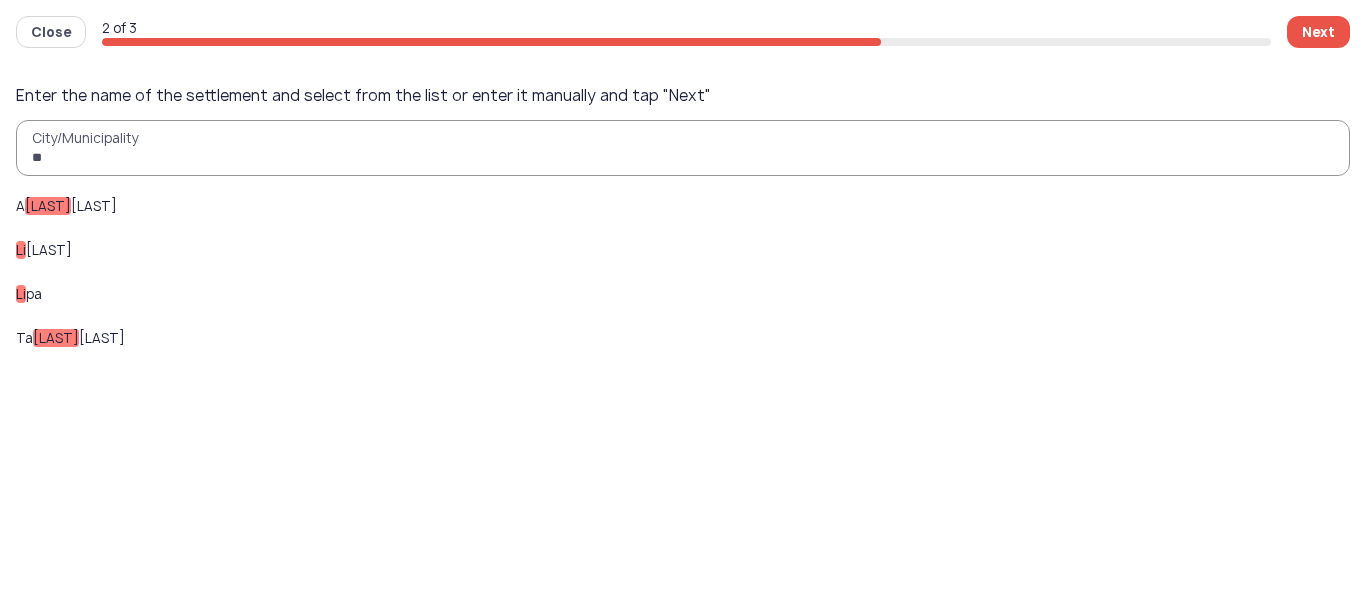 type on "**" 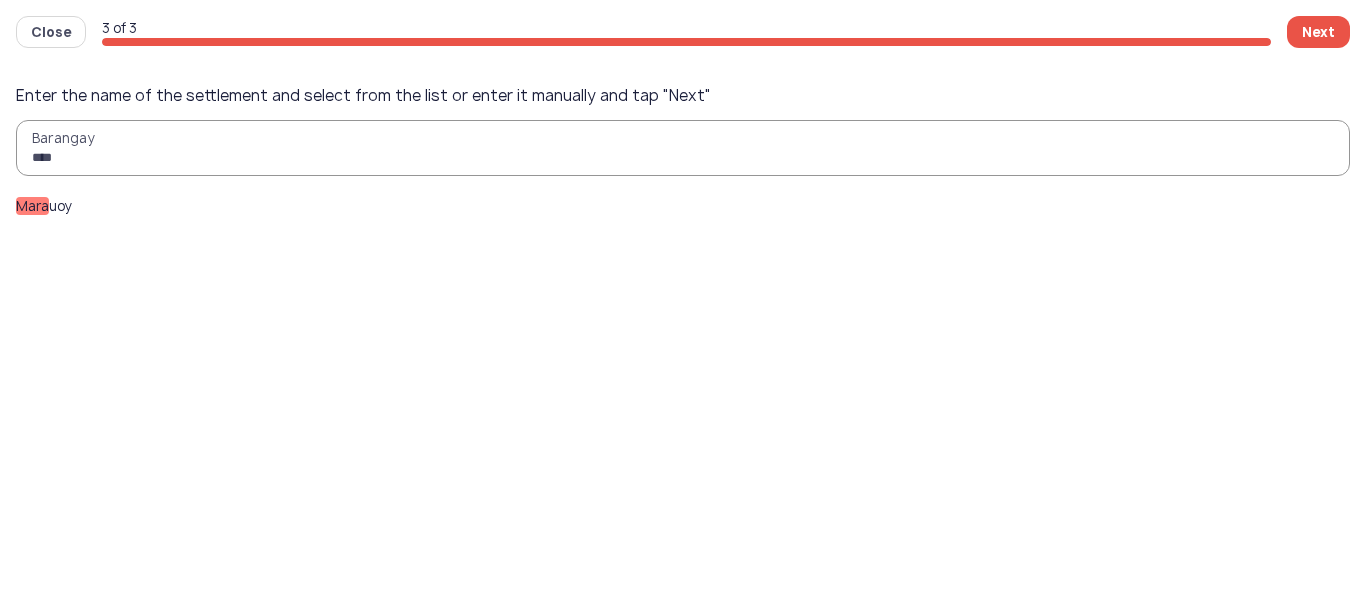 type on "****" 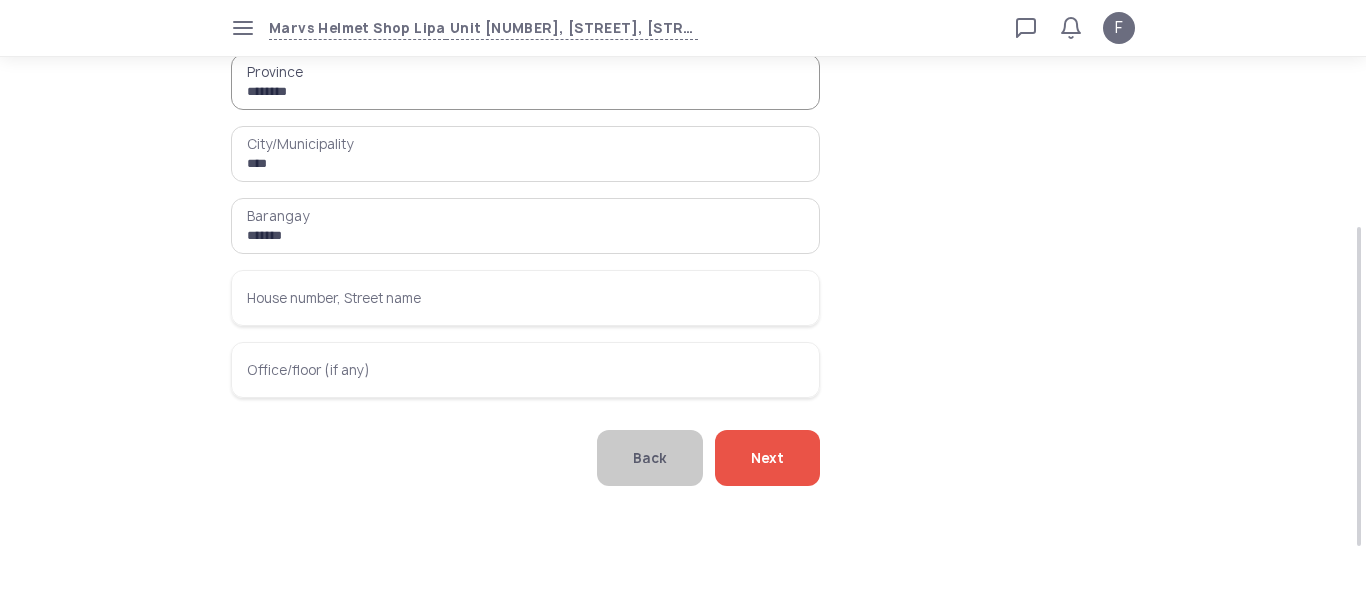 scroll, scrollTop: 500, scrollLeft: 0, axis: vertical 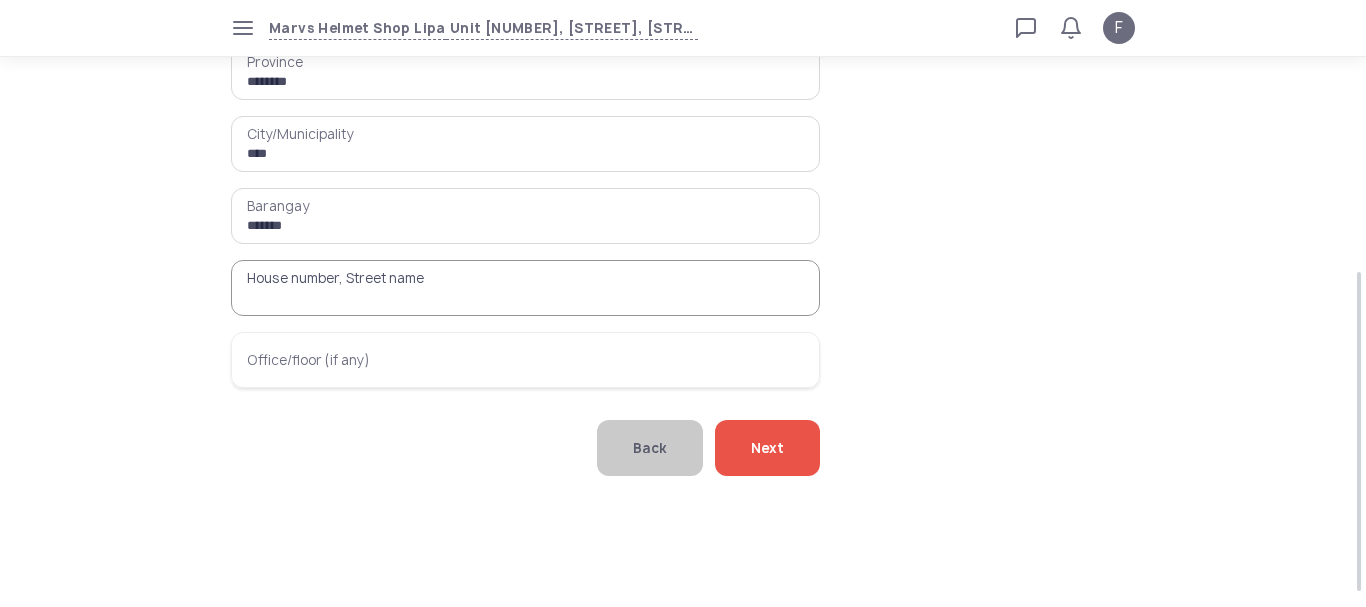 click on "House number, Street name" at bounding box center (525, 288) 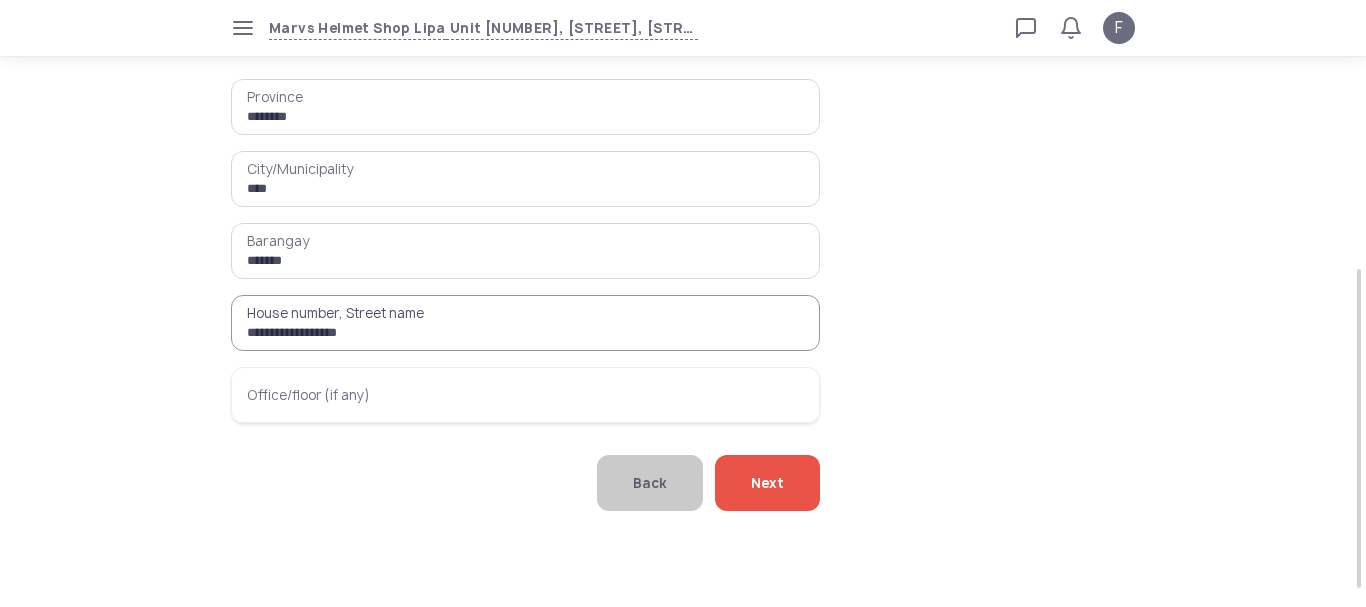 scroll, scrollTop: 500, scrollLeft: 0, axis: vertical 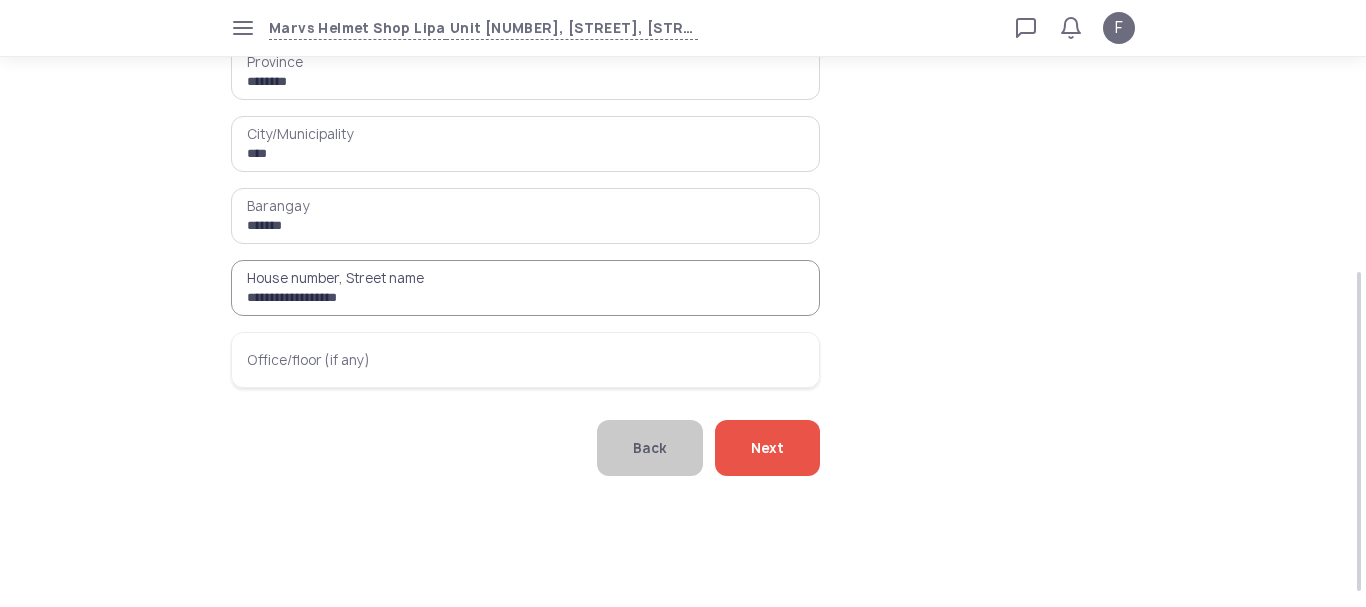 drag, startPoint x: 413, startPoint y: 307, endPoint x: 201, endPoint y: 328, distance: 213.03755 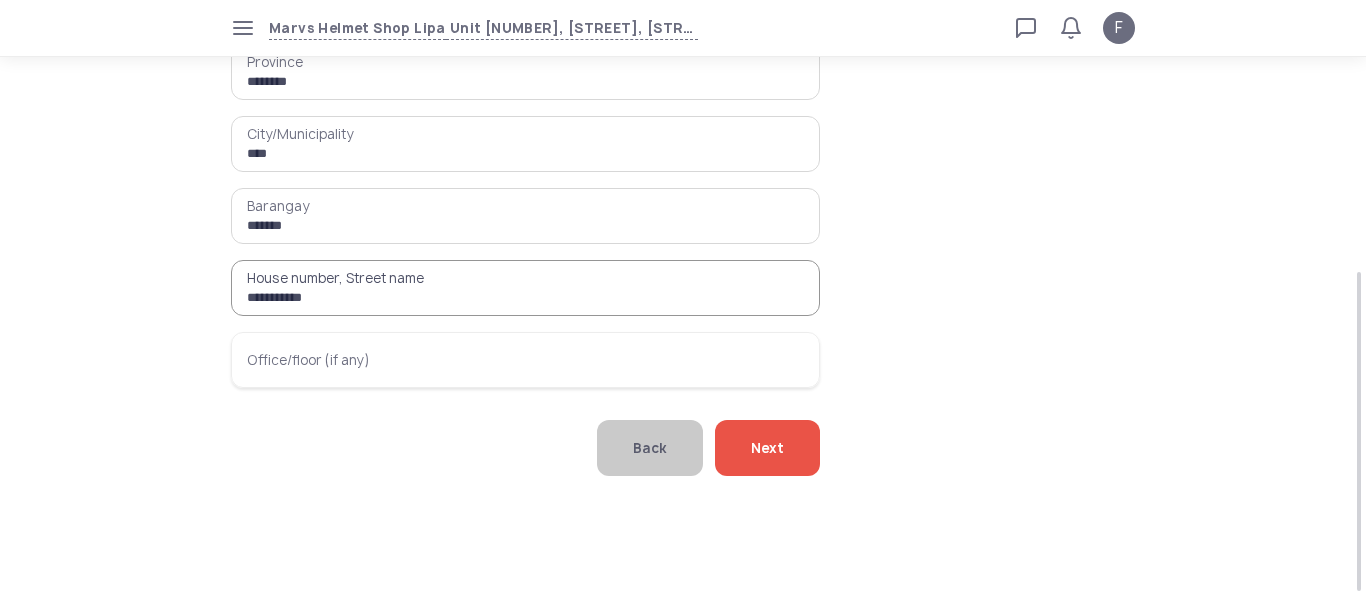 click on "**********" at bounding box center (525, 288) 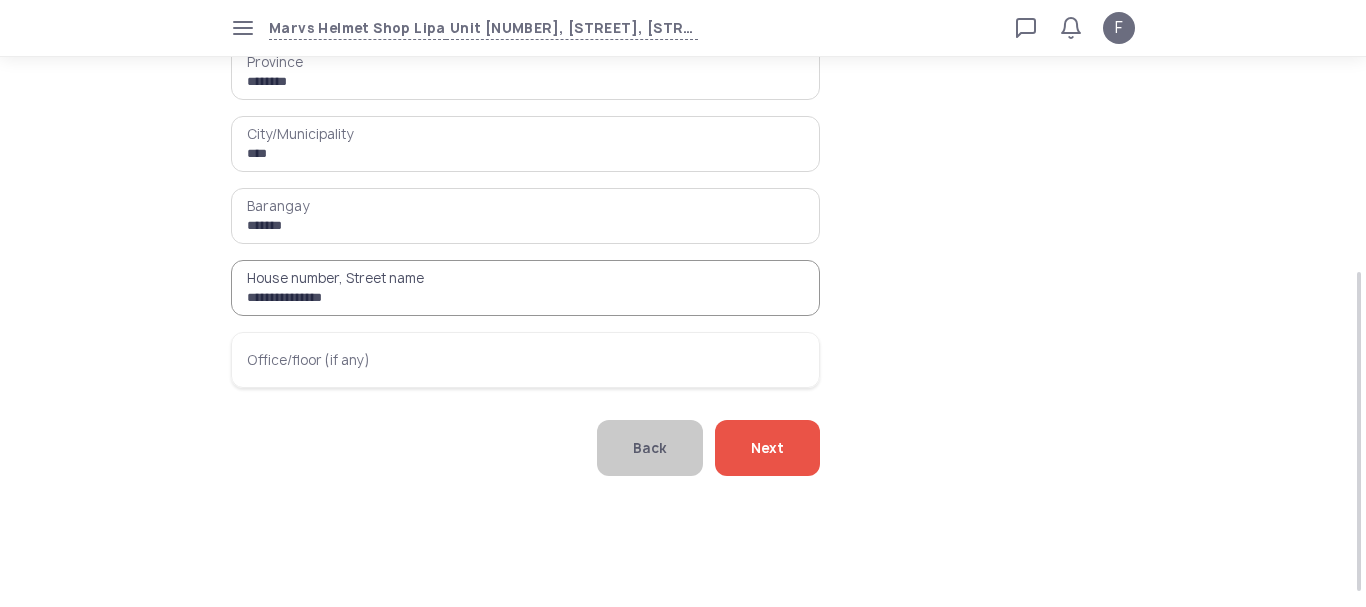 click on "**********" at bounding box center (525, 288) 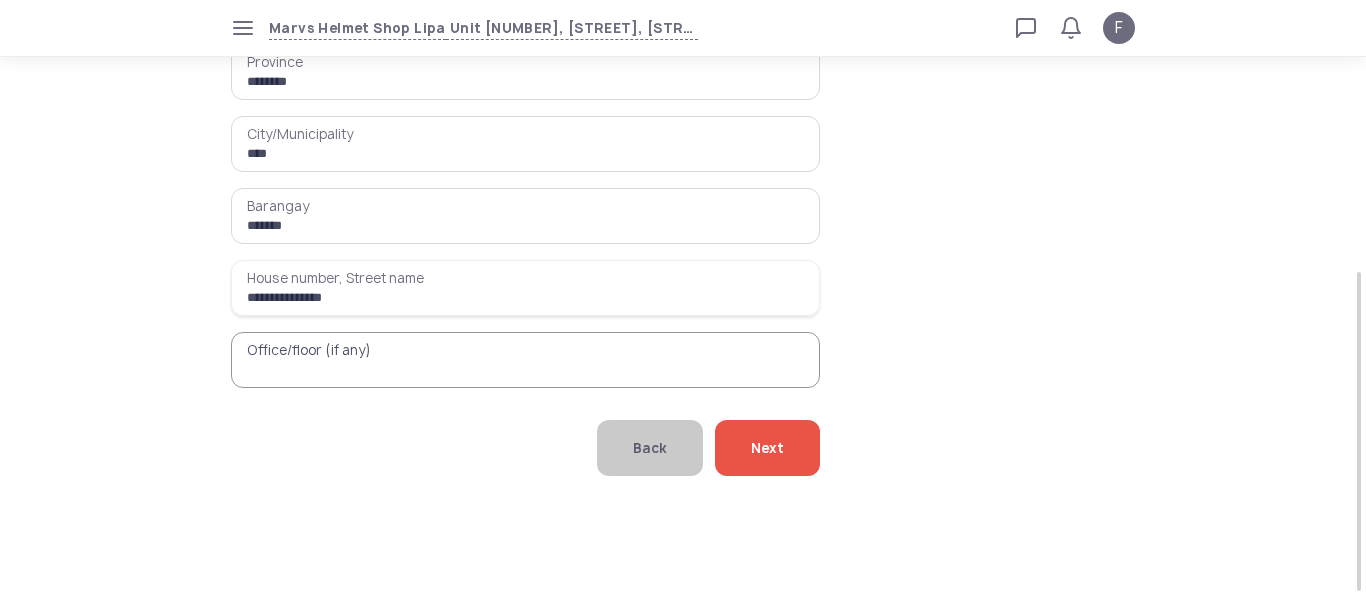 click on "Office/floor (if any)" at bounding box center (525, 360) 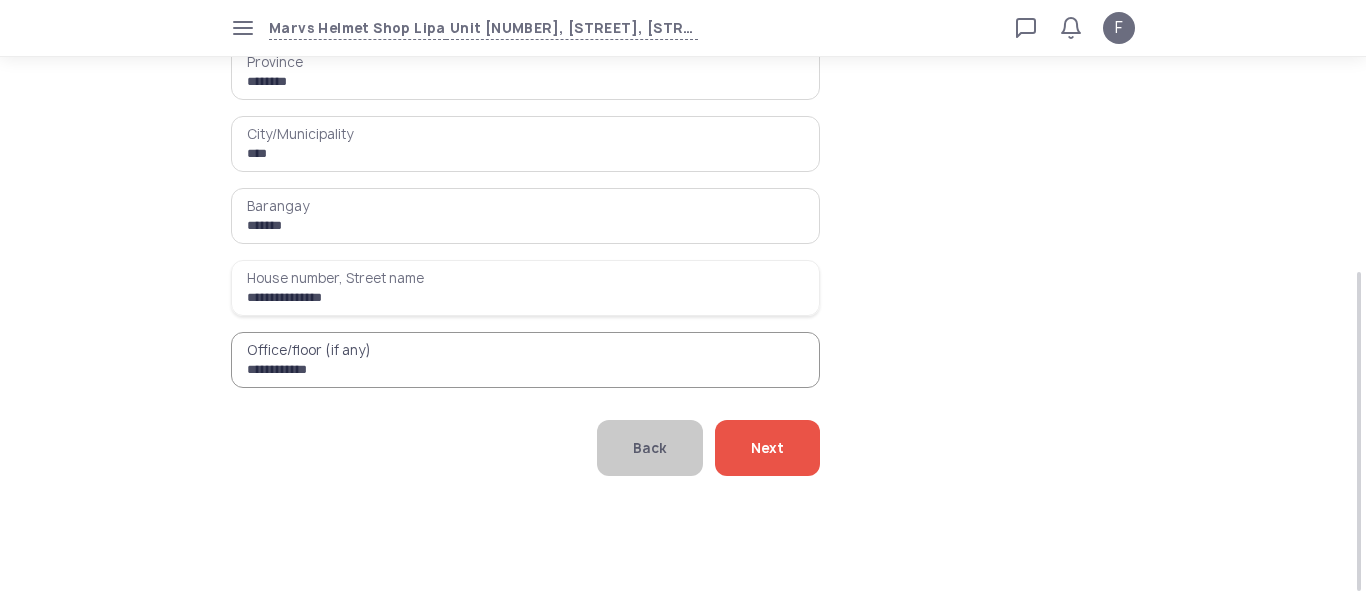 type on "**********" 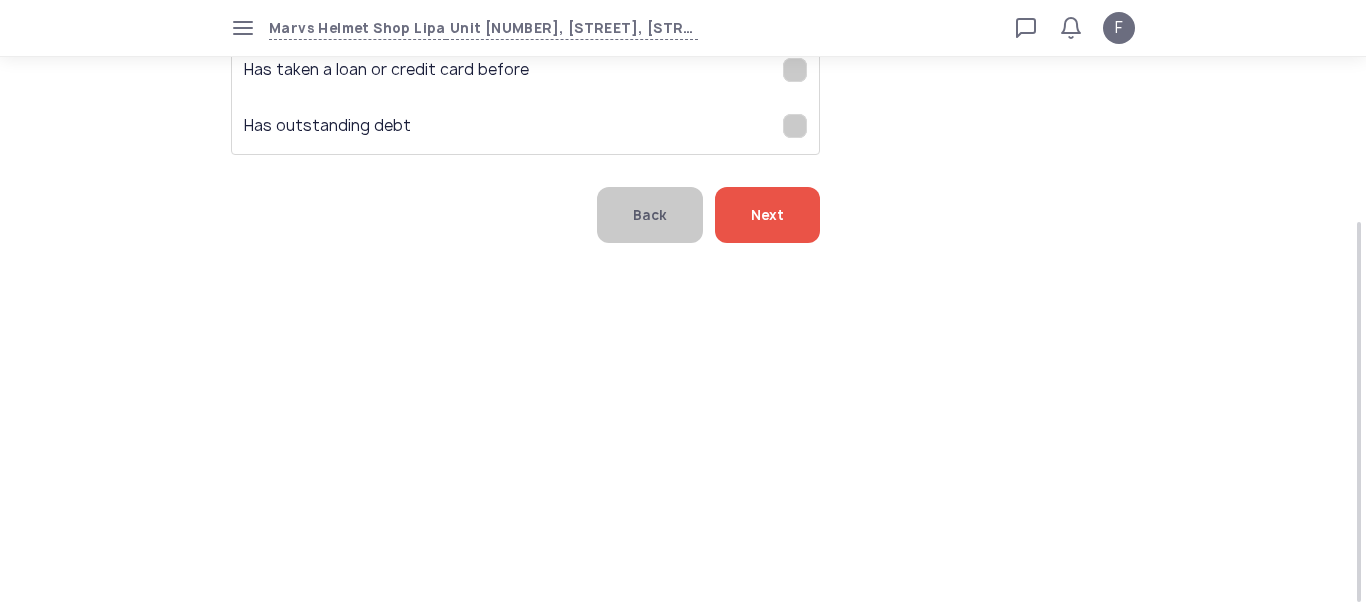 scroll, scrollTop: 55, scrollLeft: 0, axis: vertical 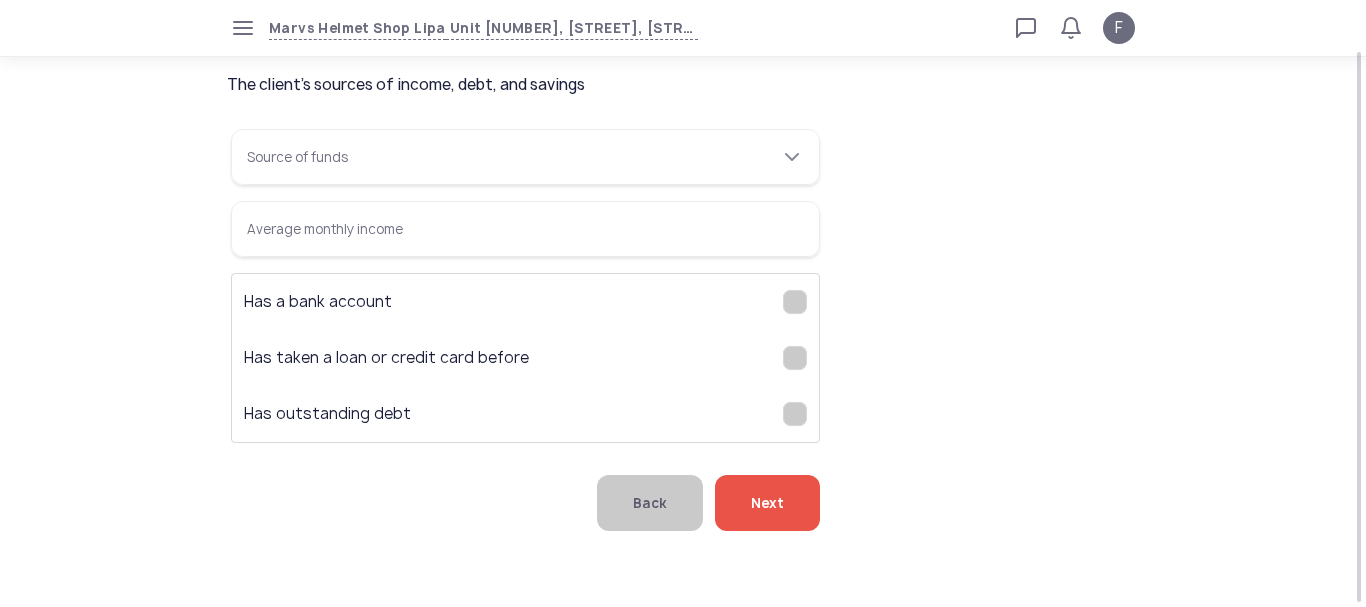 click on "Source of funds" 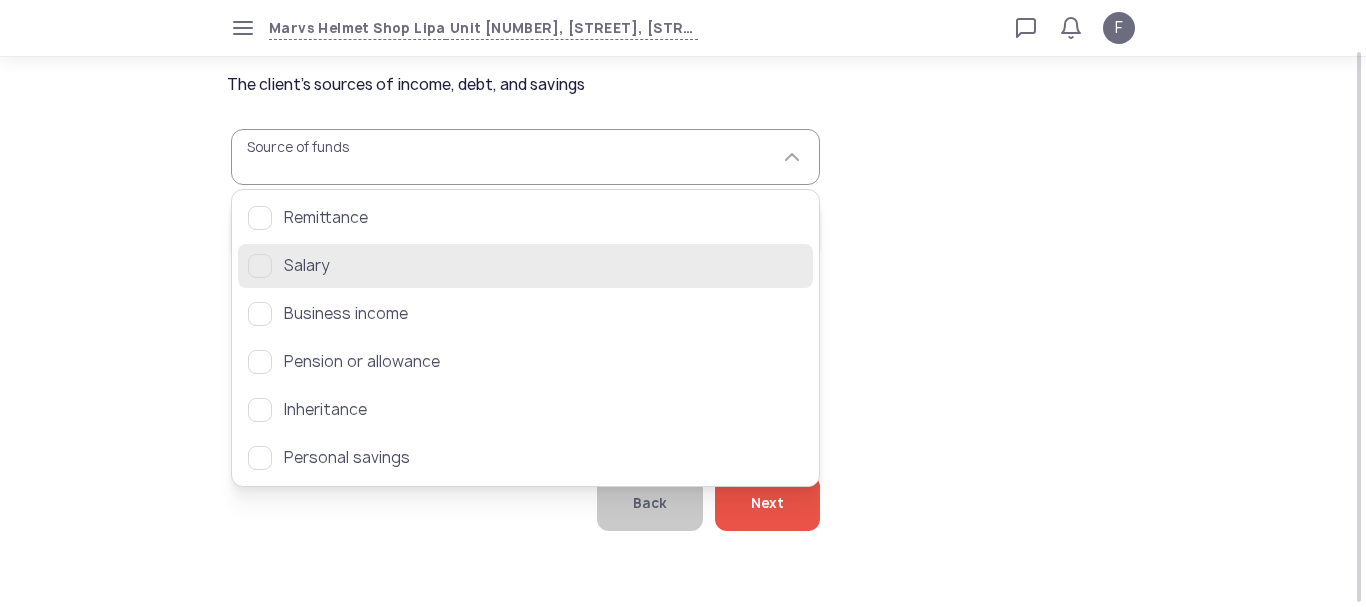 click 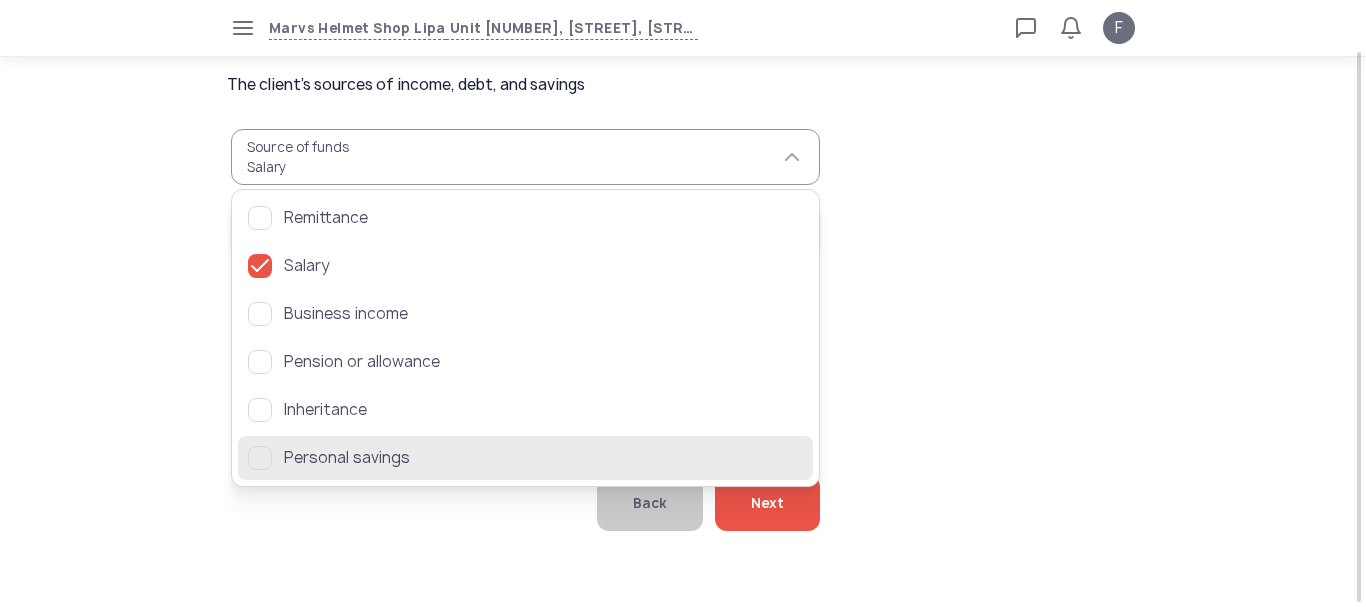 click on "Personal savings" 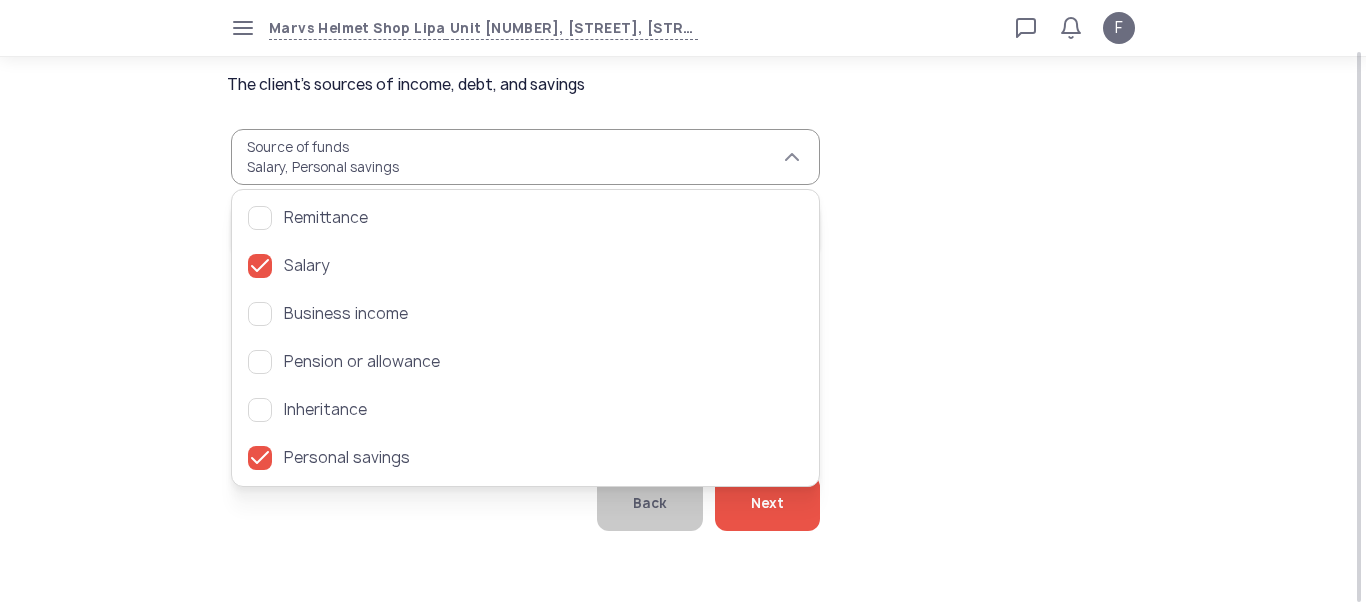 click on "Salary Personal savings" 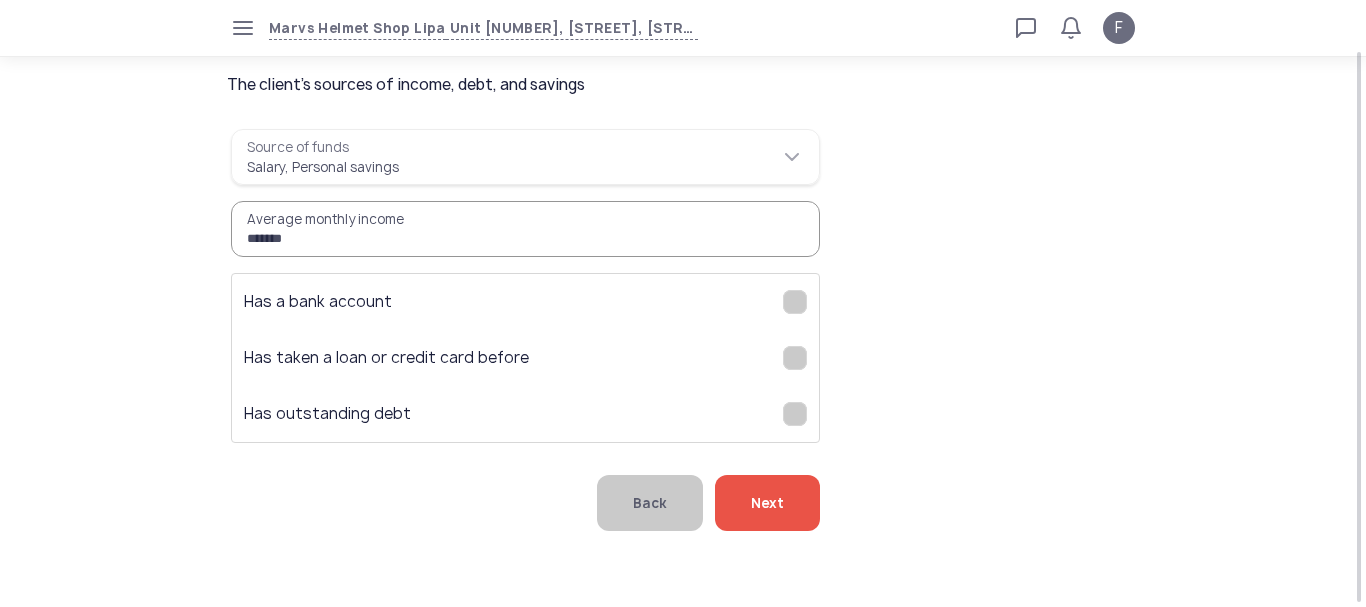 type on "*******" 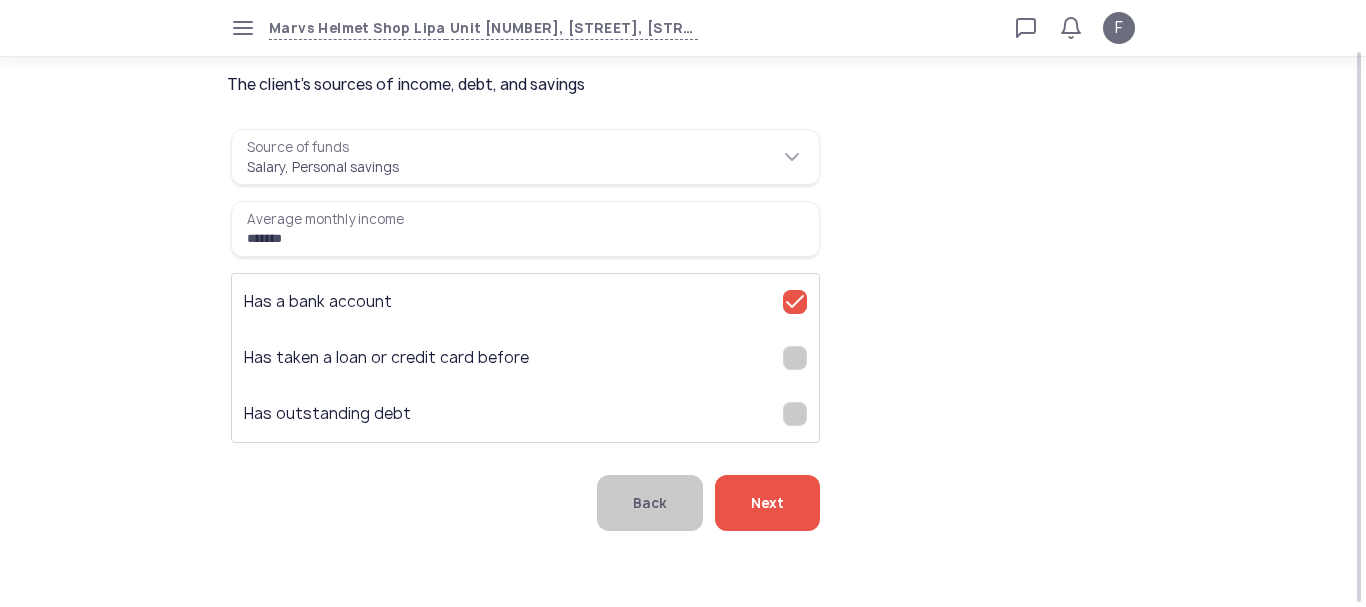 click on "Next" 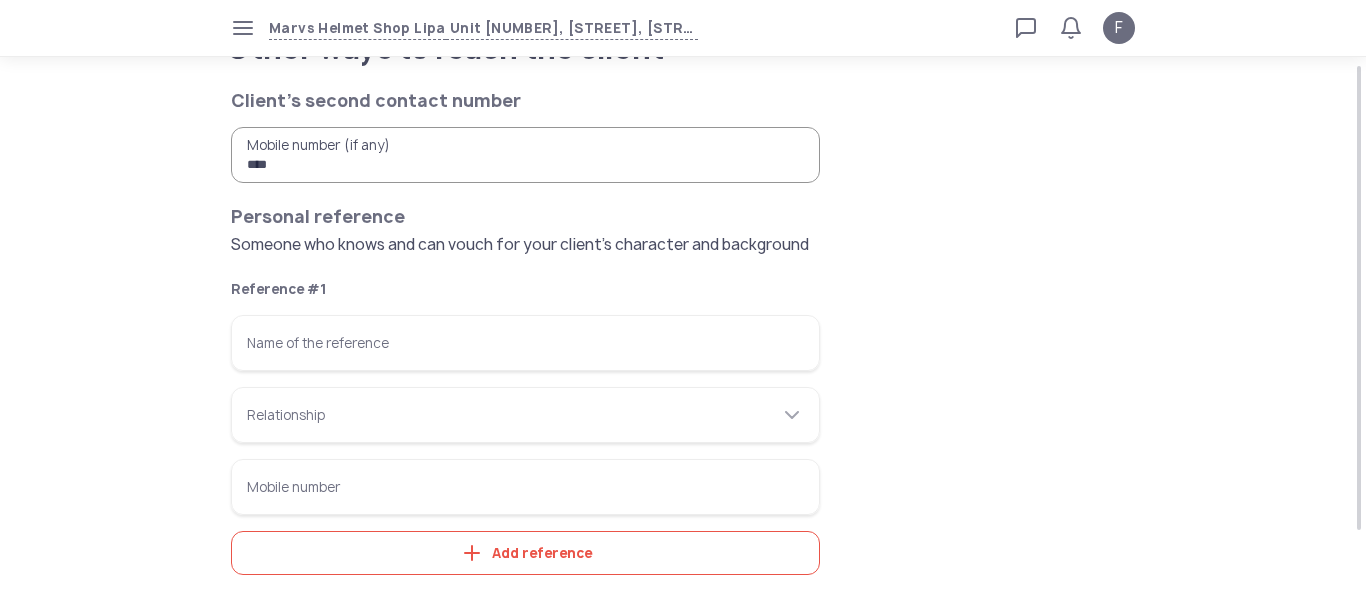 scroll, scrollTop: 0, scrollLeft: 0, axis: both 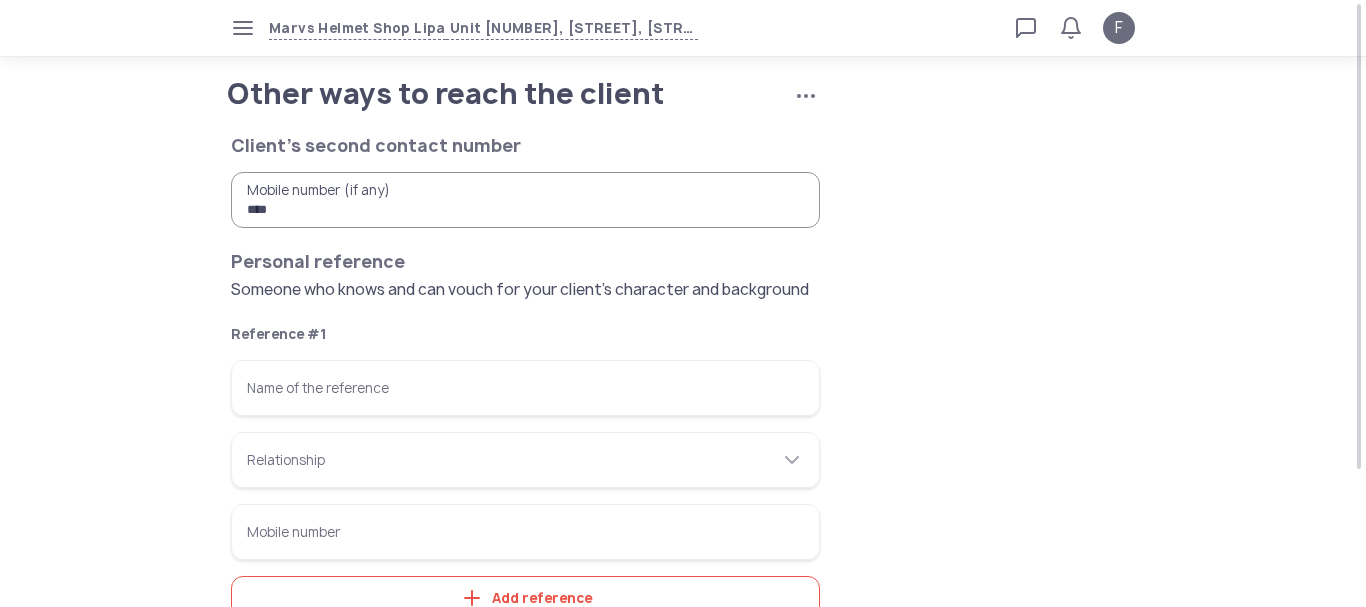 type 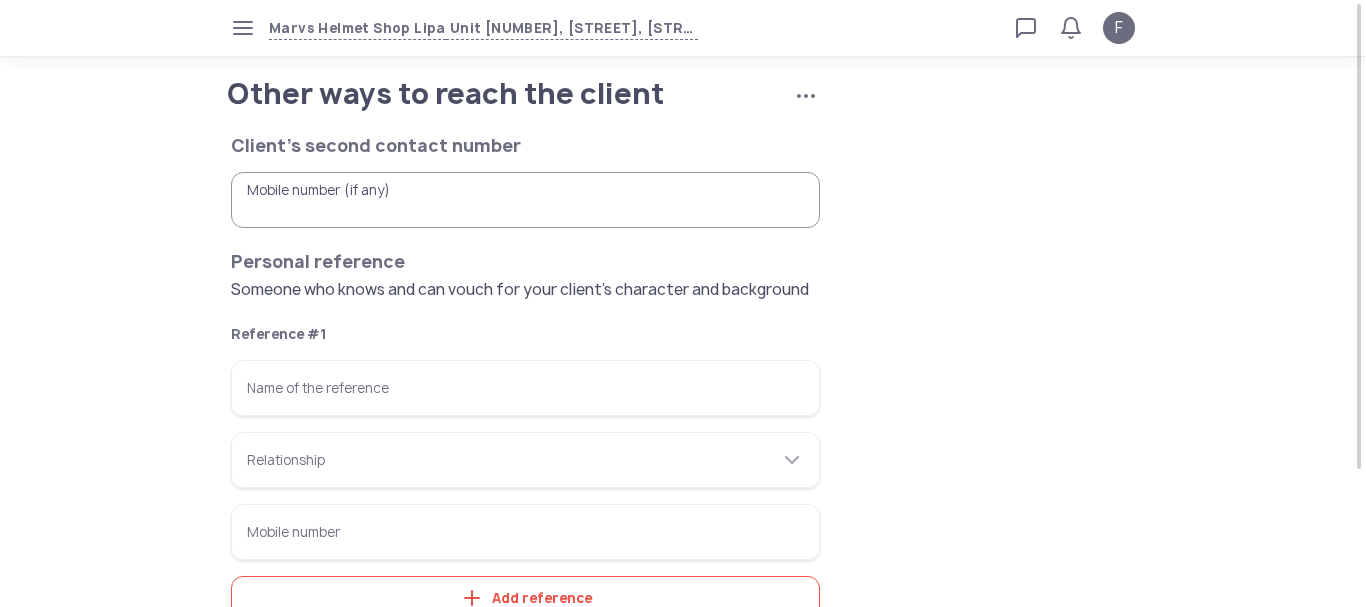 click on "Name of the reference" at bounding box center [525, 388] 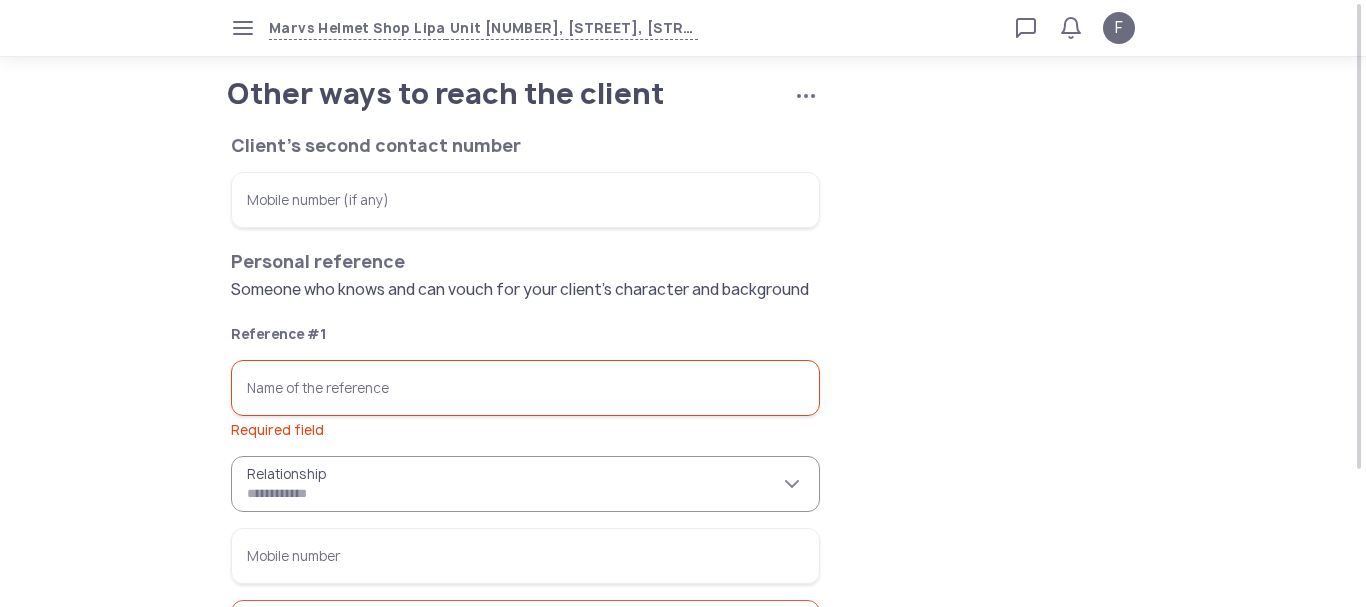 click on "Relationship" at bounding box center [525, 484] 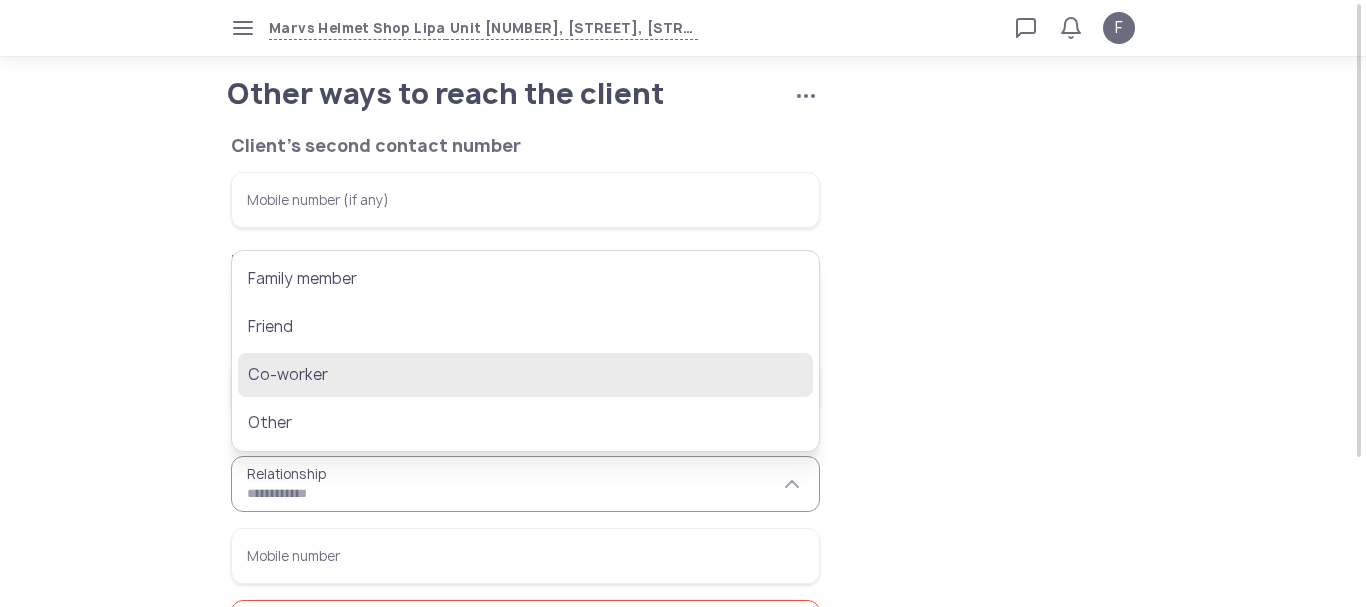 click on "Co-worker" 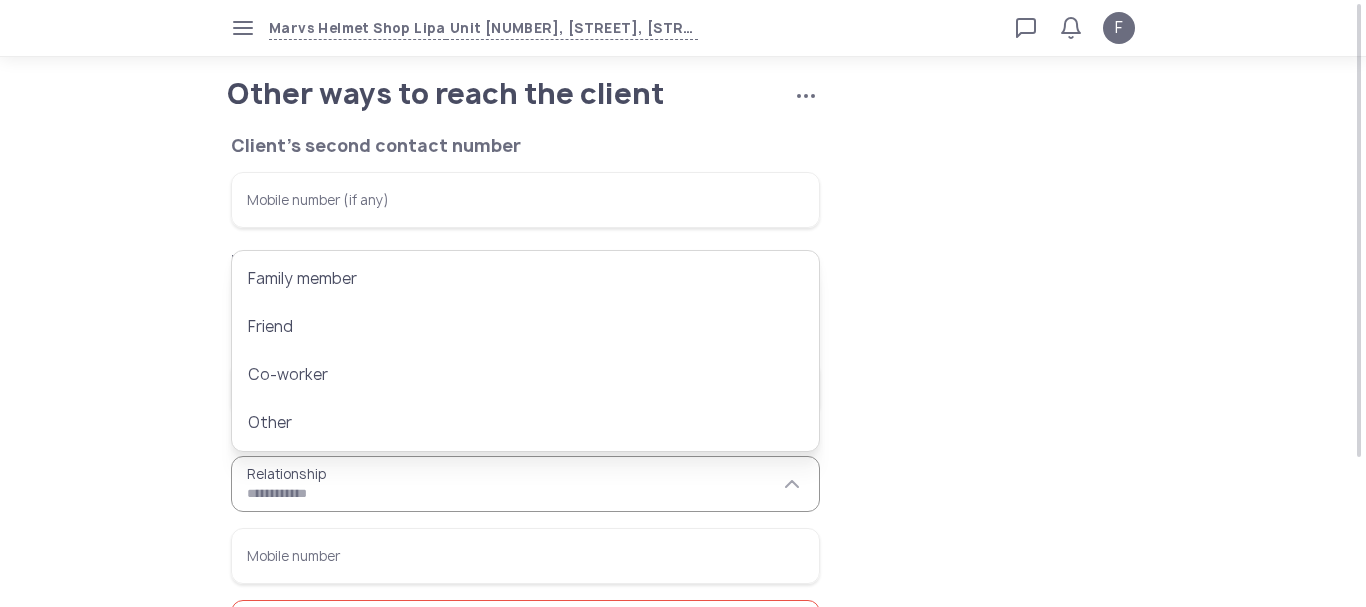 type on "*********" 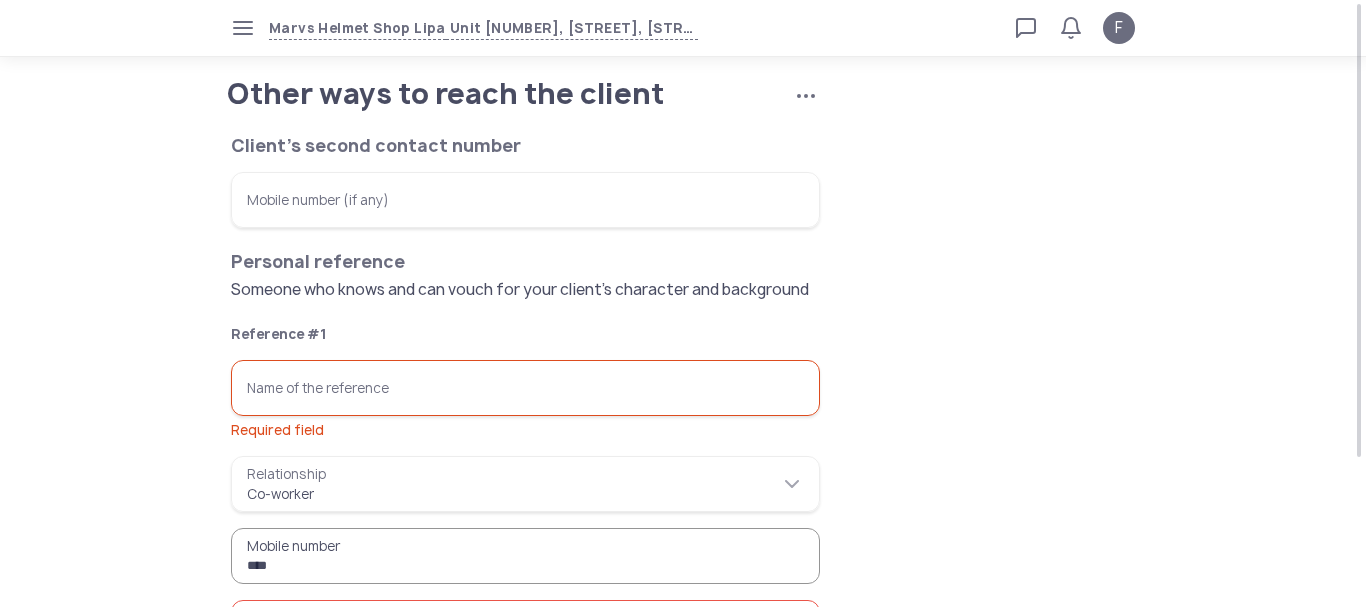 type 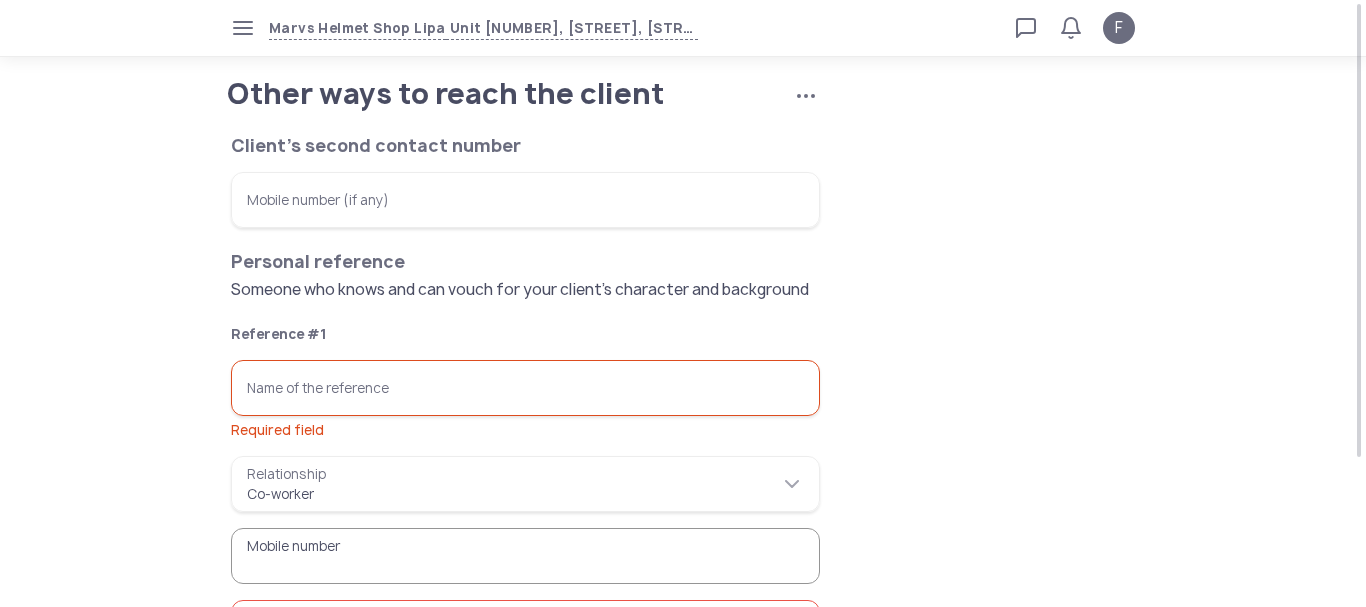 click on "Name of the reference   Required field" at bounding box center [525, 388] 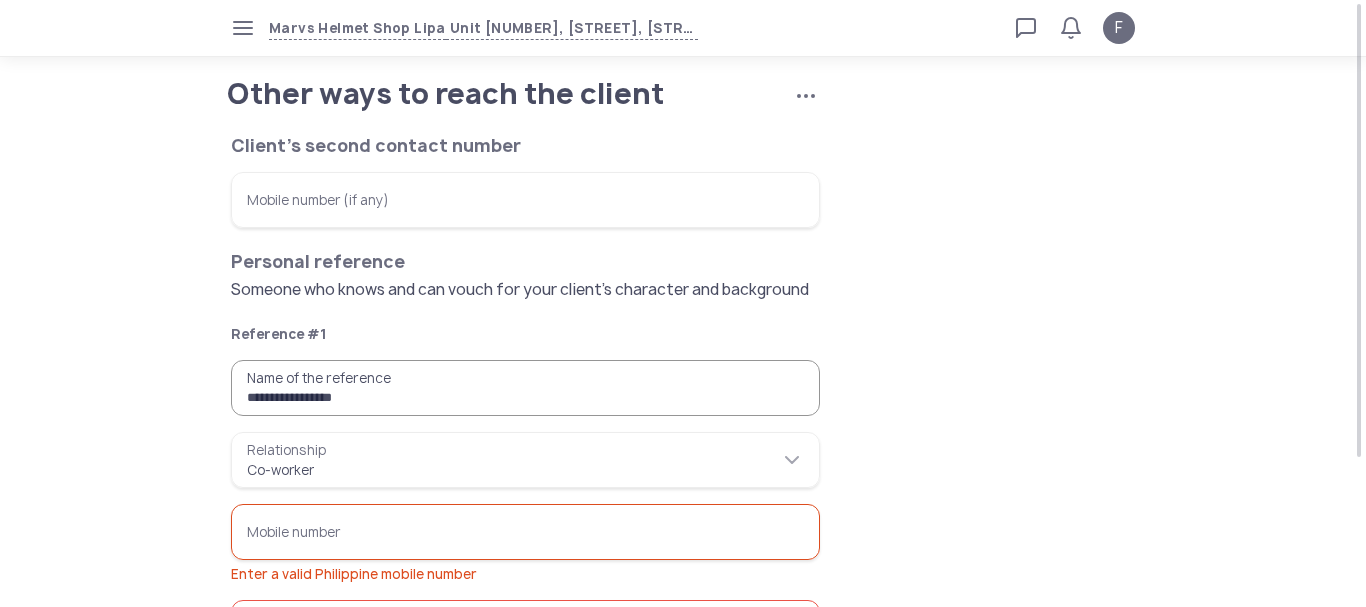 click on "**********" at bounding box center [525, 388] 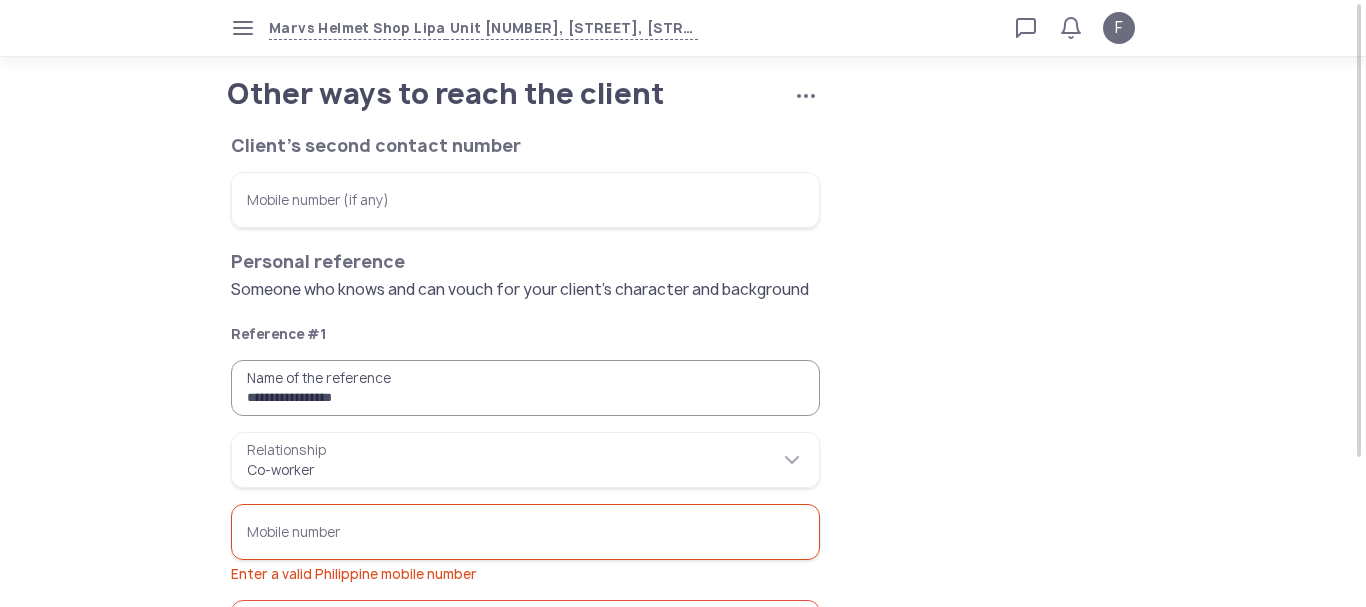 click on "**********" at bounding box center (525, 388) 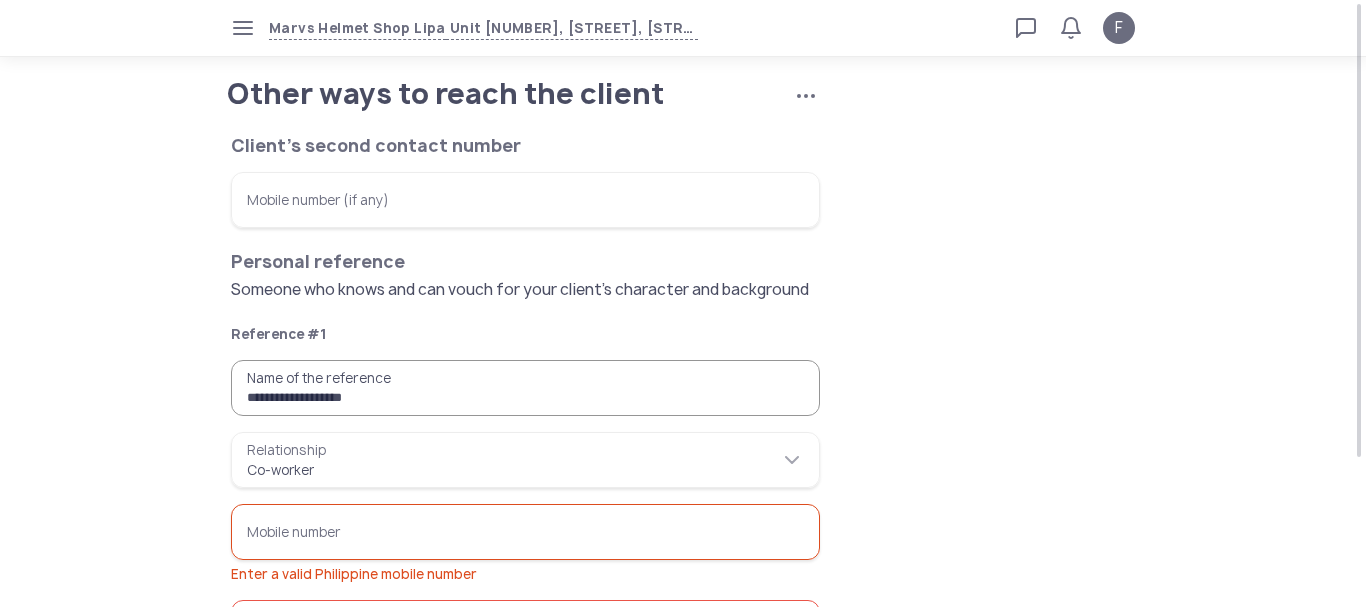 type on "**********" 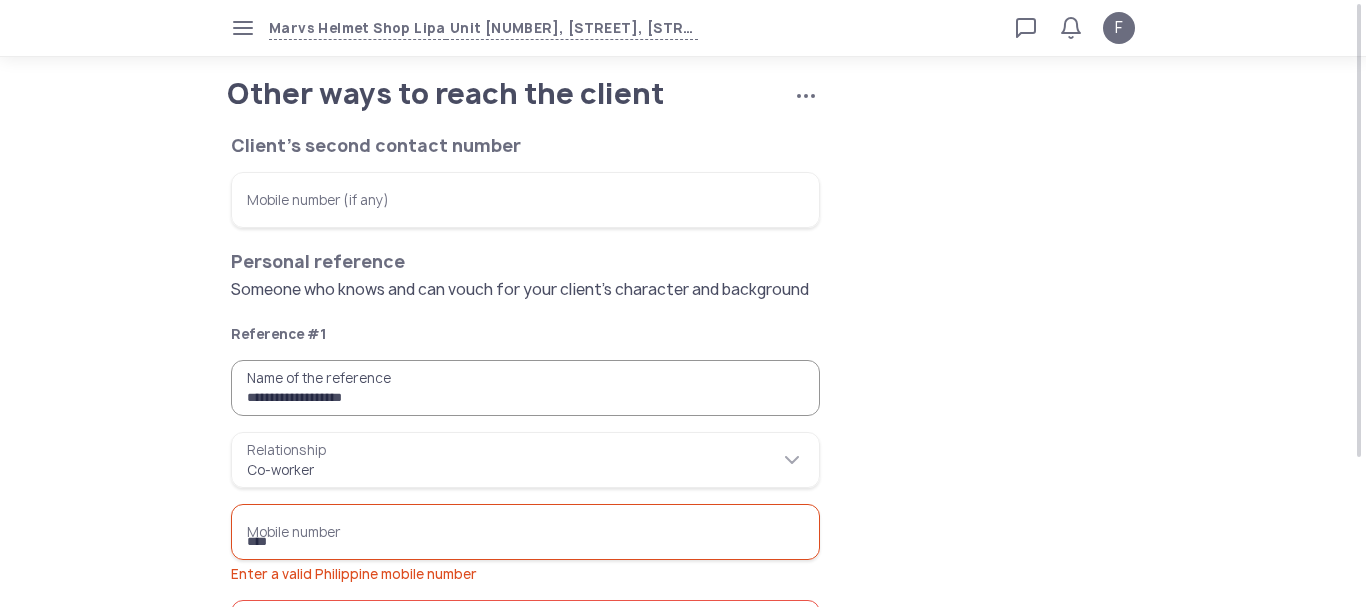 click on "***" at bounding box center [525, 532] 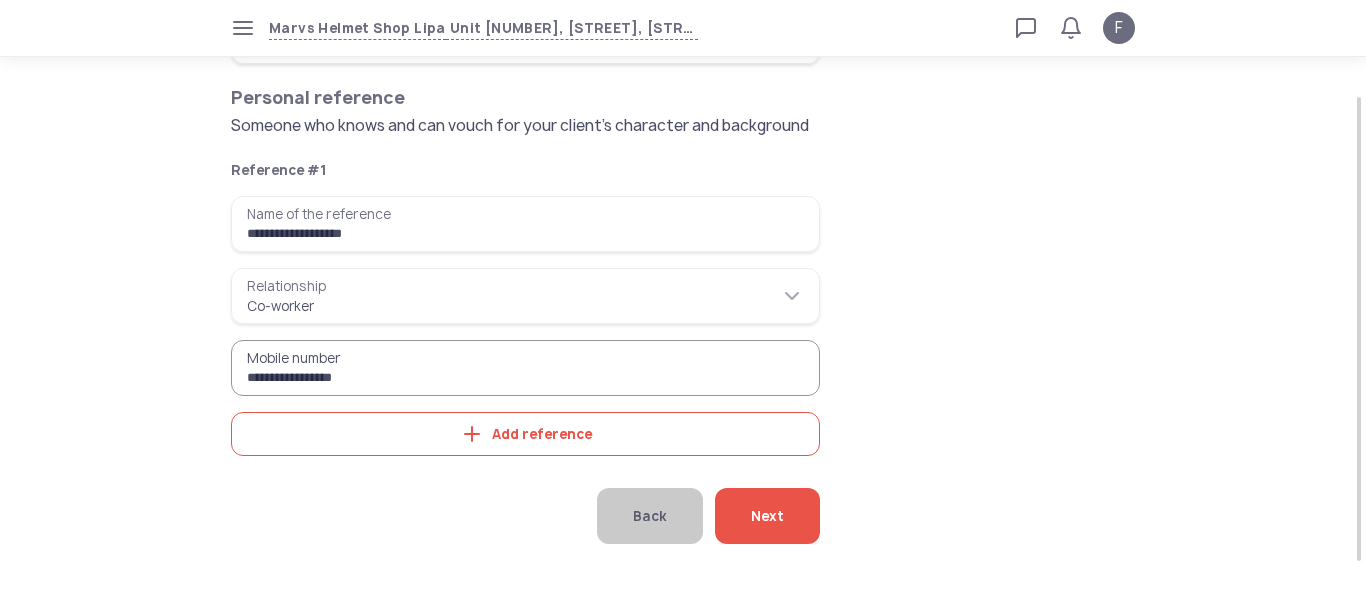 scroll, scrollTop: 177, scrollLeft: 0, axis: vertical 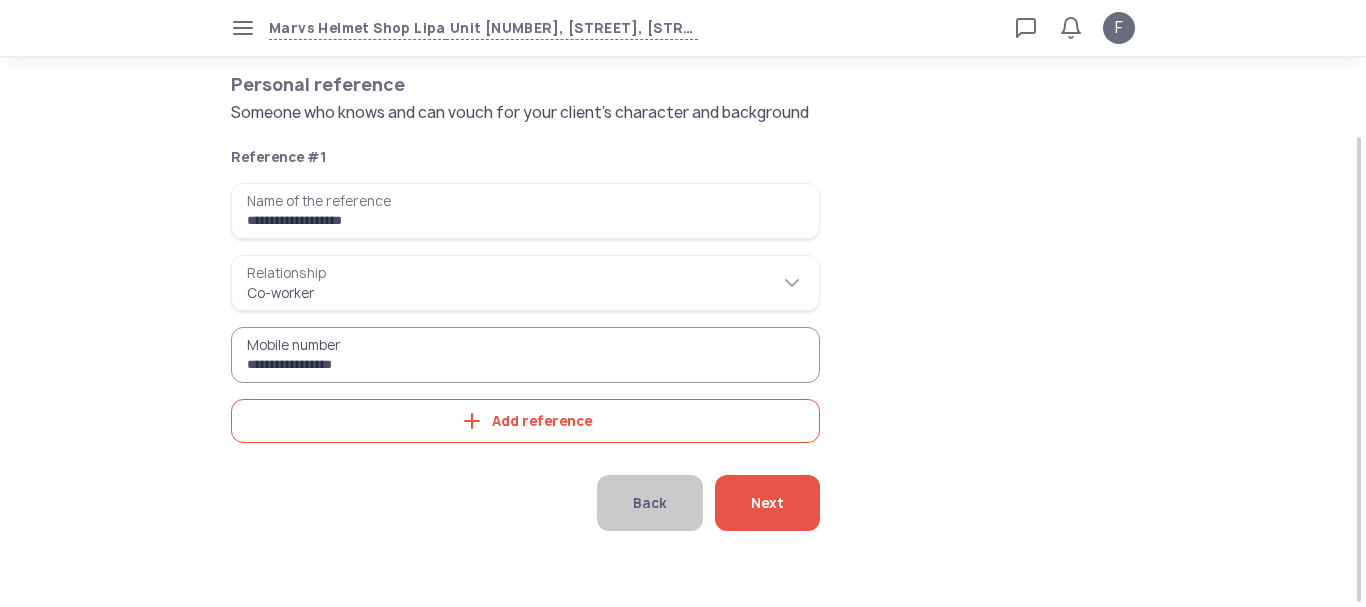 type on "**********" 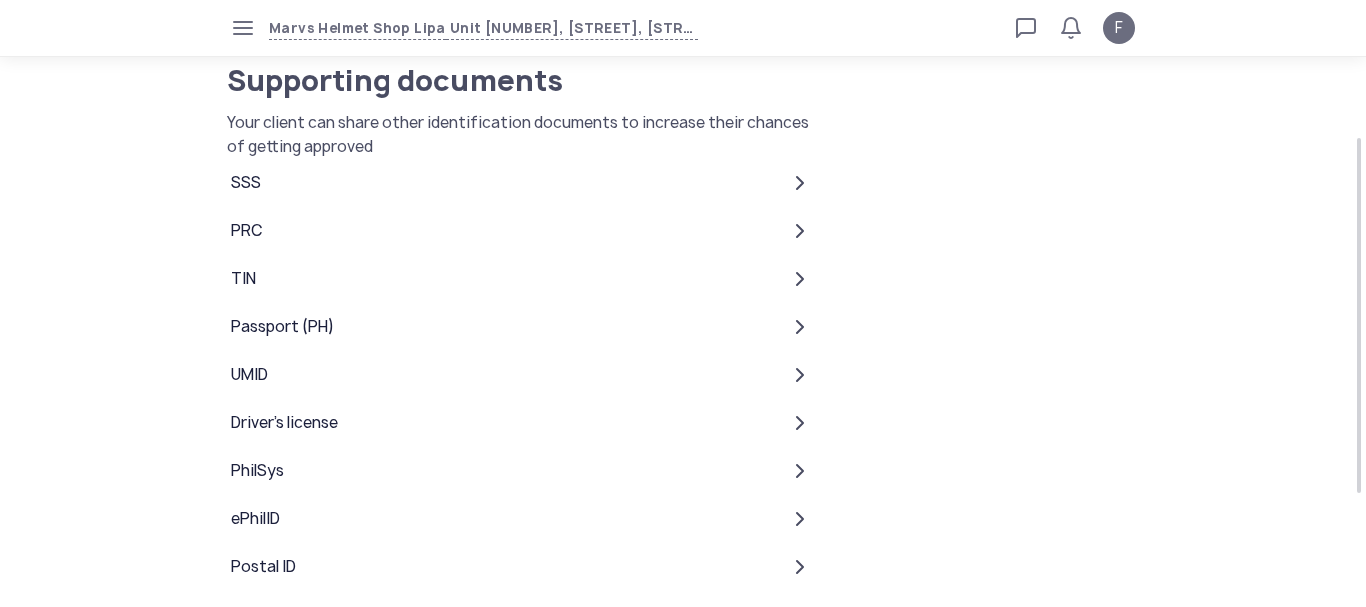 scroll, scrollTop: 421, scrollLeft: 0, axis: vertical 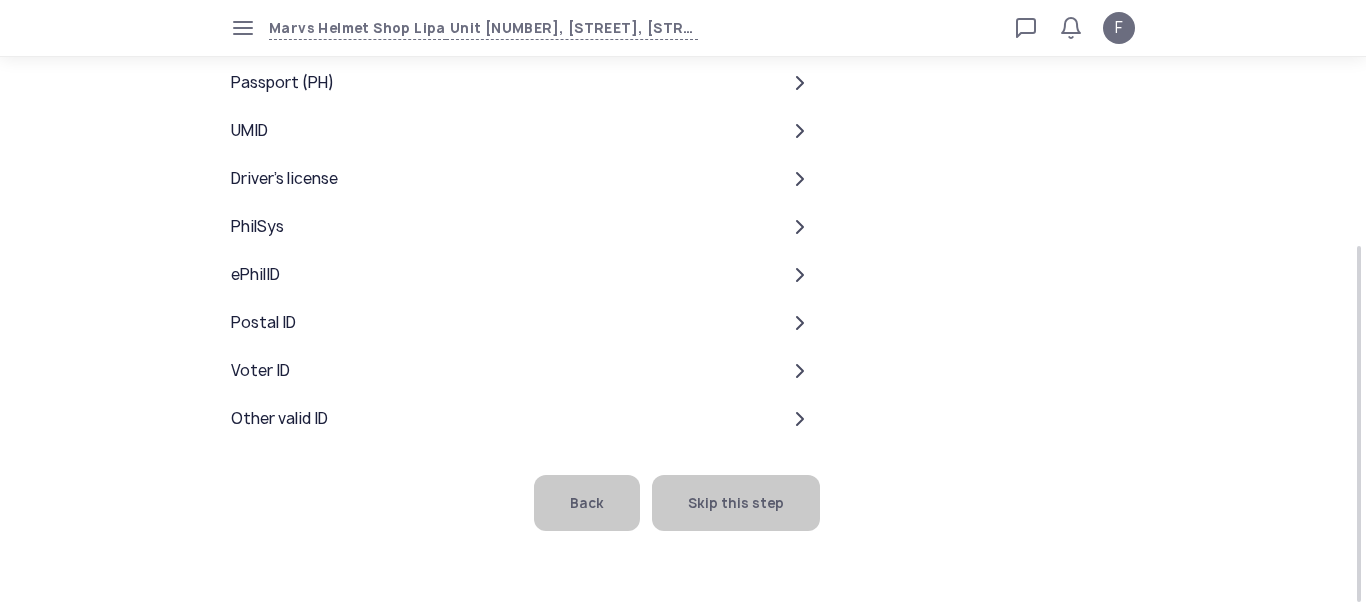 click on "Skip this step" 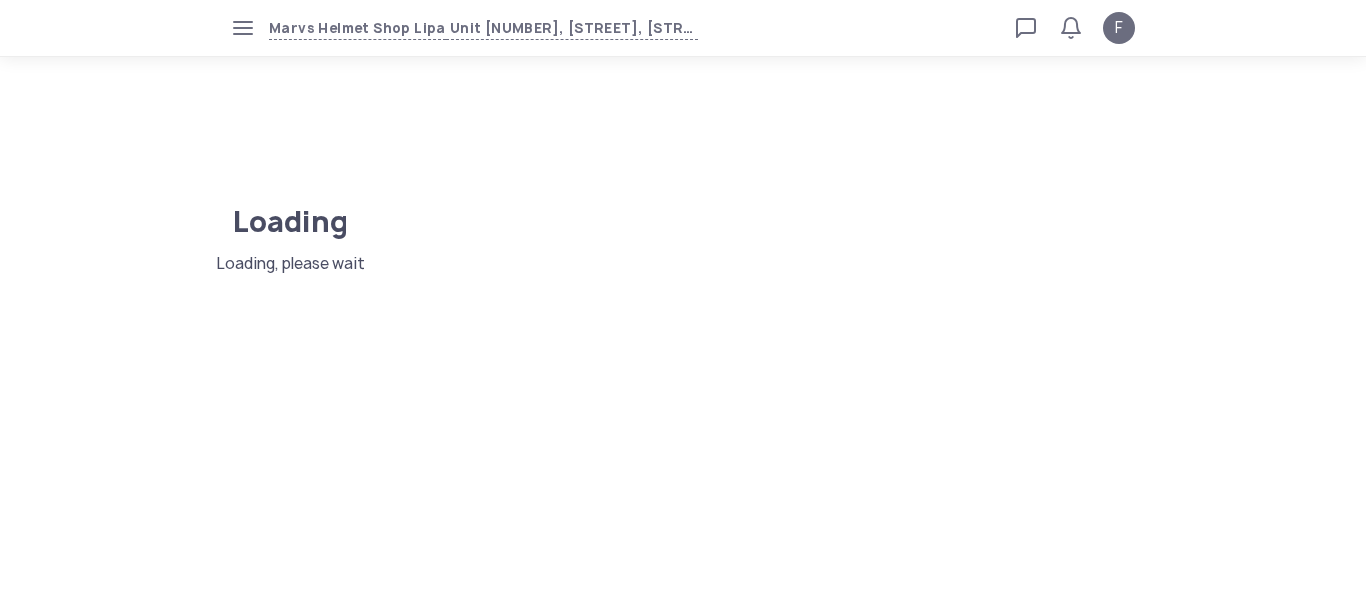 scroll, scrollTop: 0, scrollLeft: 0, axis: both 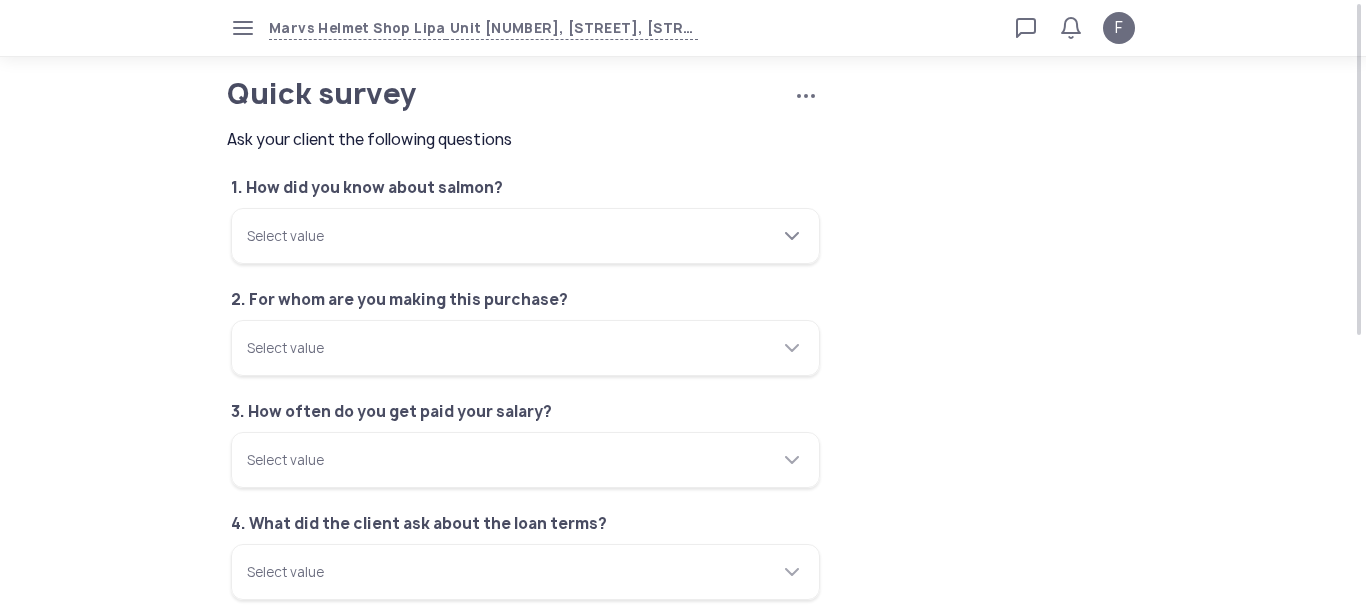 click on "Select value" at bounding box center (525, 236) 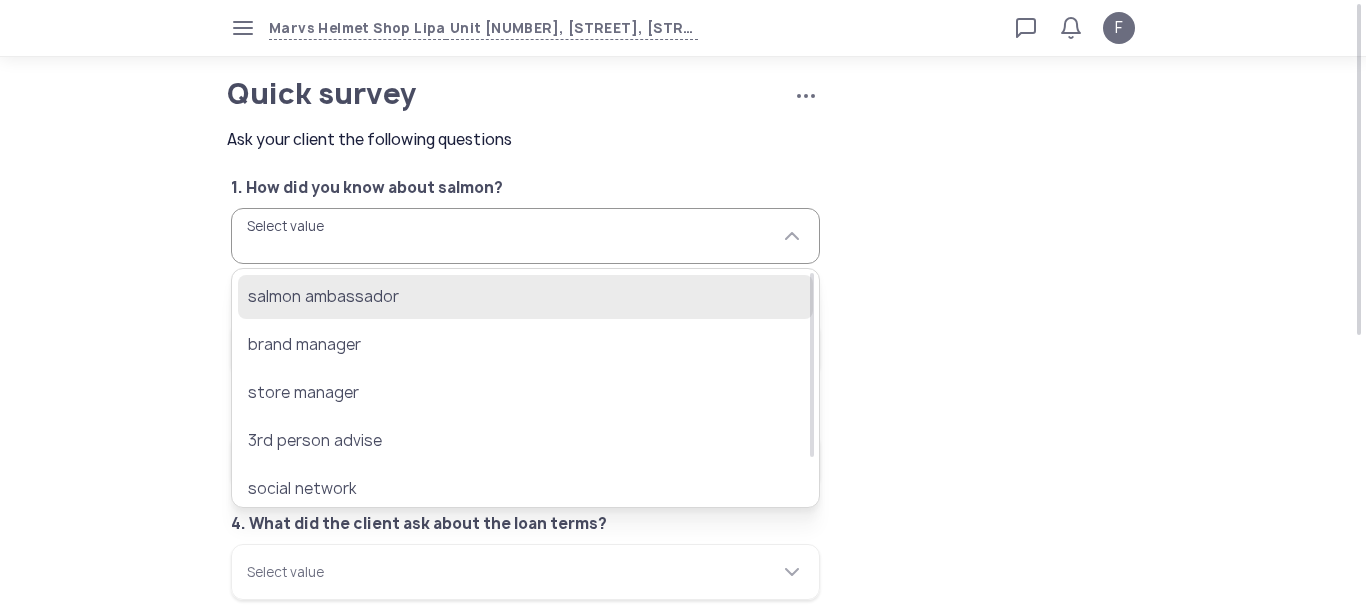 click on "salmon ambassador" 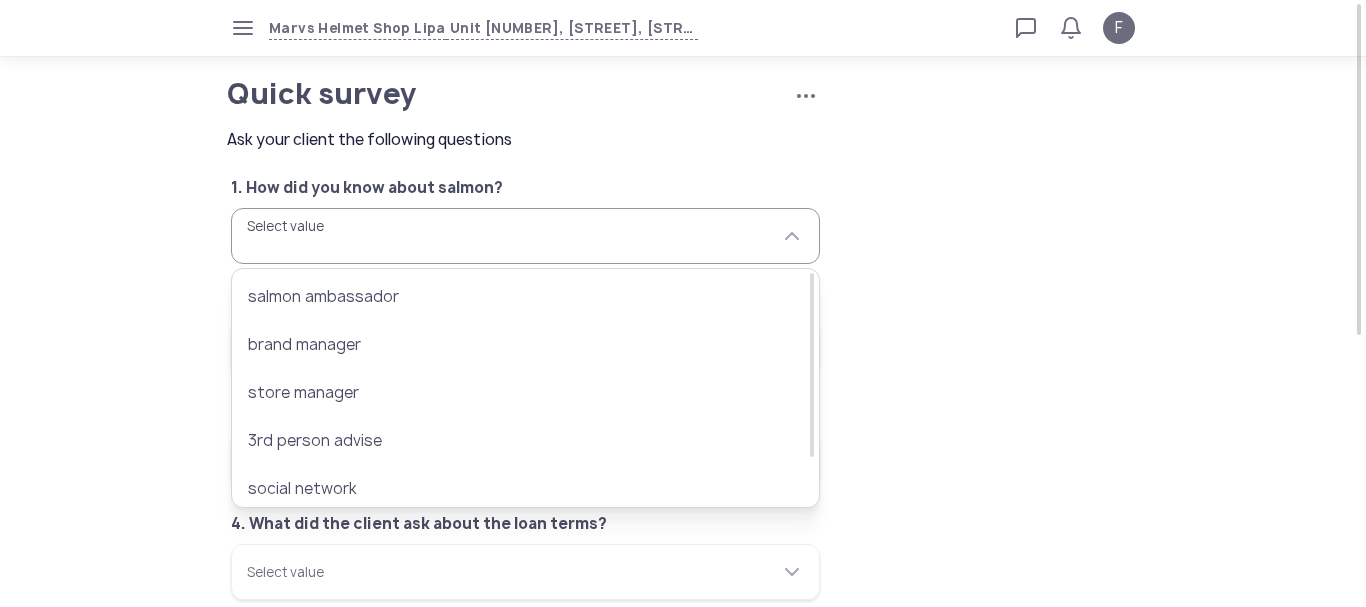 type on "**********" 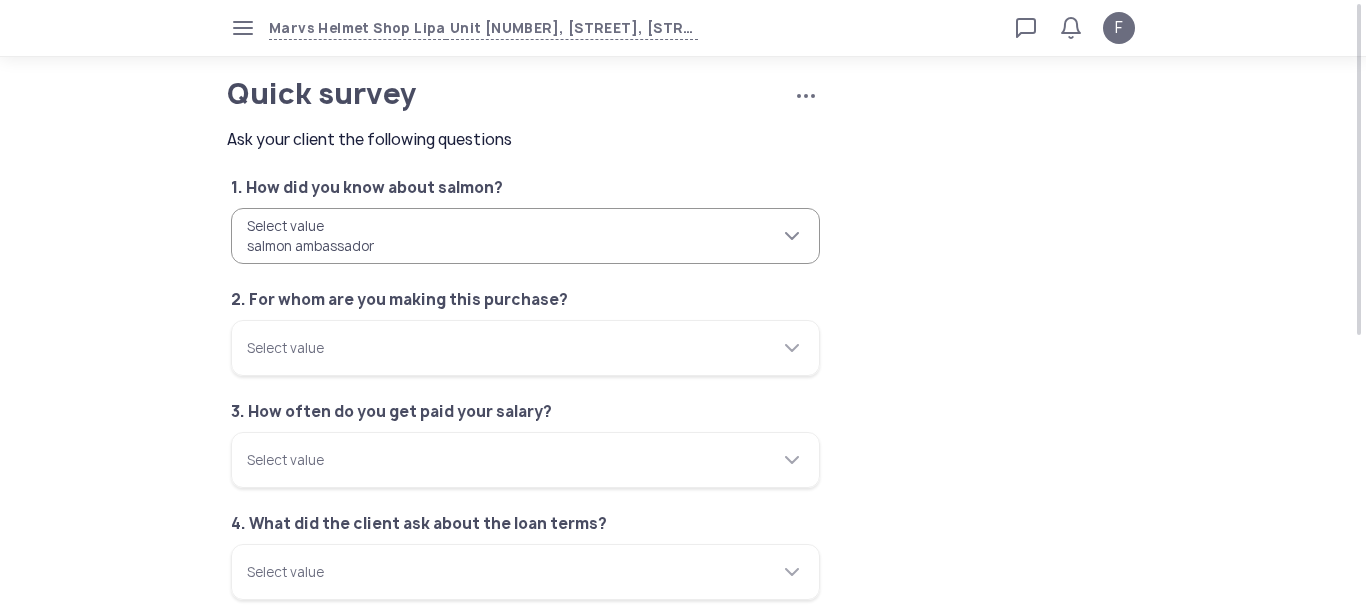 click on "**********" at bounding box center [525, 236] 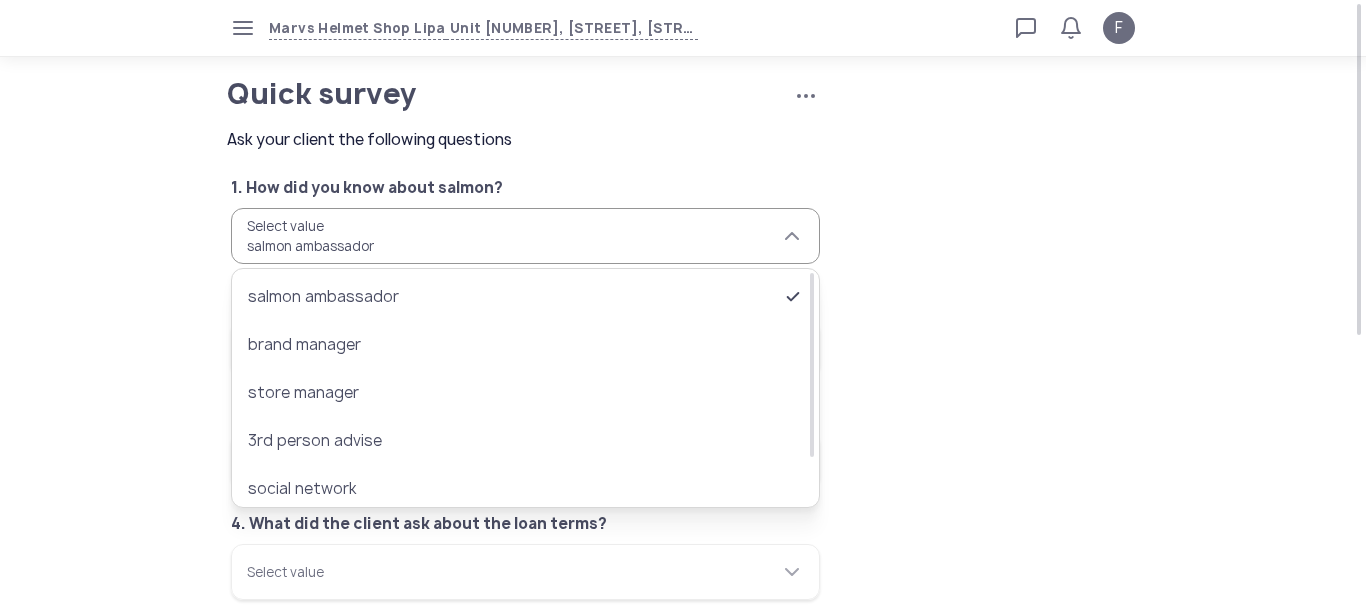 click on "**********" at bounding box center [525, 236] 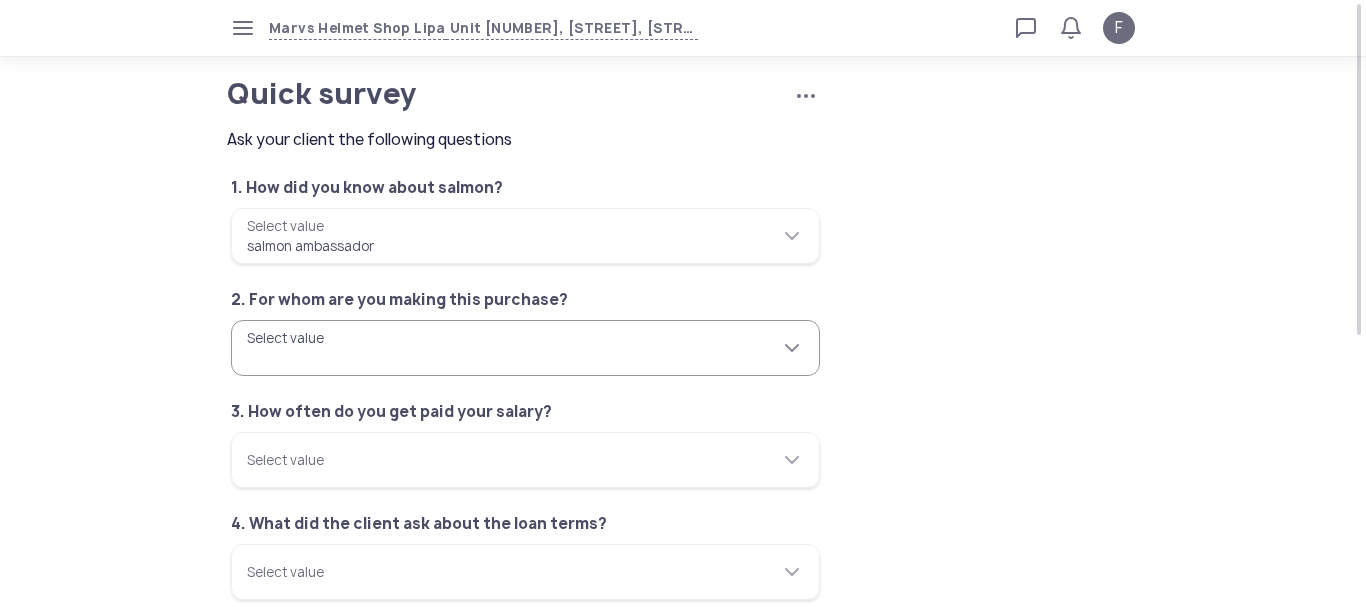 click on "Select value" at bounding box center (525, 348) 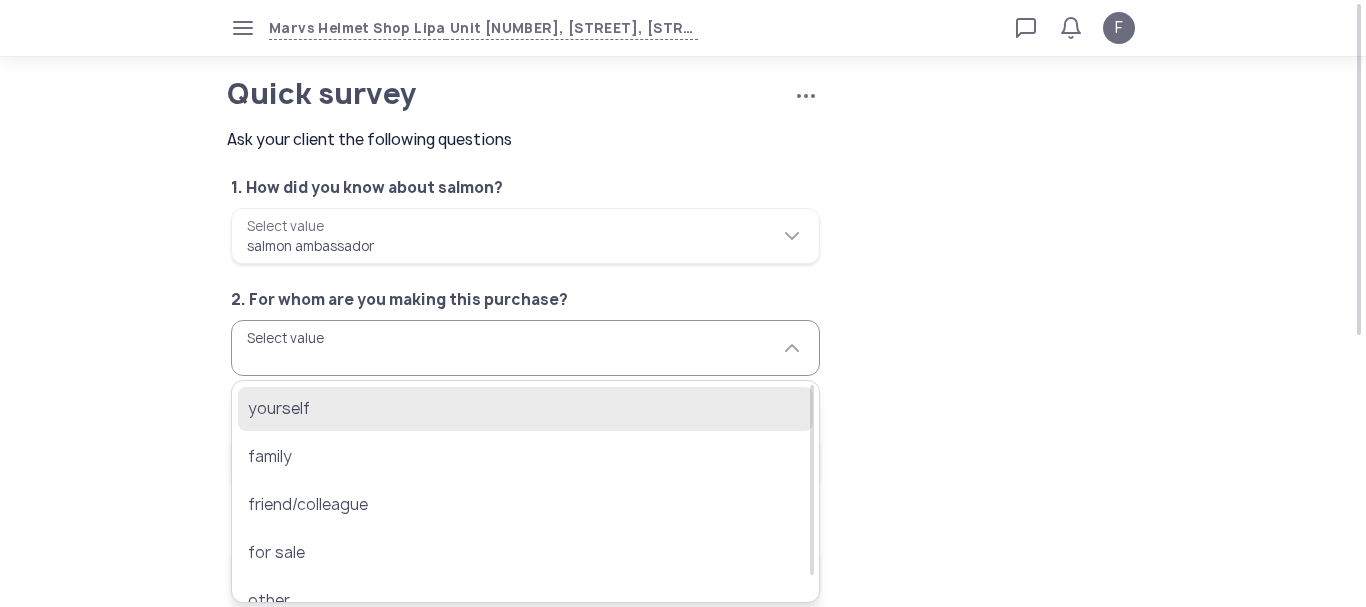 click on "yourself" 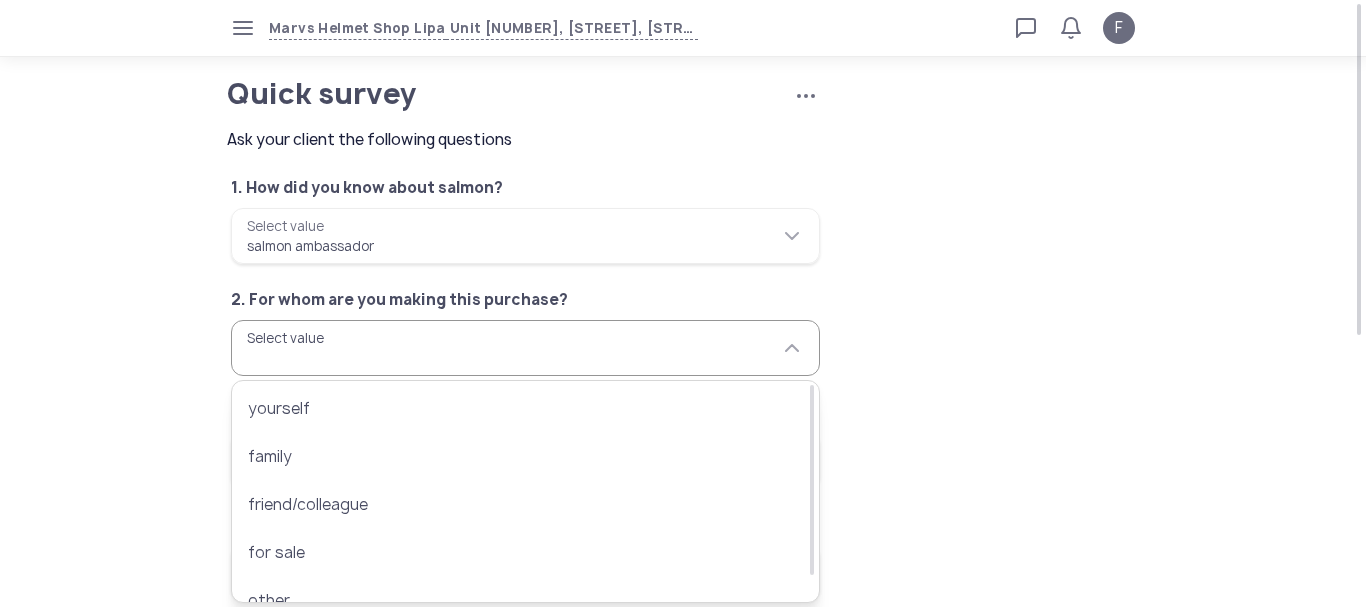 type on "********" 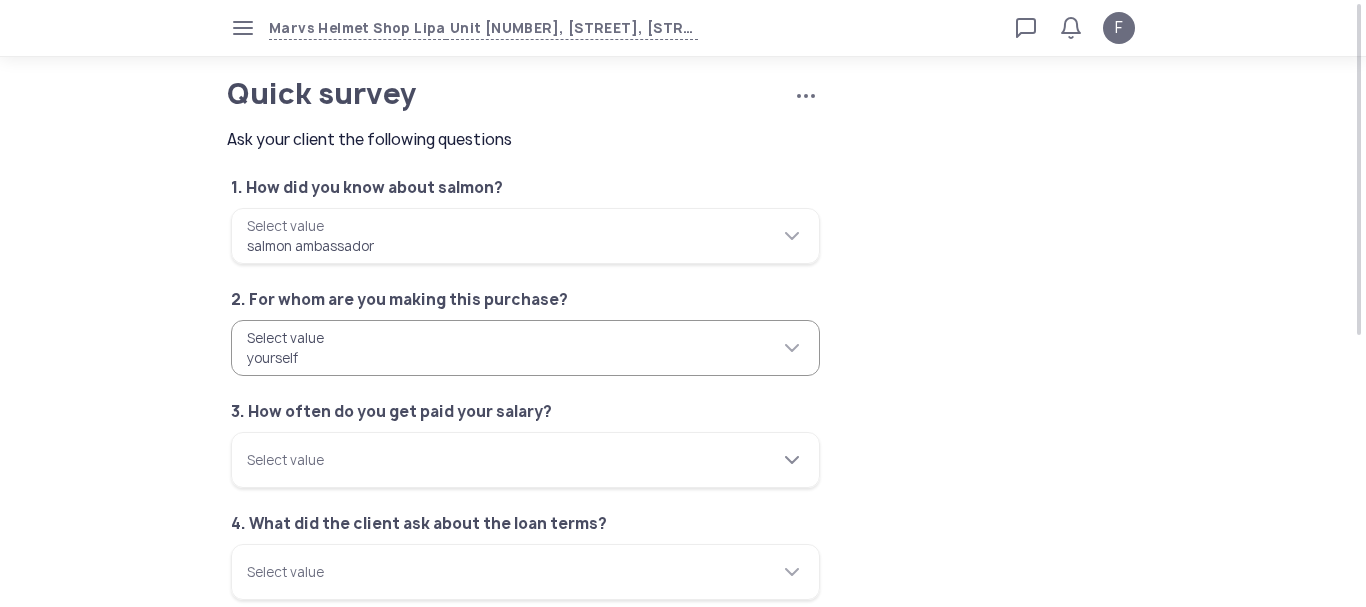 click on "Select value" at bounding box center (525, 460) 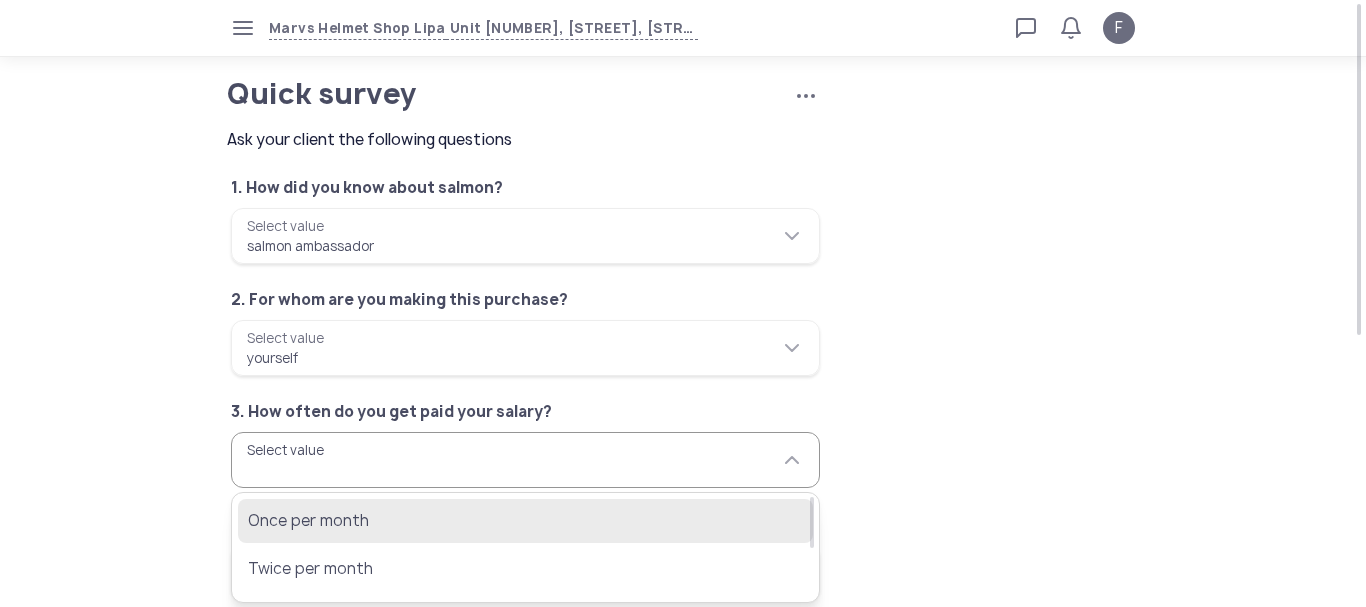 click on "Once per month" 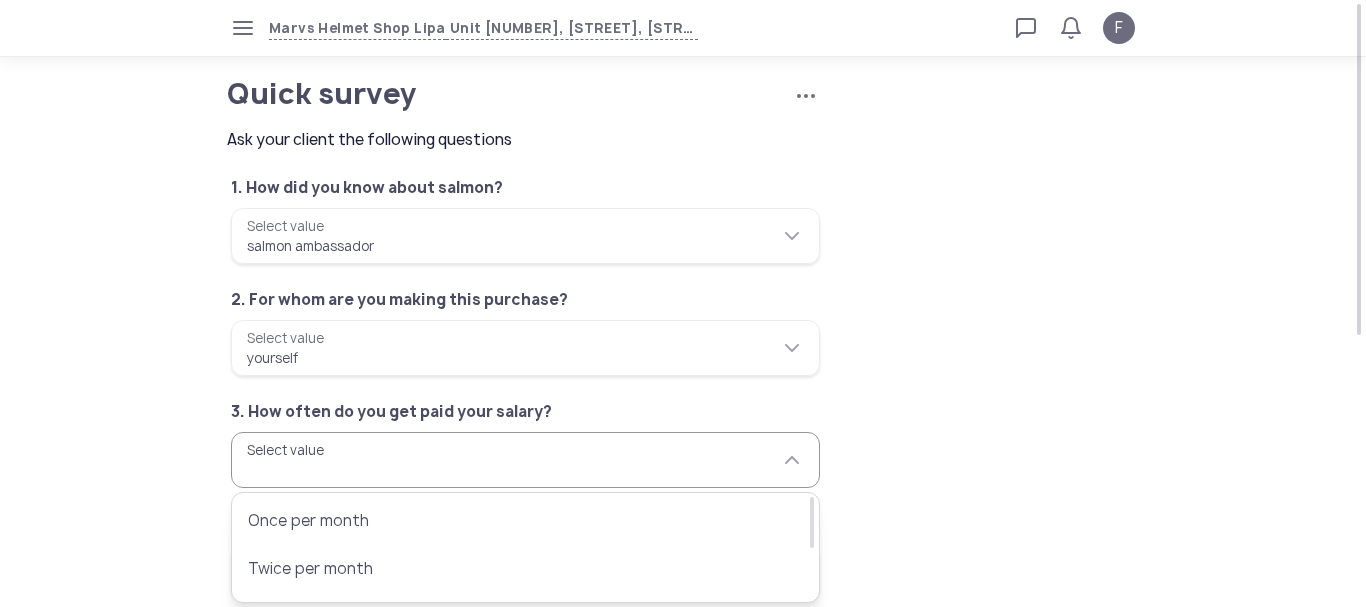 type on "**********" 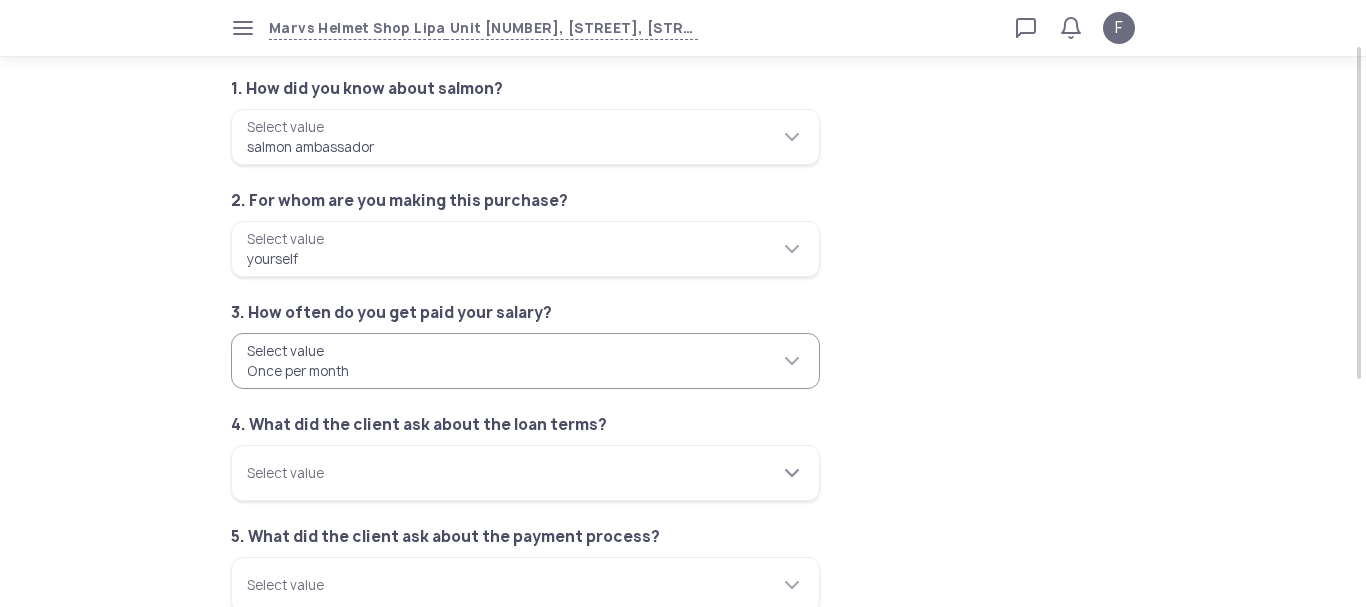 scroll, scrollTop: 100, scrollLeft: 0, axis: vertical 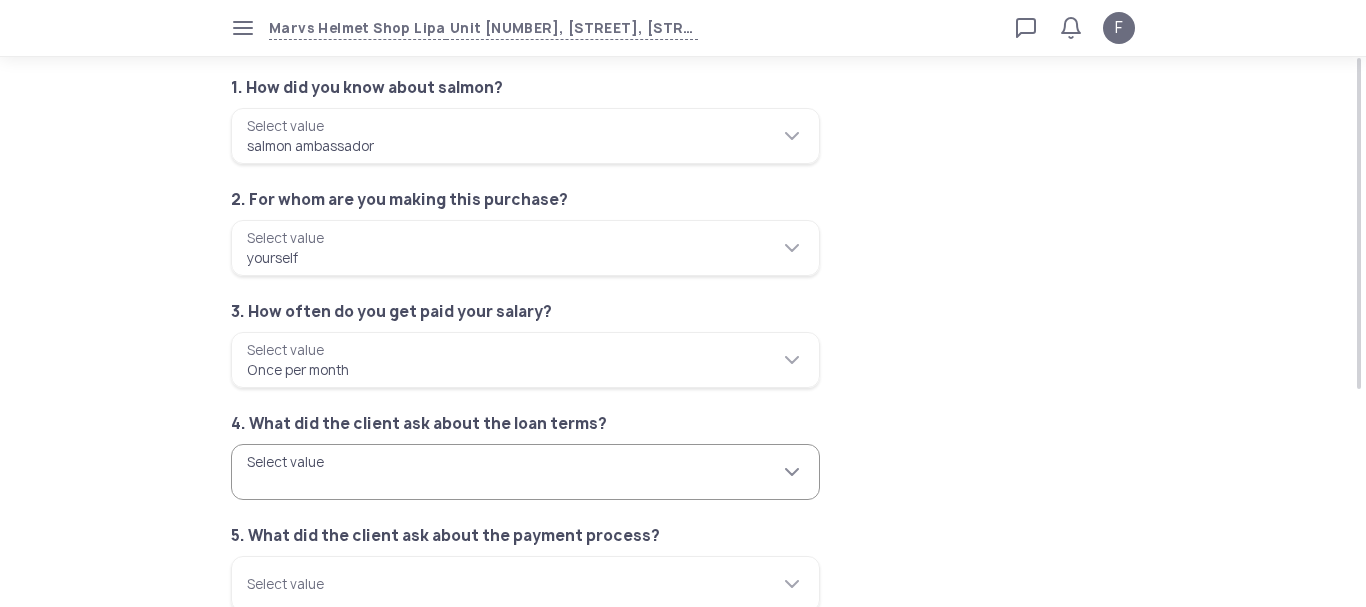 click 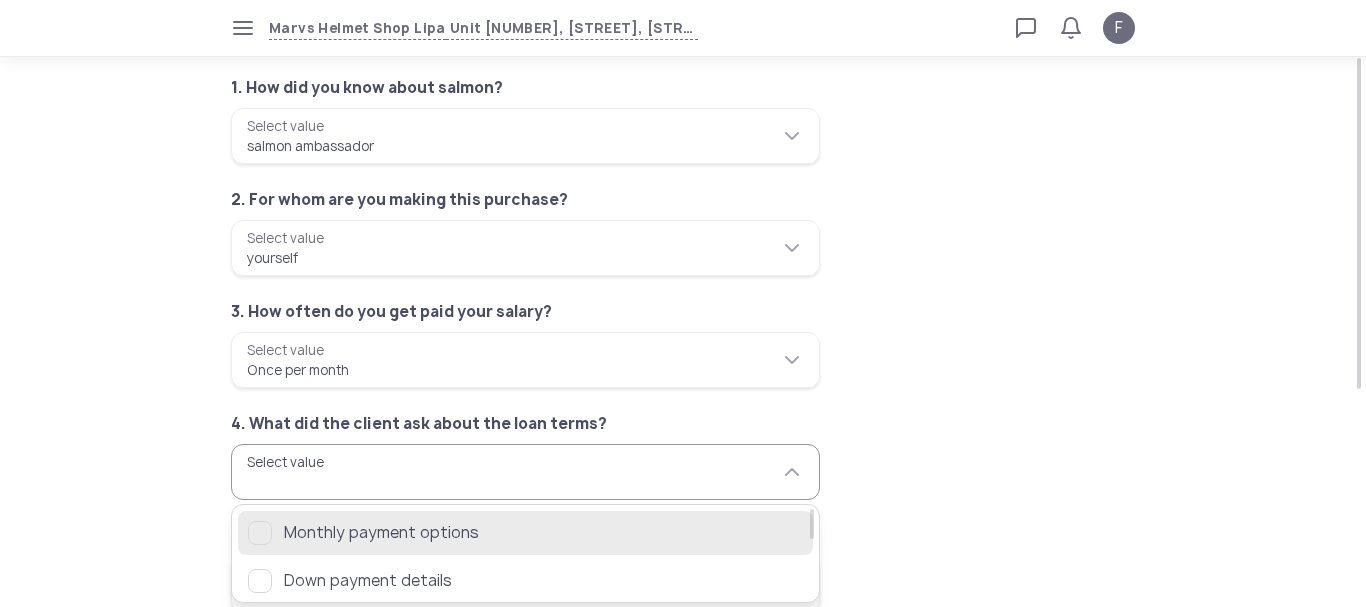 click on "Monthly payment options" 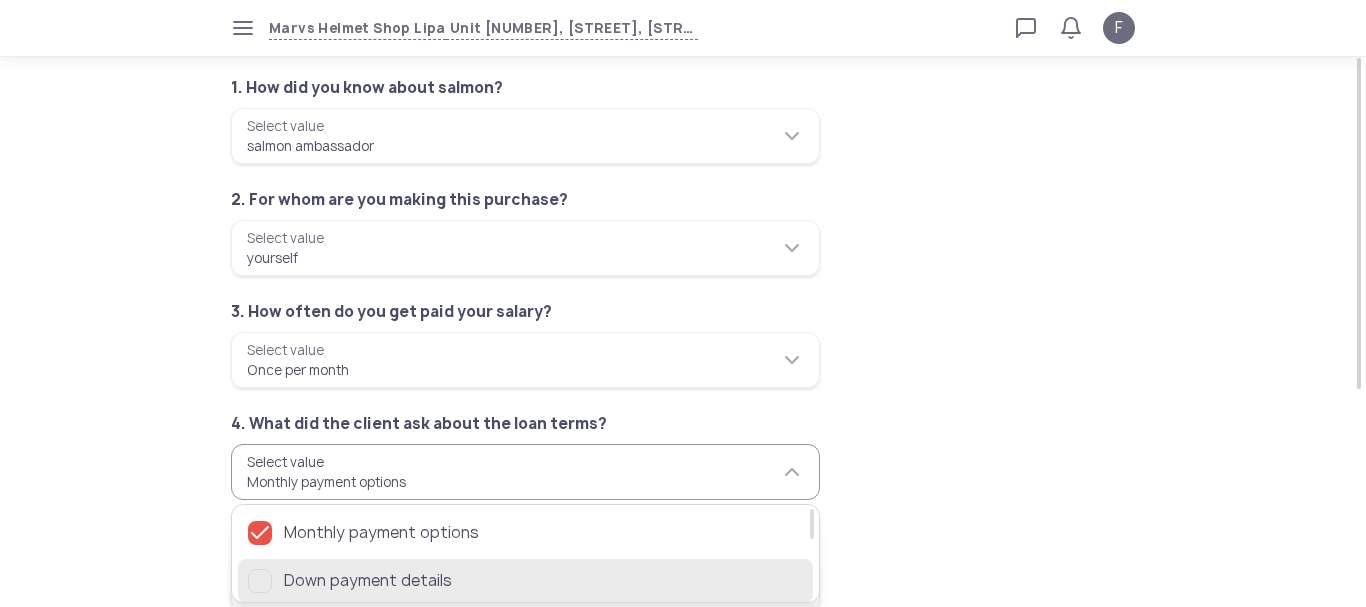 click on "Down payment details" 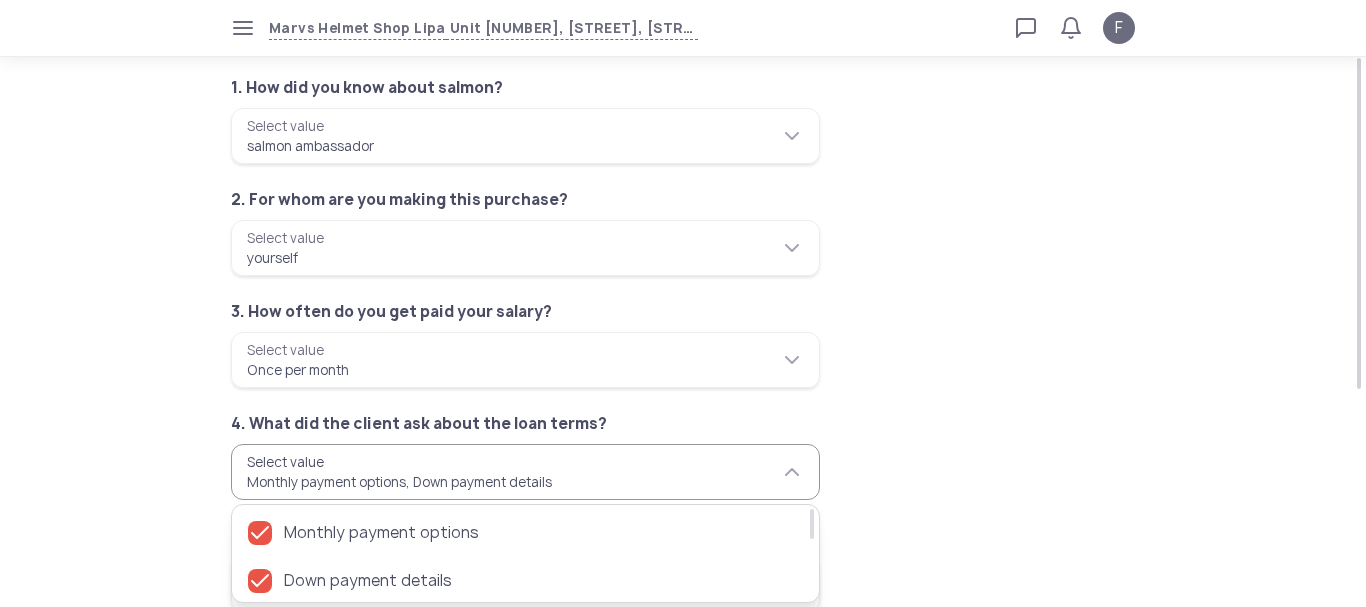 drag, startPoint x: 90, startPoint y: 398, endPoint x: 228, endPoint y: 429, distance: 141.43903 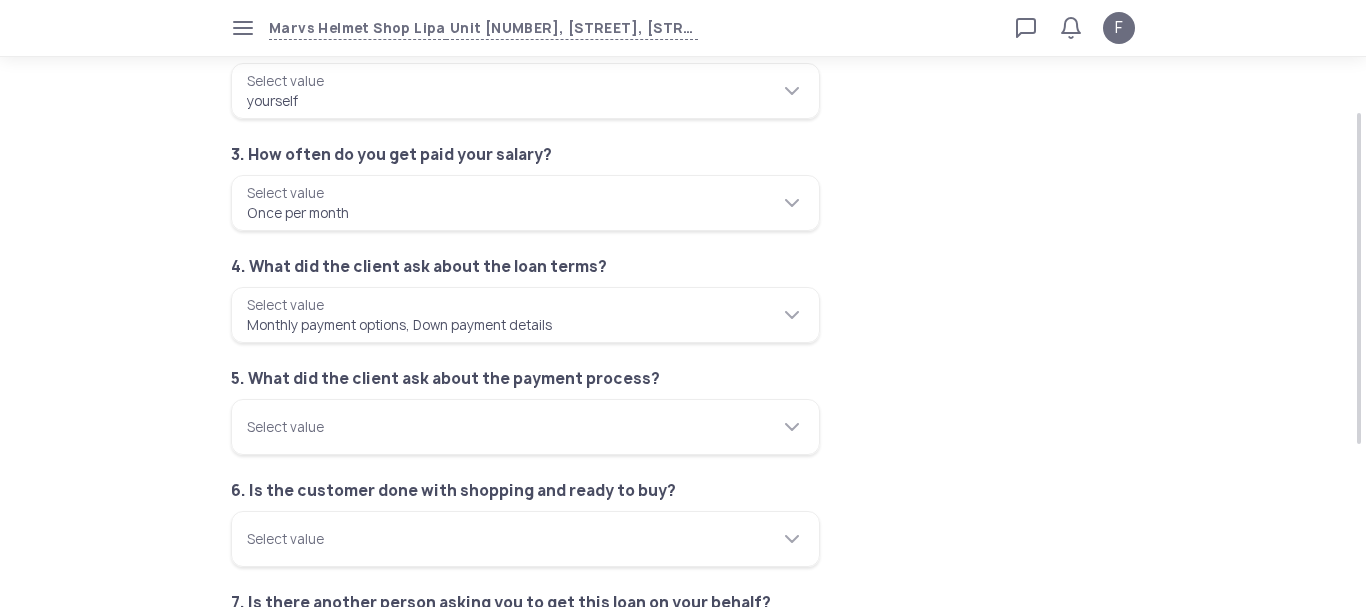 scroll, scrollTop: 300, scrollLeft: 0, axis: vertical 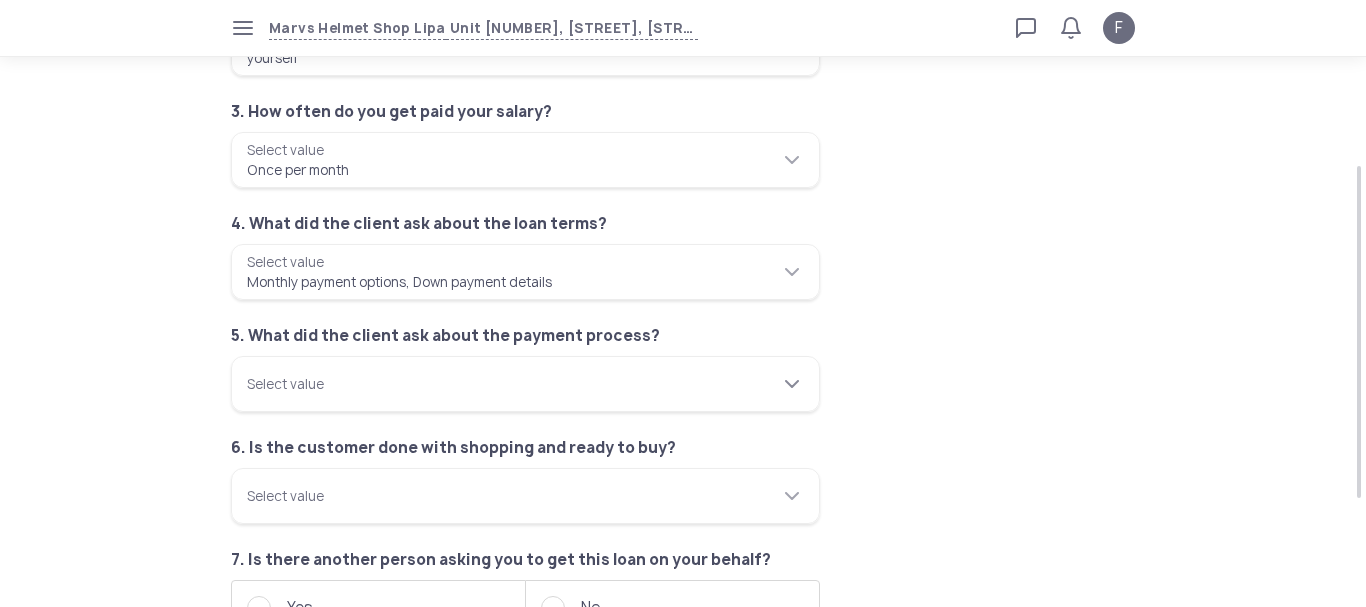click on "Select value" 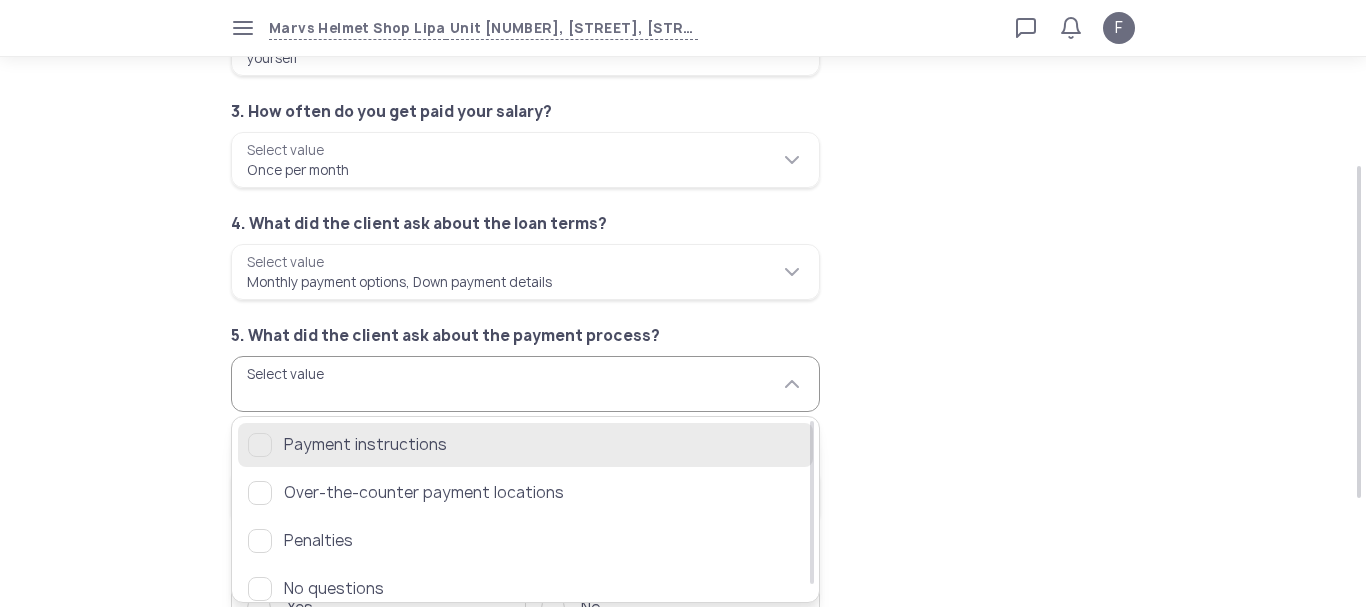 click on "Payment instructions" 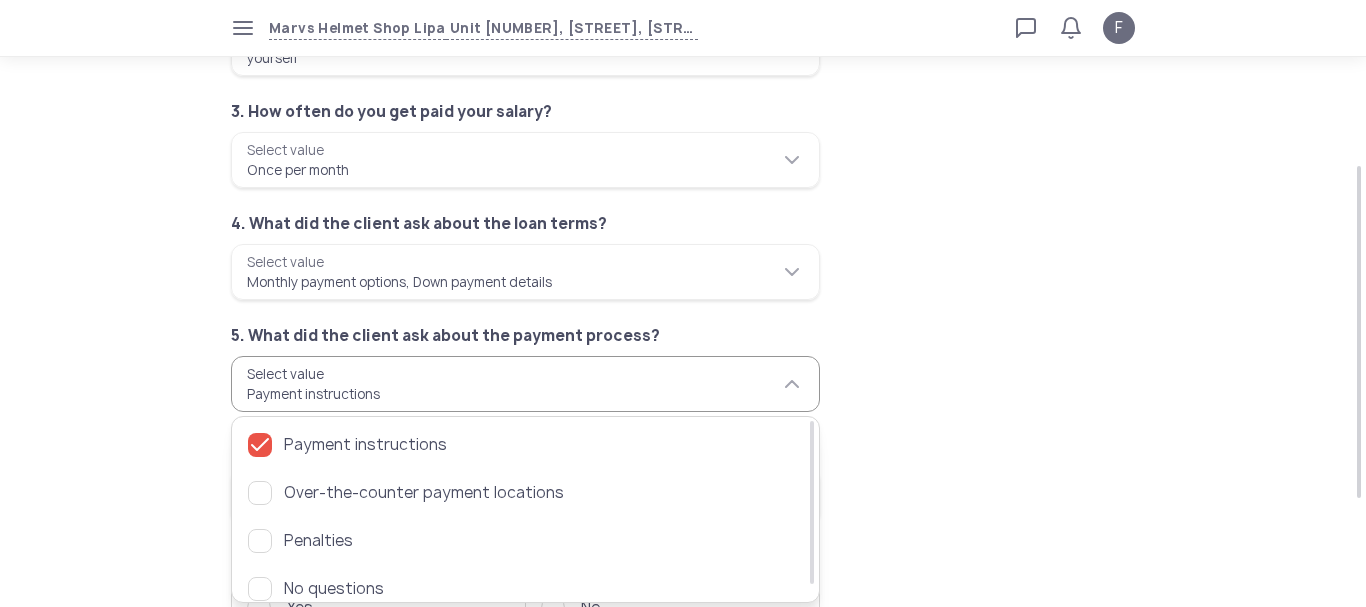 click on "**********" 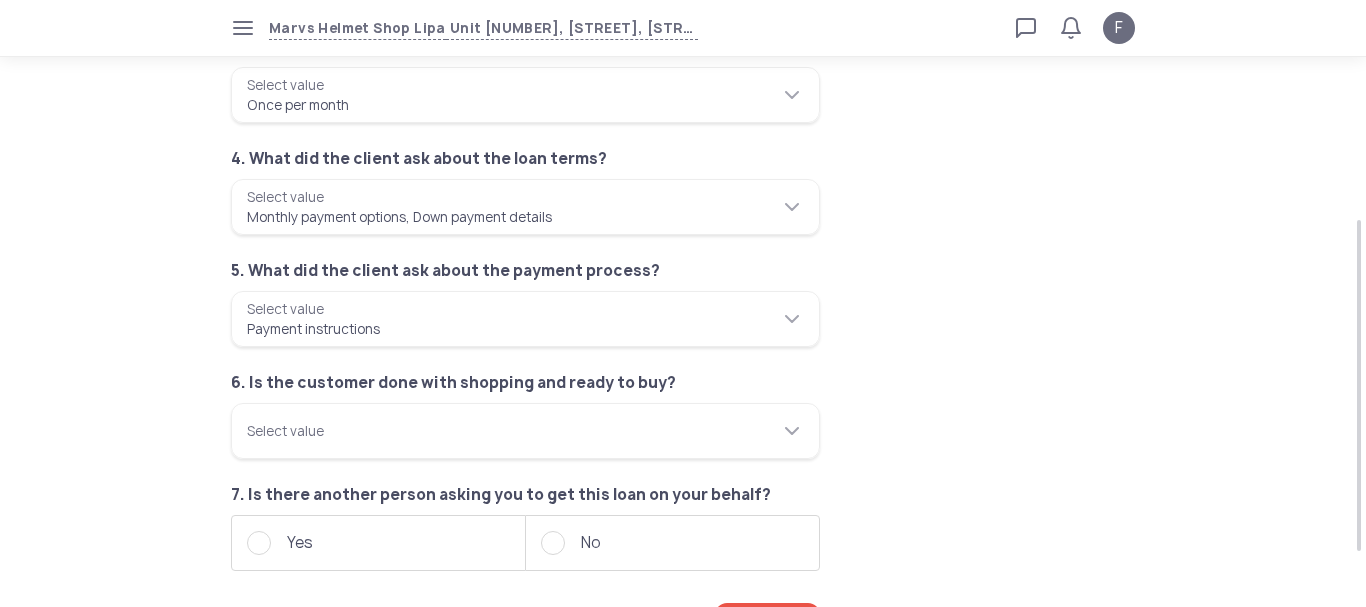 scroll, scrollTop: 400, scrollLeft: 0, axis: vertical 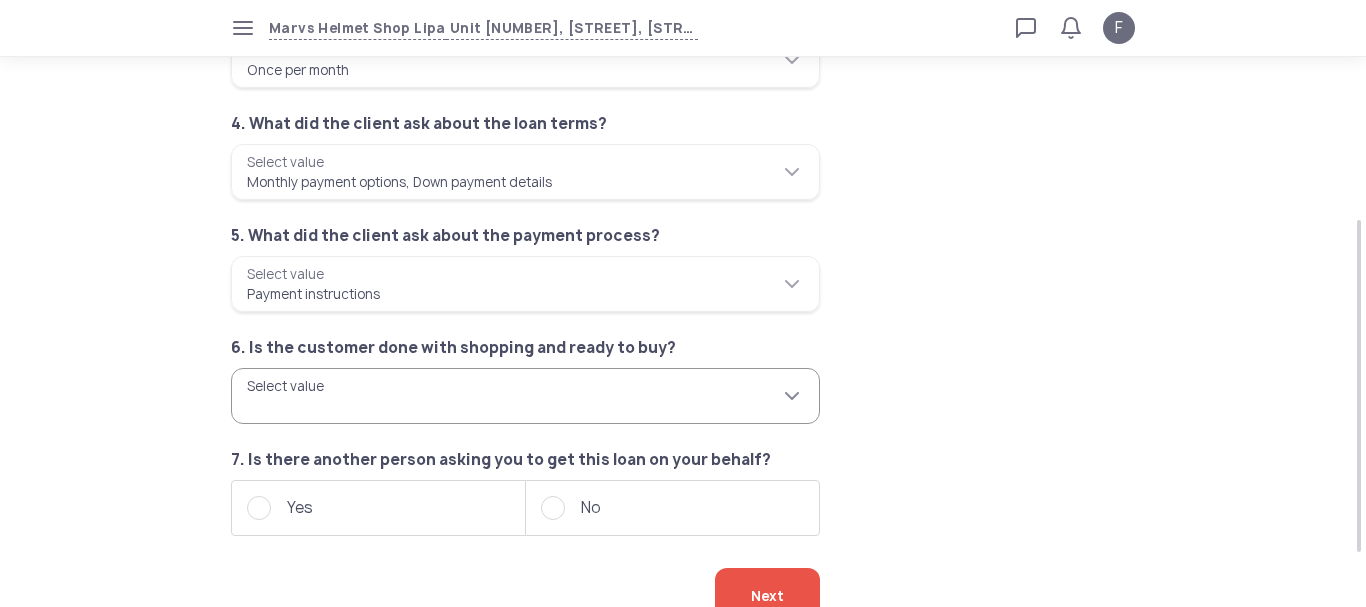click on "Select value" at bounding box center [525, 396] 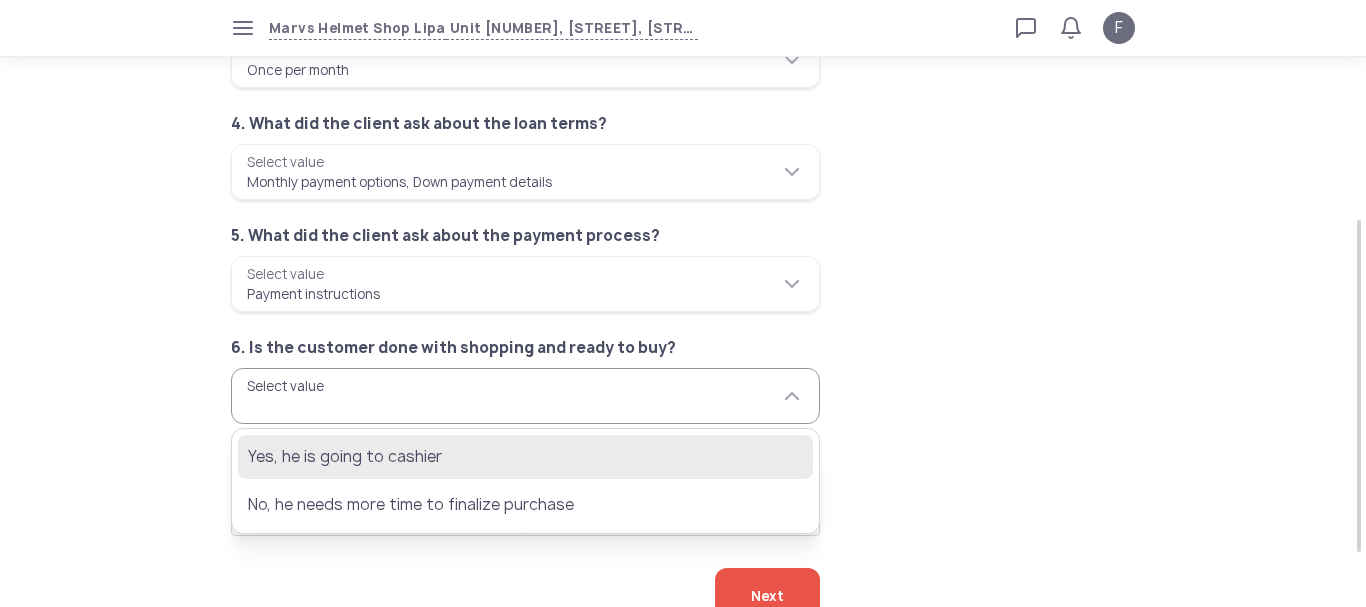 click on "Yes, he is going to cashier" 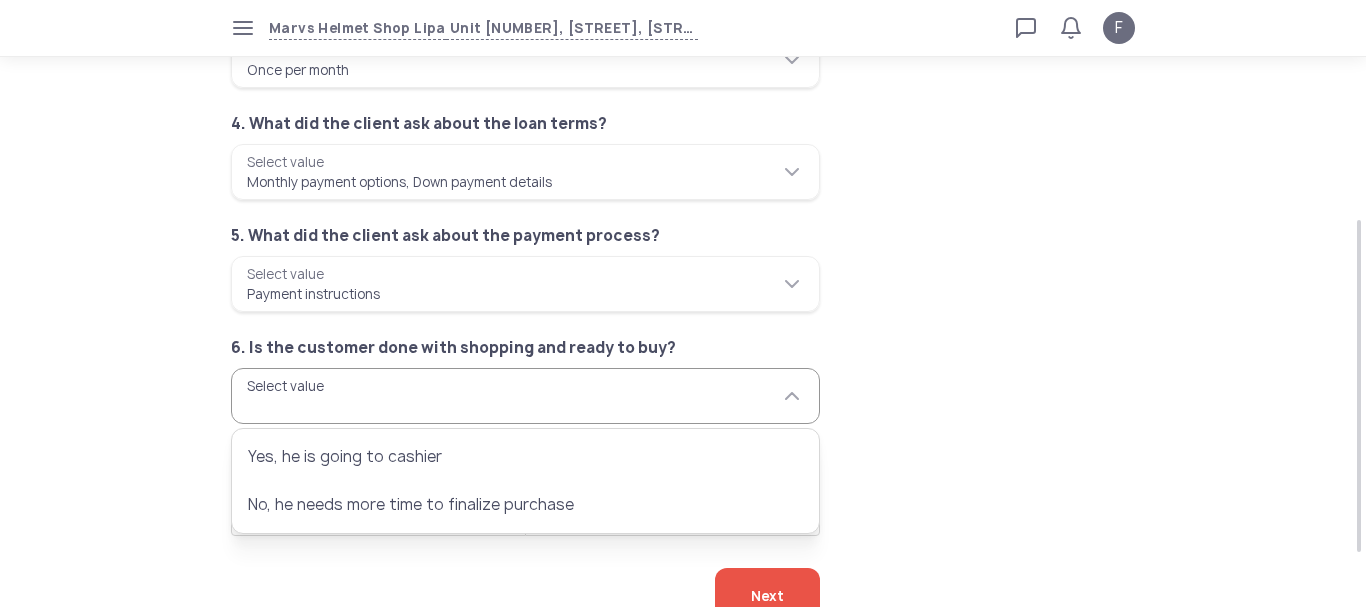 type on "**********" 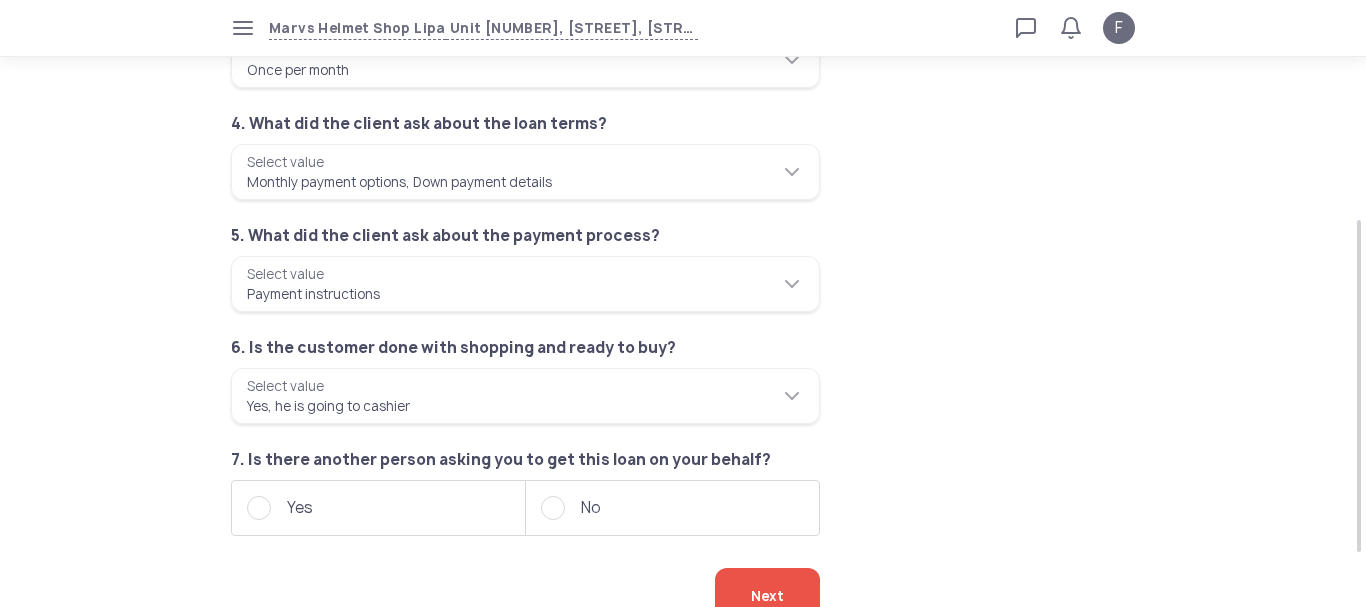 click on "**********" 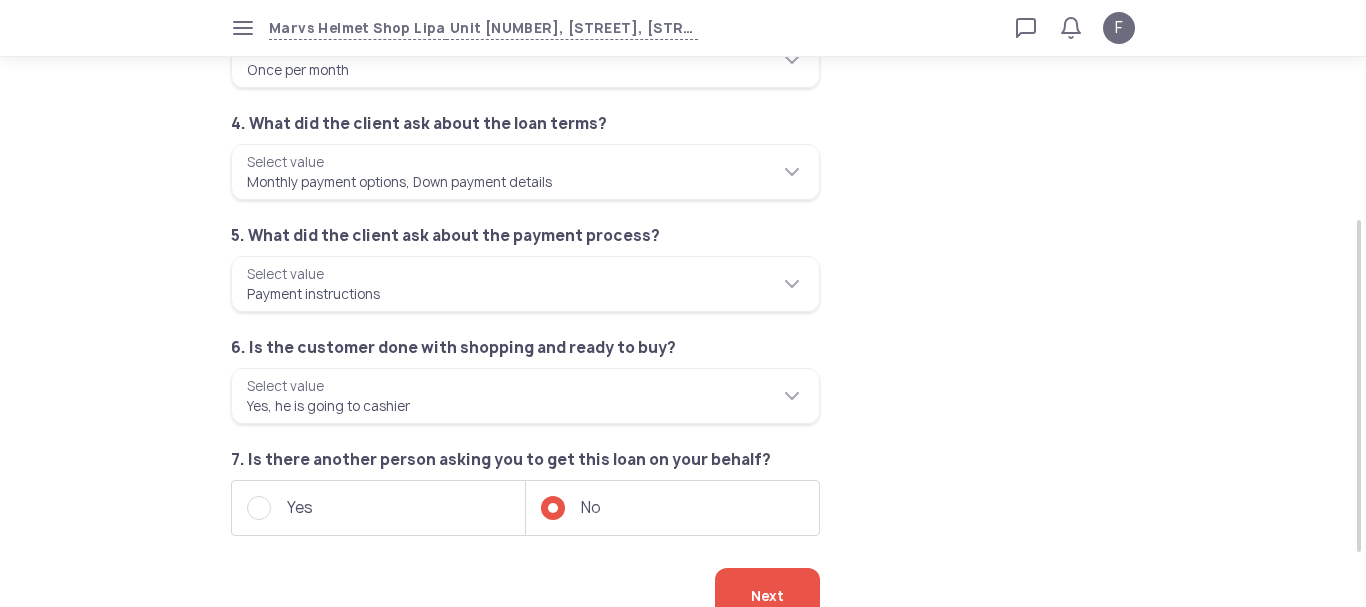 click on "Next" 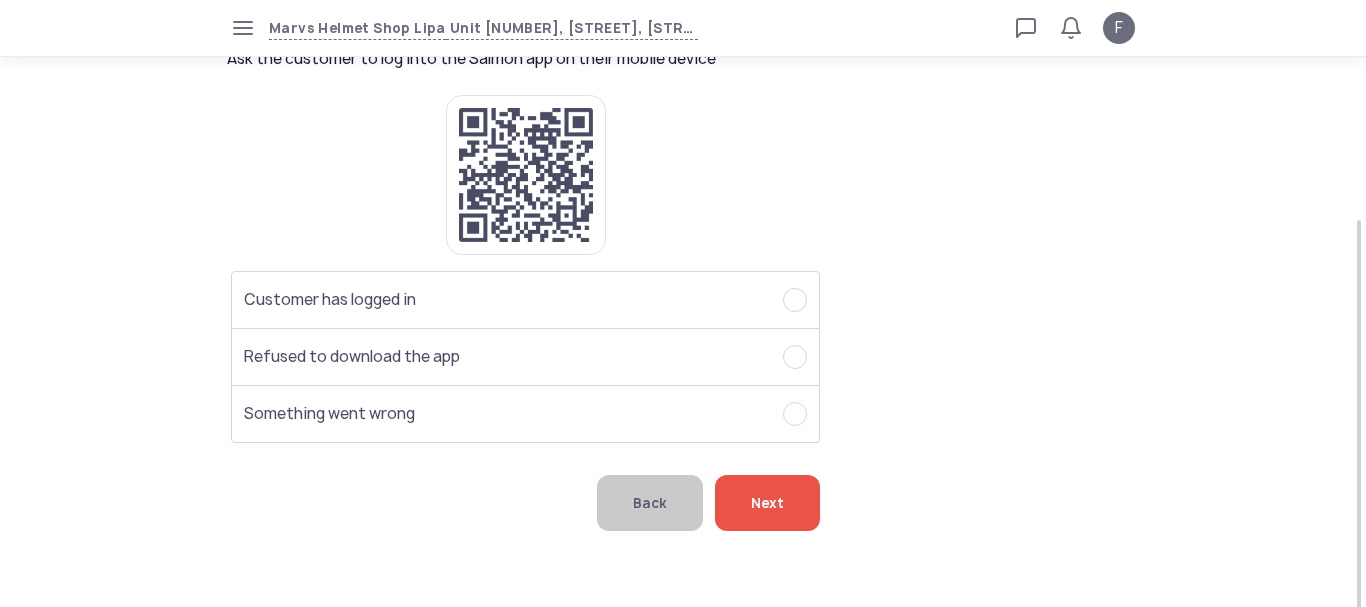 scroll, scrollTop: 0, scrollLeft: 0, axis: both 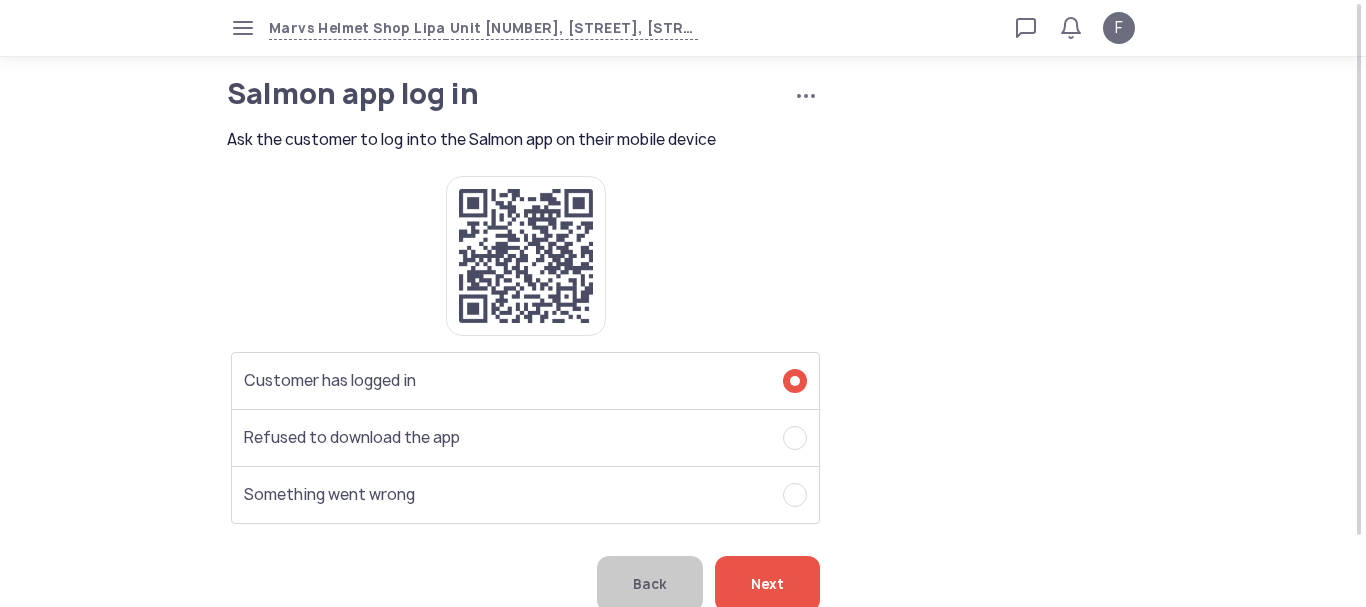 click on "Next" 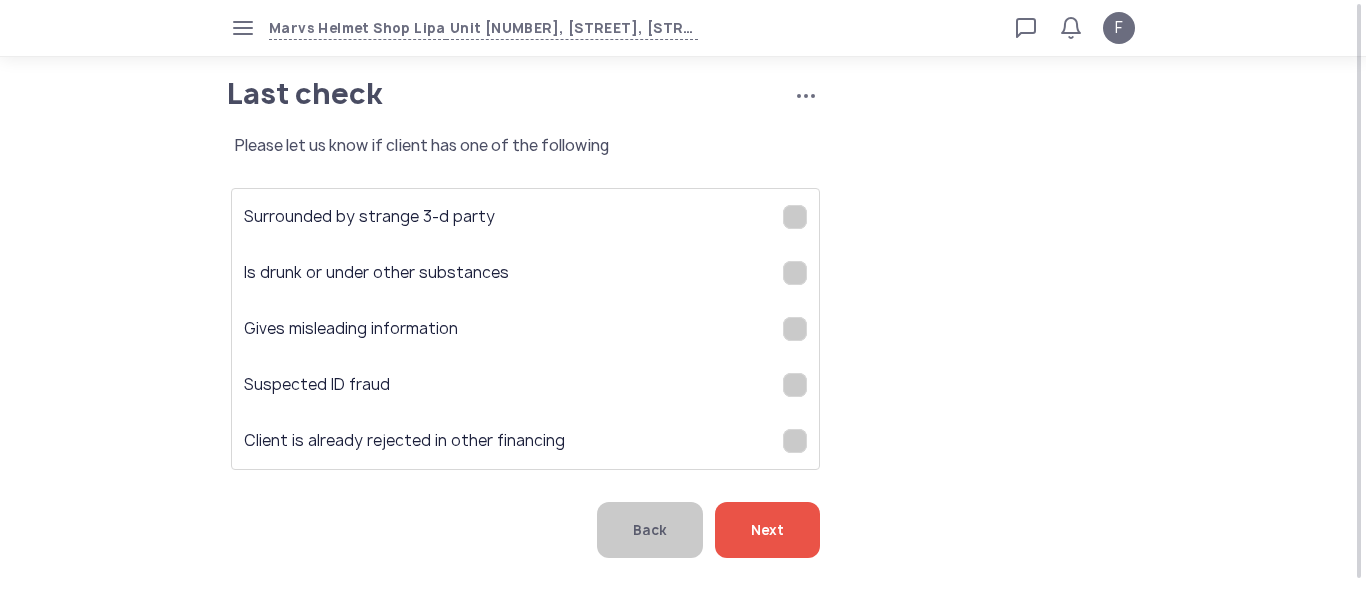 click on "Next" 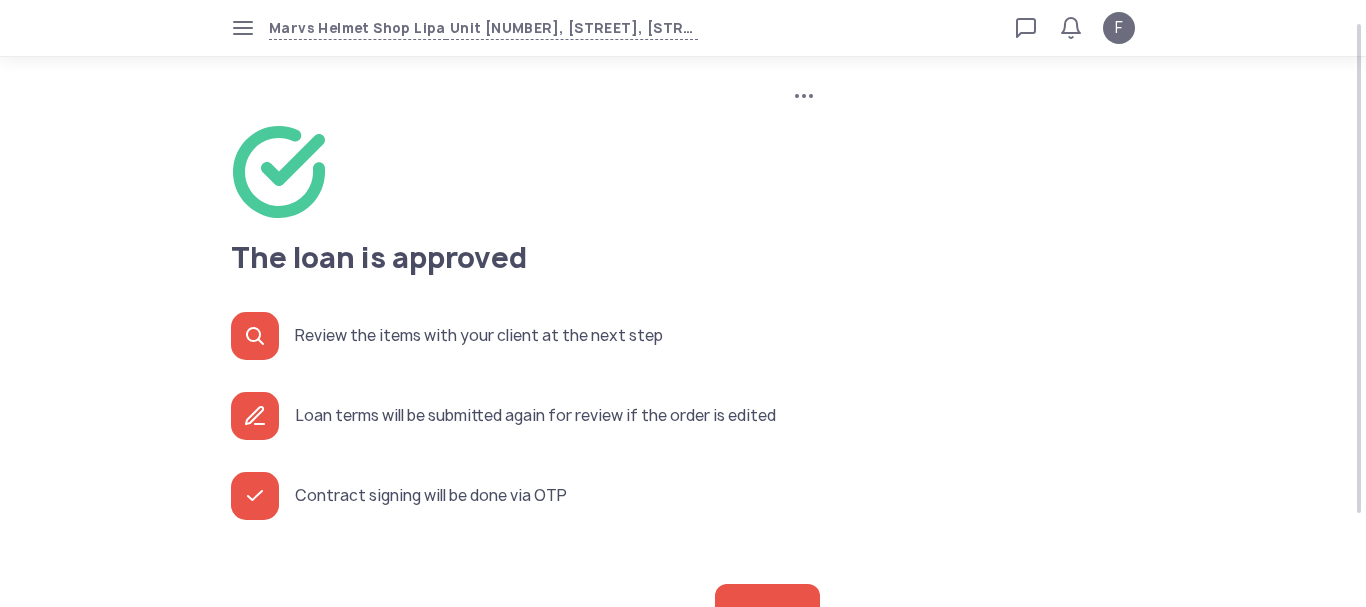 scroll, scrollTop: 100, scrollLeft: 0, axis: vertical 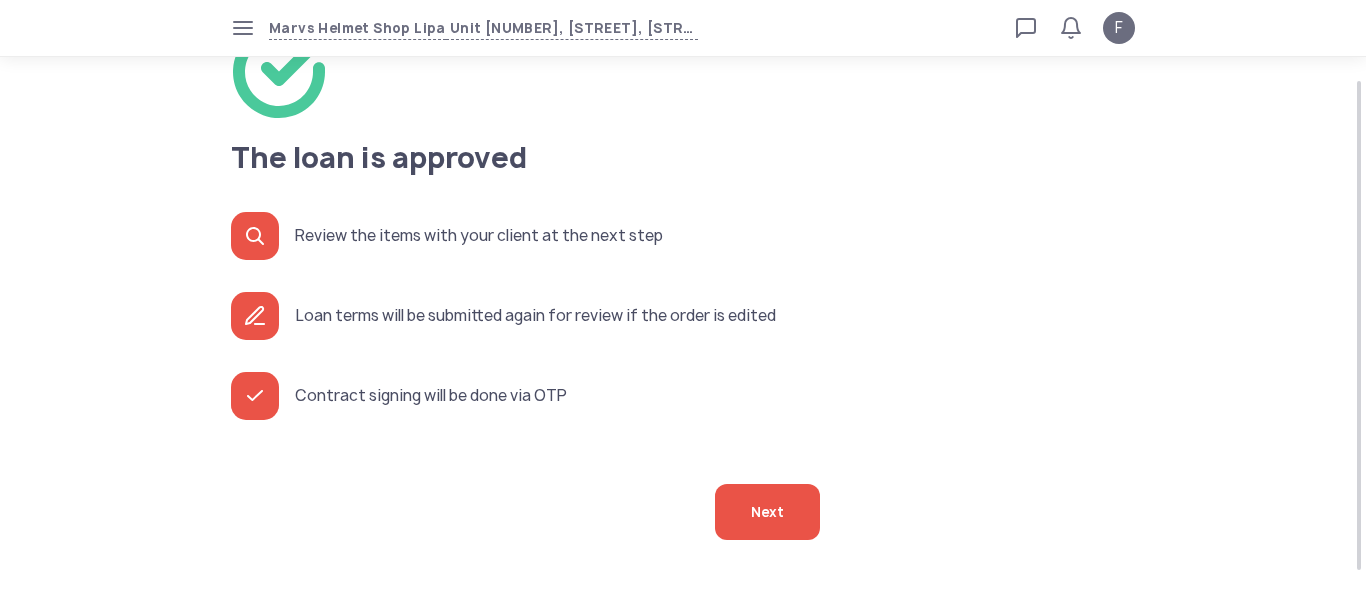 click on "Next" 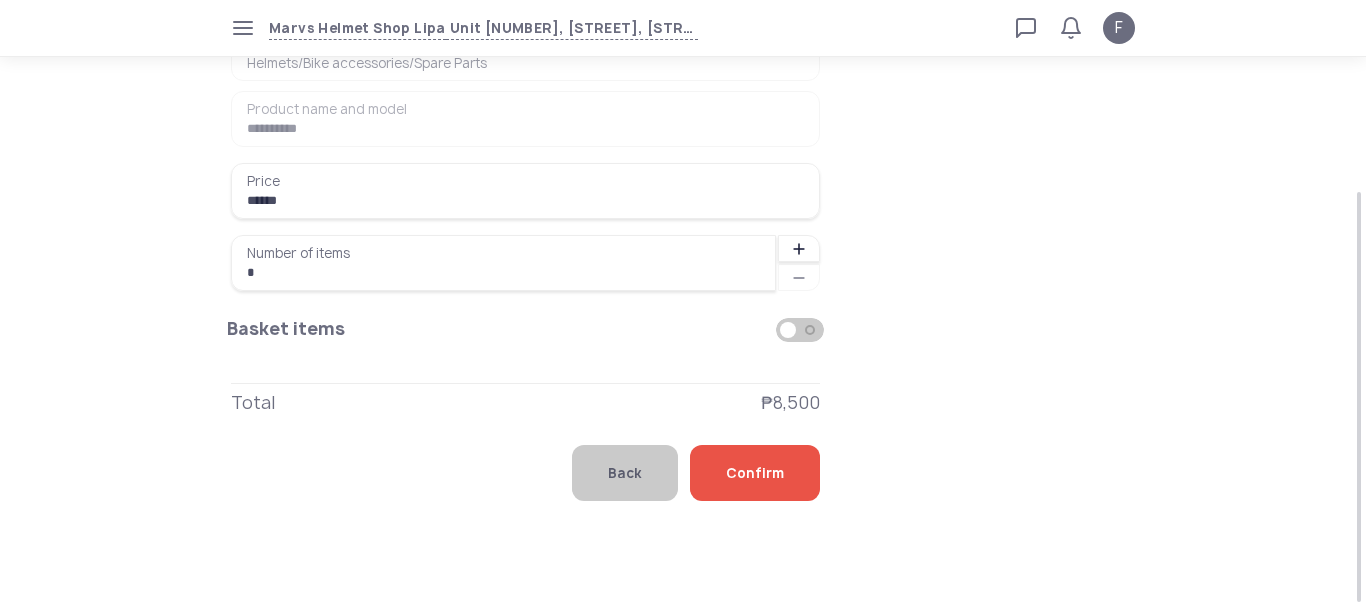 scroll, scrollTop: 273, scrollLeft: 0, axis: vertical 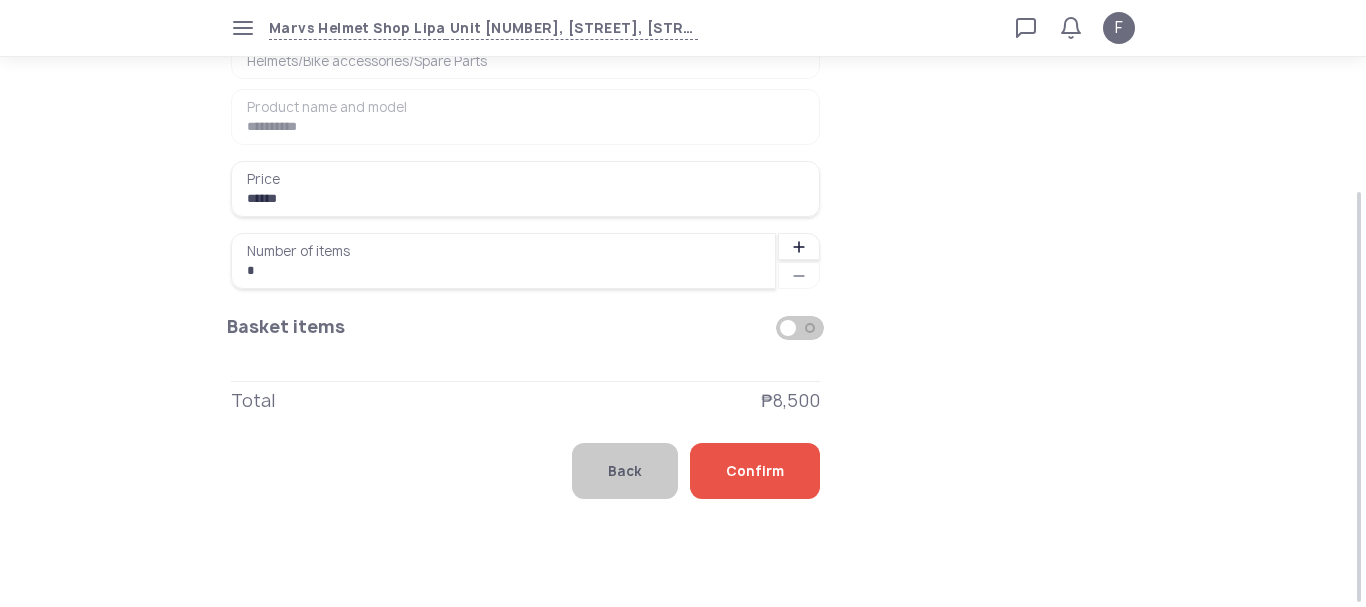 click on "Confirm" 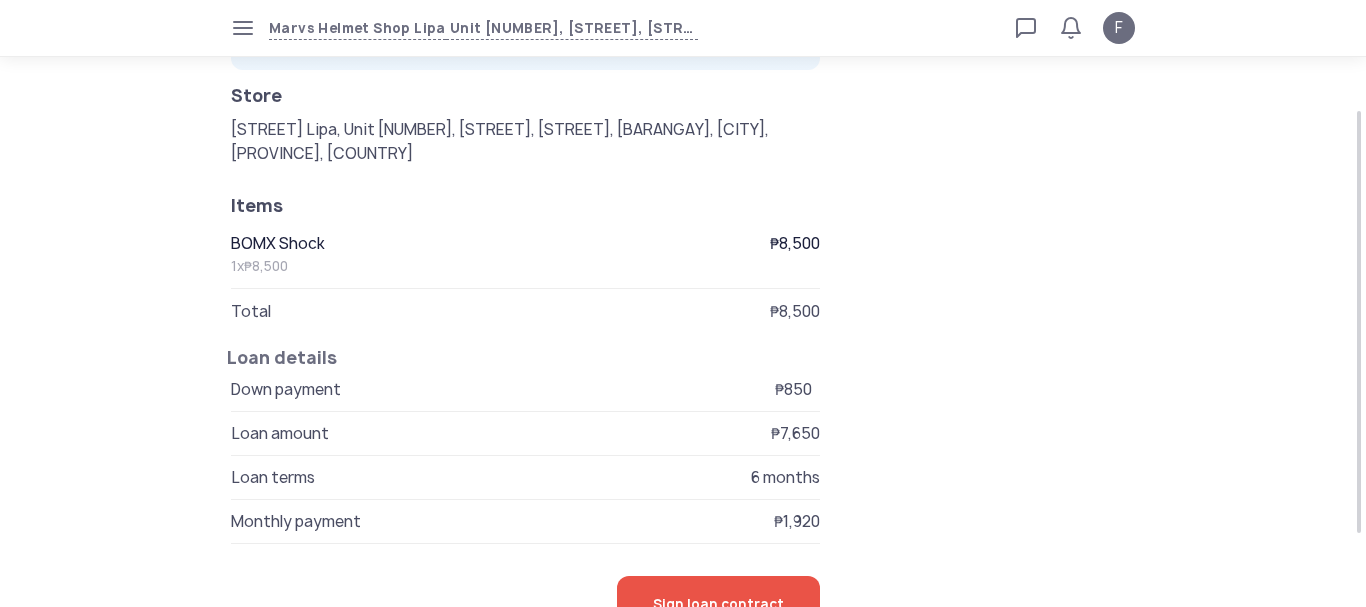 scroll, scrollTop: 155, scrollLeft: 0, axis: vertical 